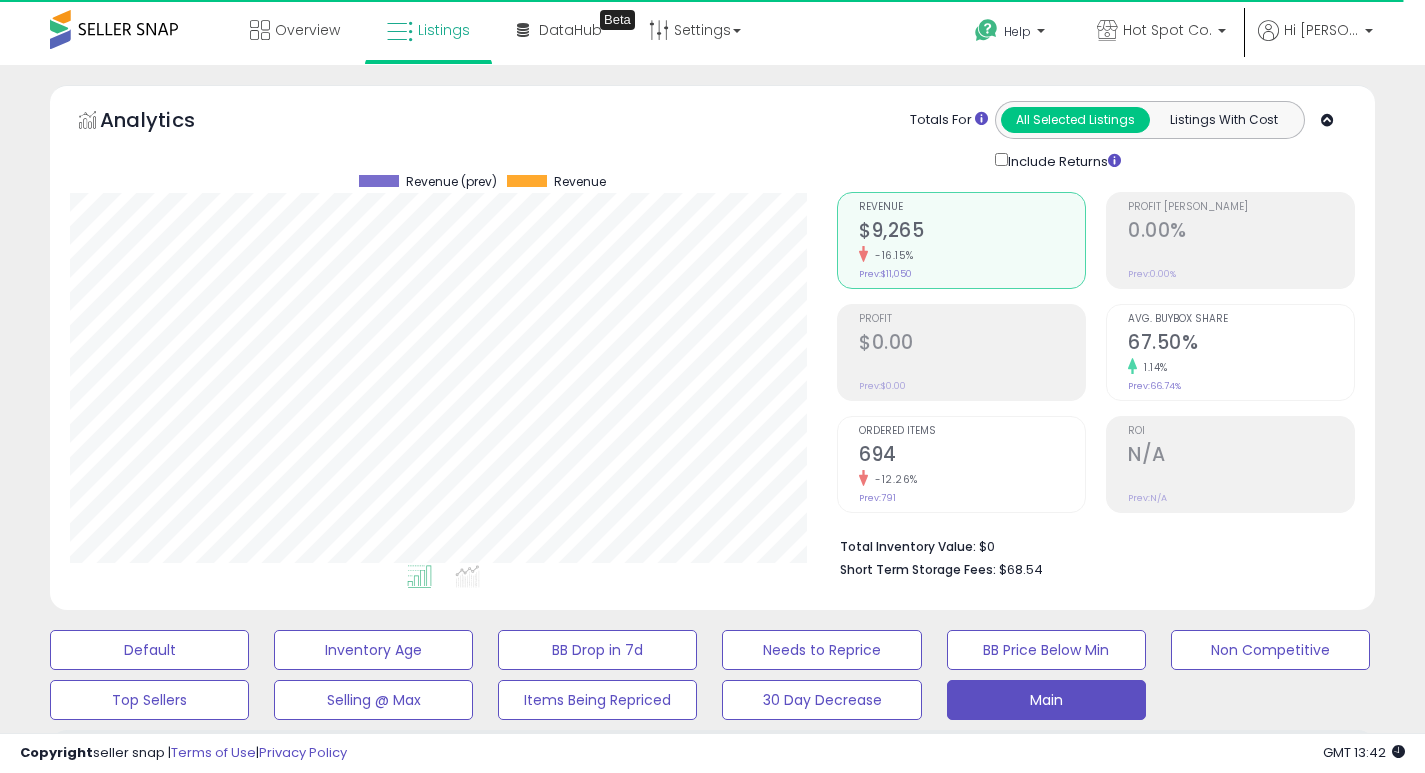 select on "**" 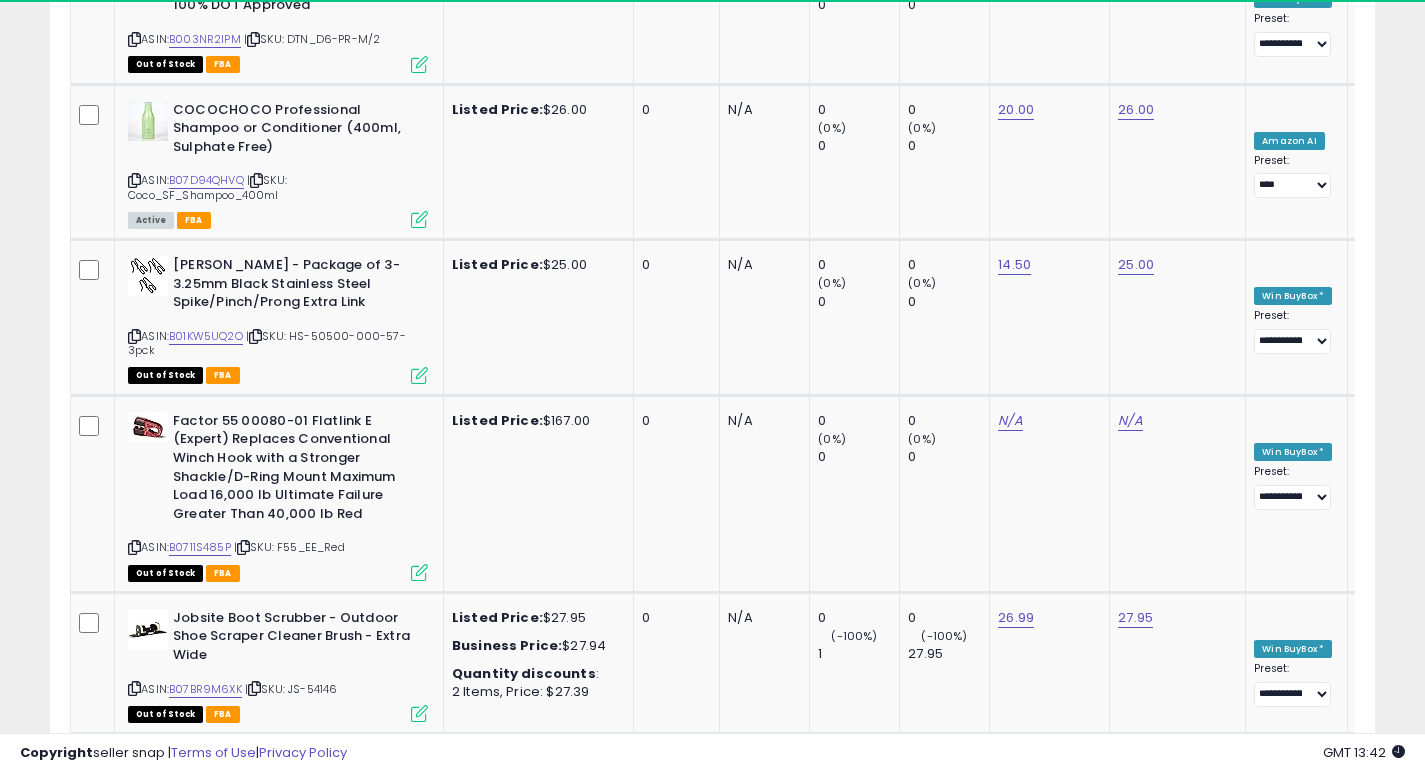 scroll, scrollTop: 7832, scrollLeft: 0, axis: vertical 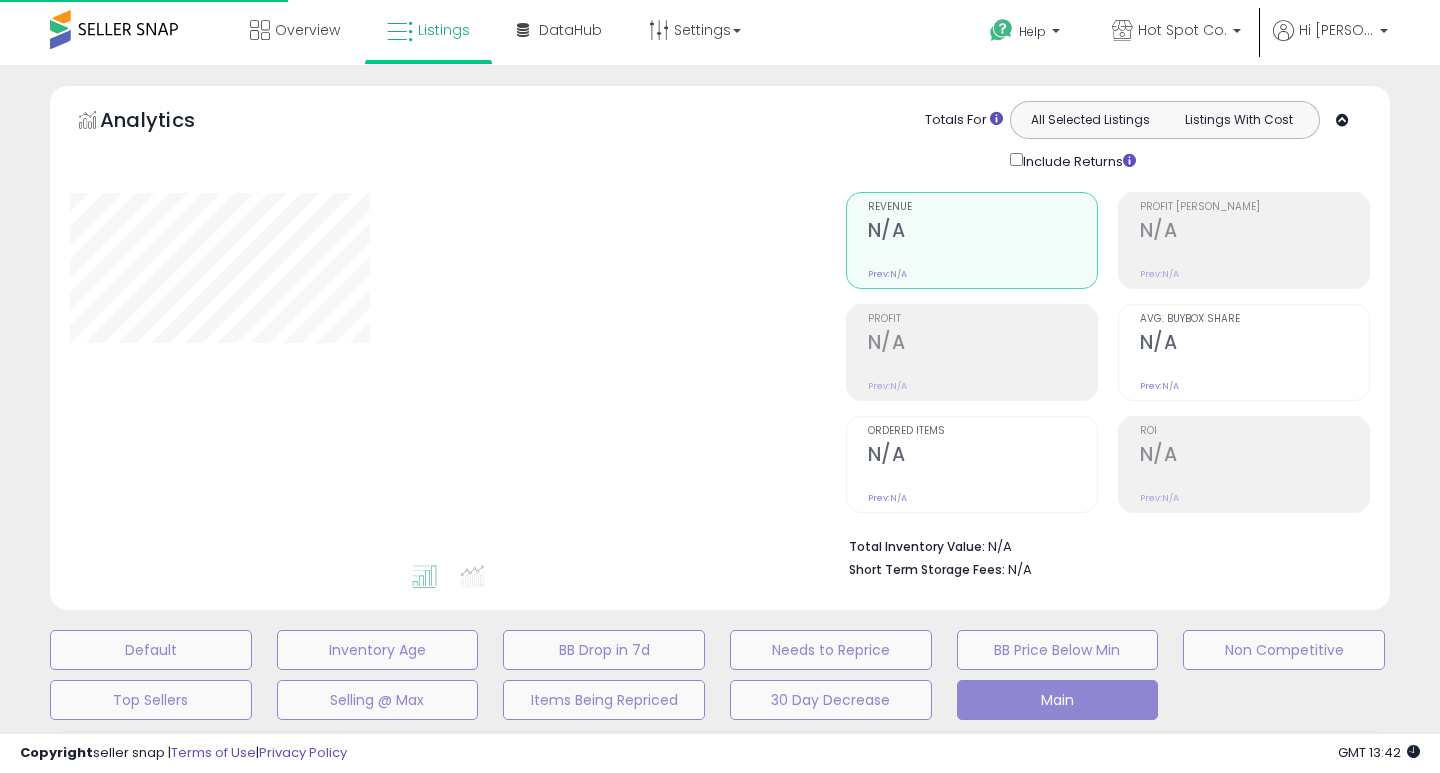 select on "**" 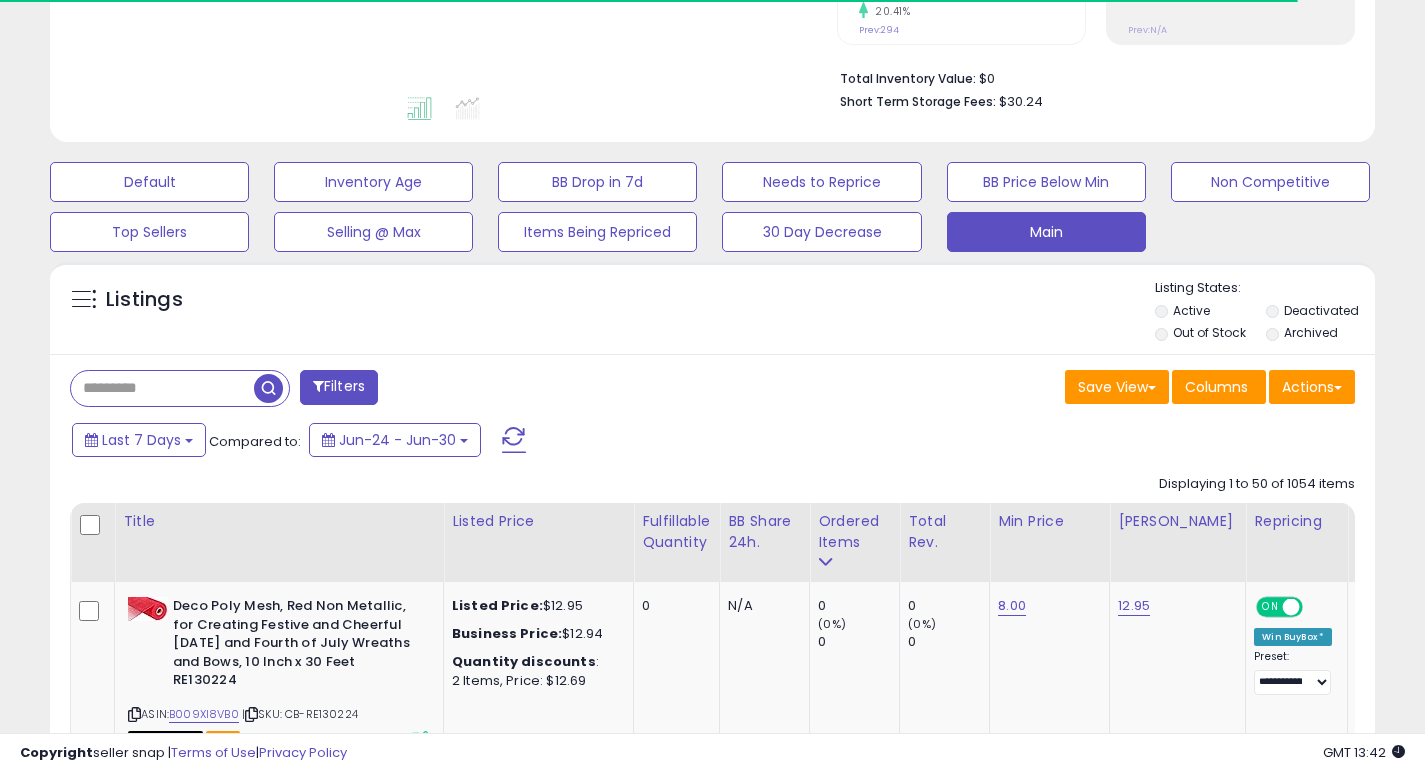 scroll, scrollTop: 468, scrollLeft: 0, axis: vertical 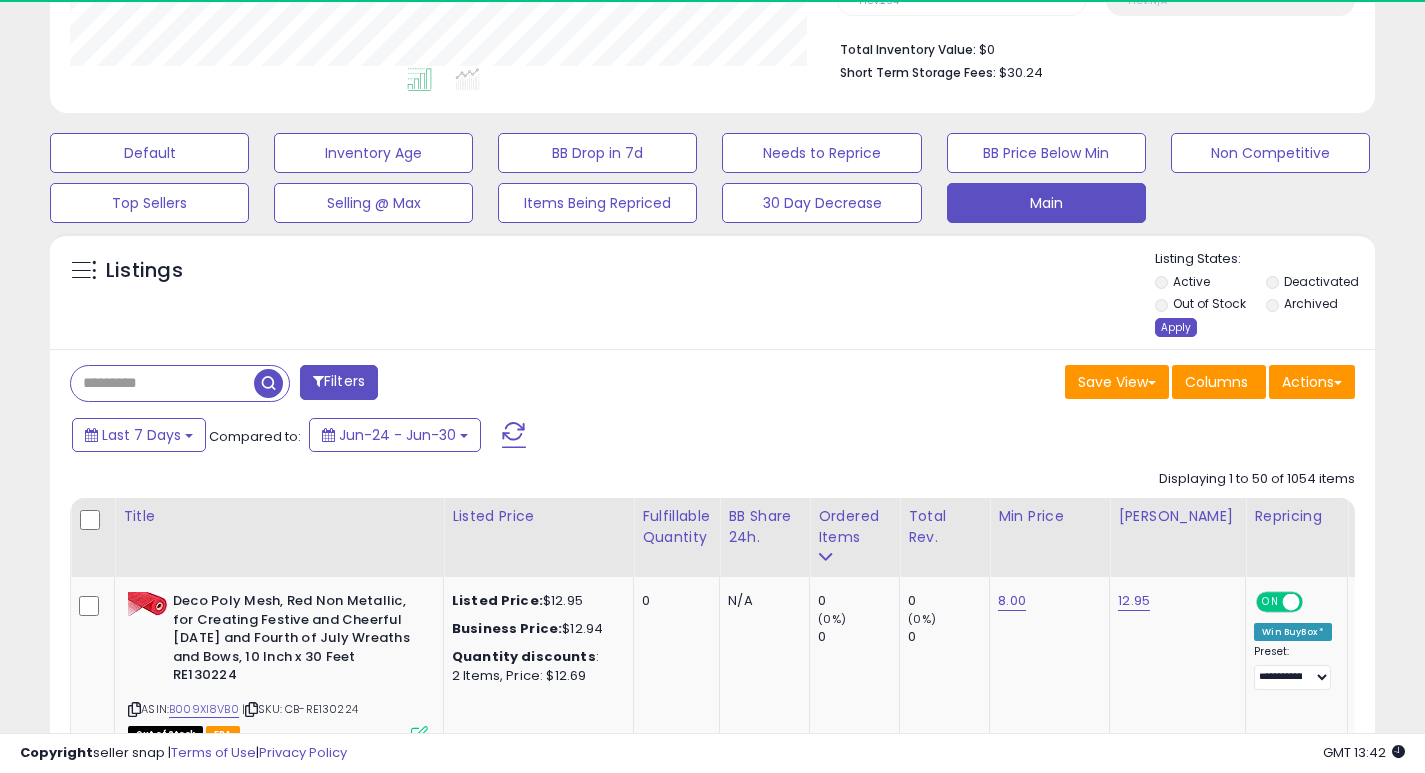 click on "Apply" at bounding box center (1176, 327) 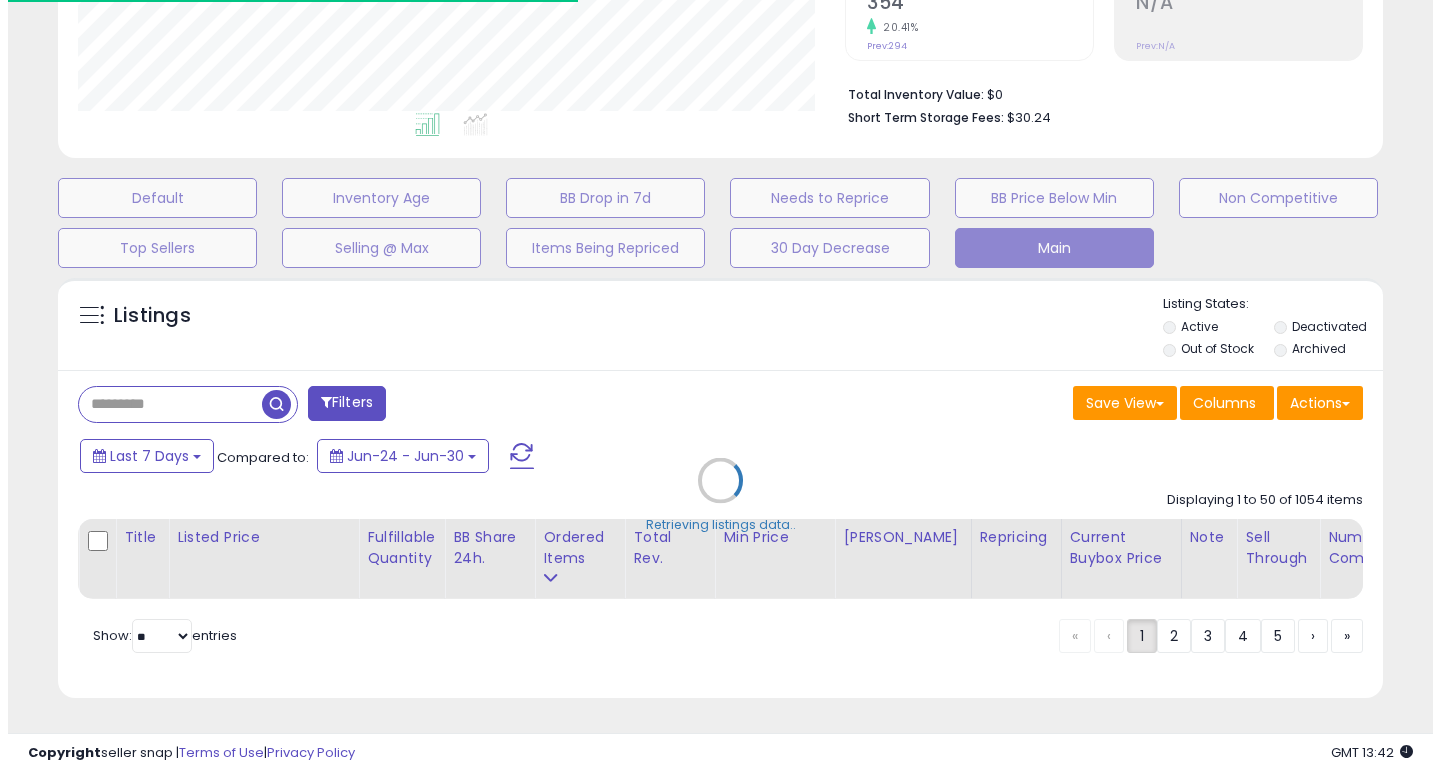 scroll, scrollTop: 467, scrollLeft: 0, axis: vertical 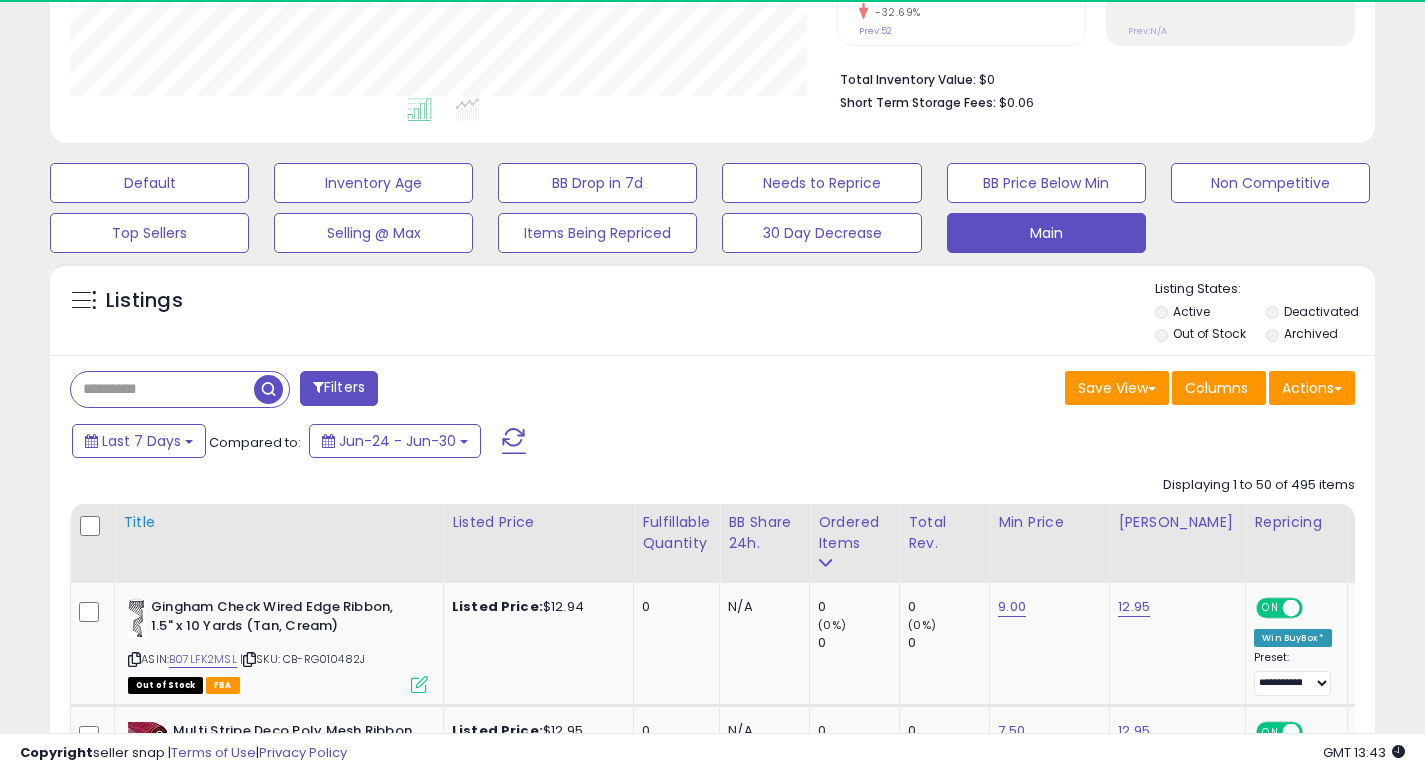 click on "Title" at bounding box center (279, 522) 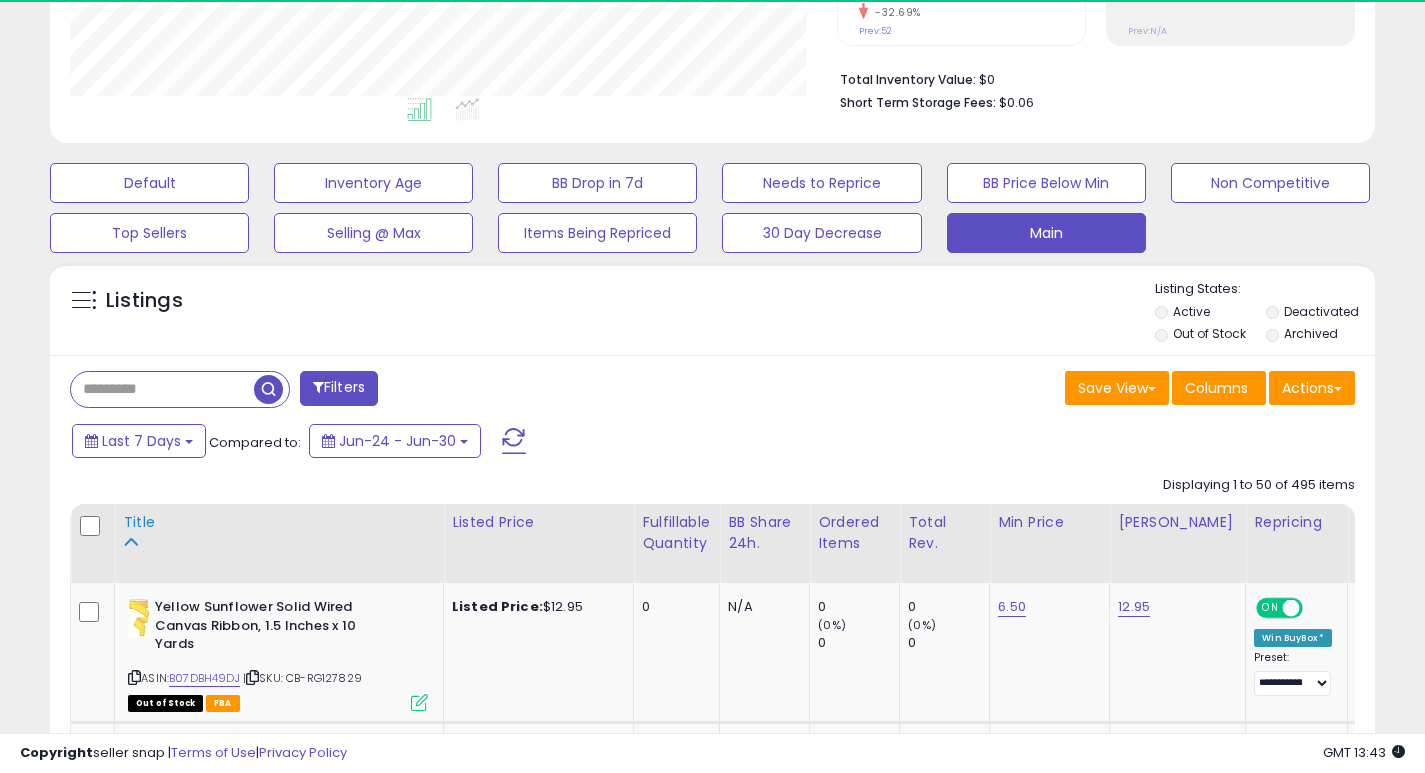 click on "Title" at bounding box center [279, 522] 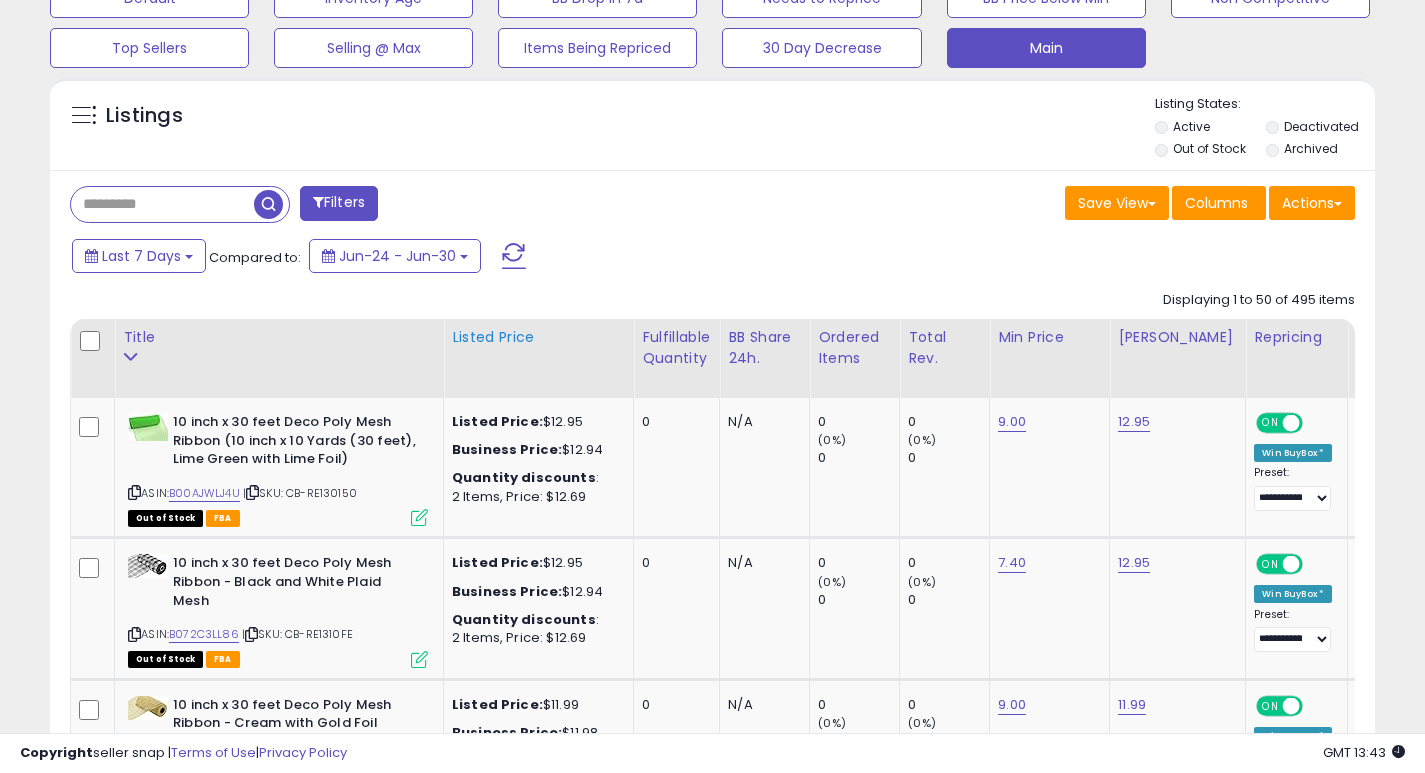 scroll, scrollTop: 657, scrollLeft: 0, axis: vertical 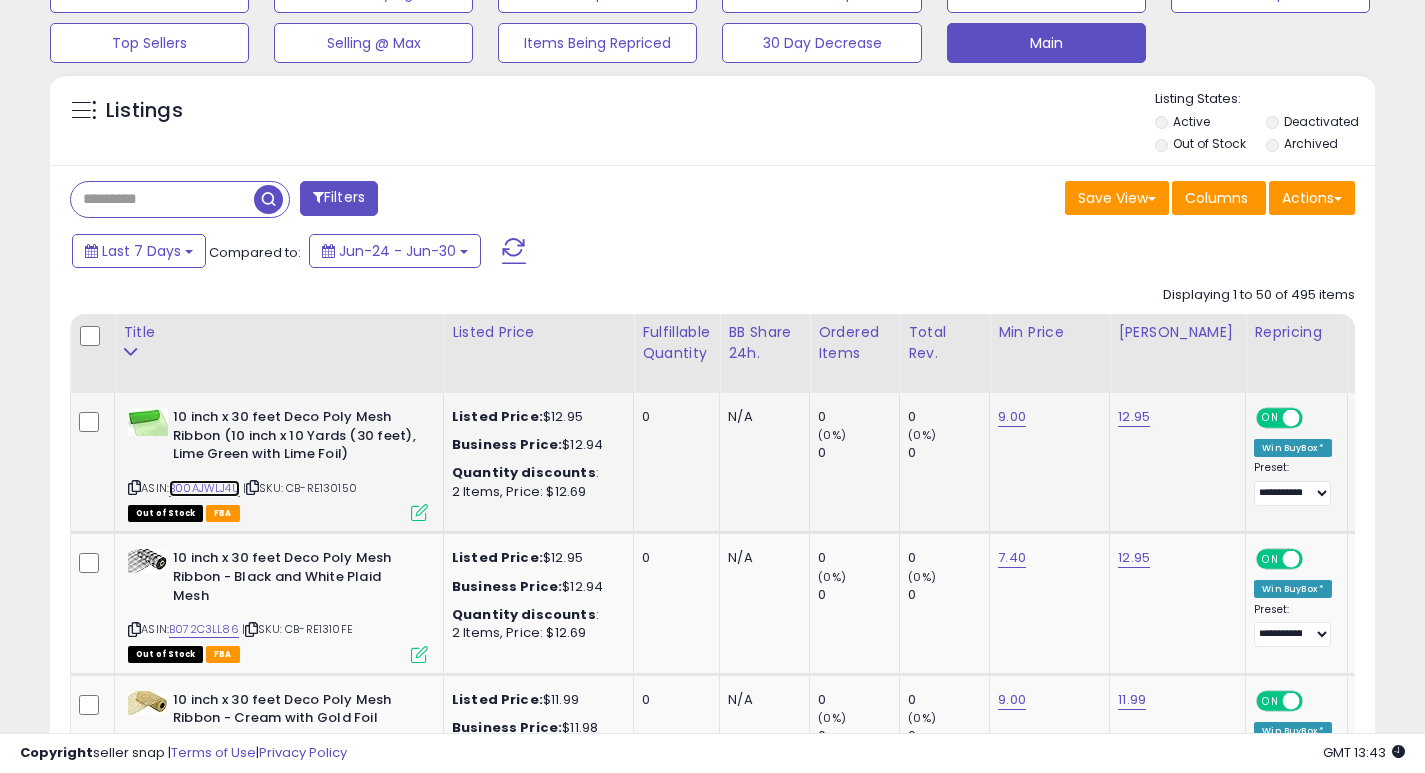 click on "B00AJWLJ4U" at bounding box center (204, 488) 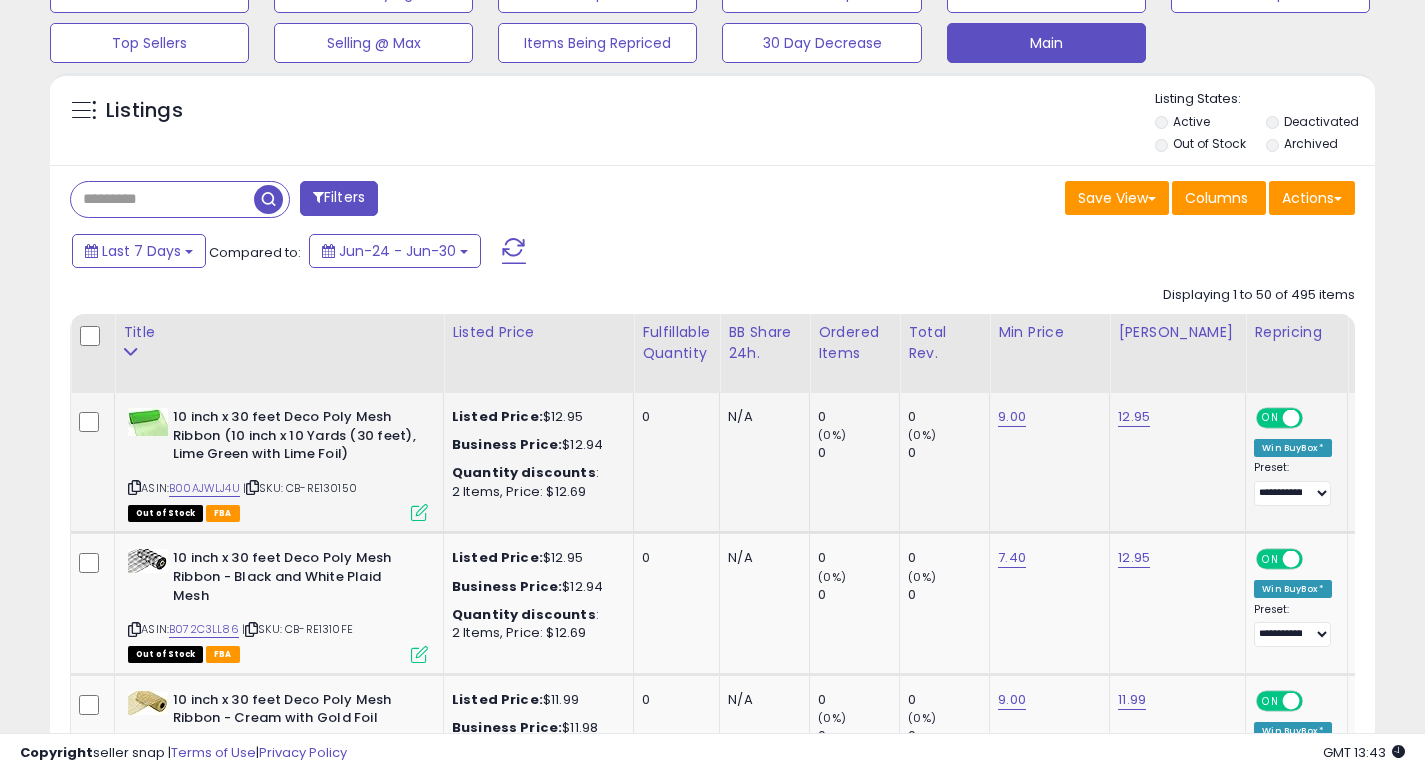 click at bounding box center [134, 487] 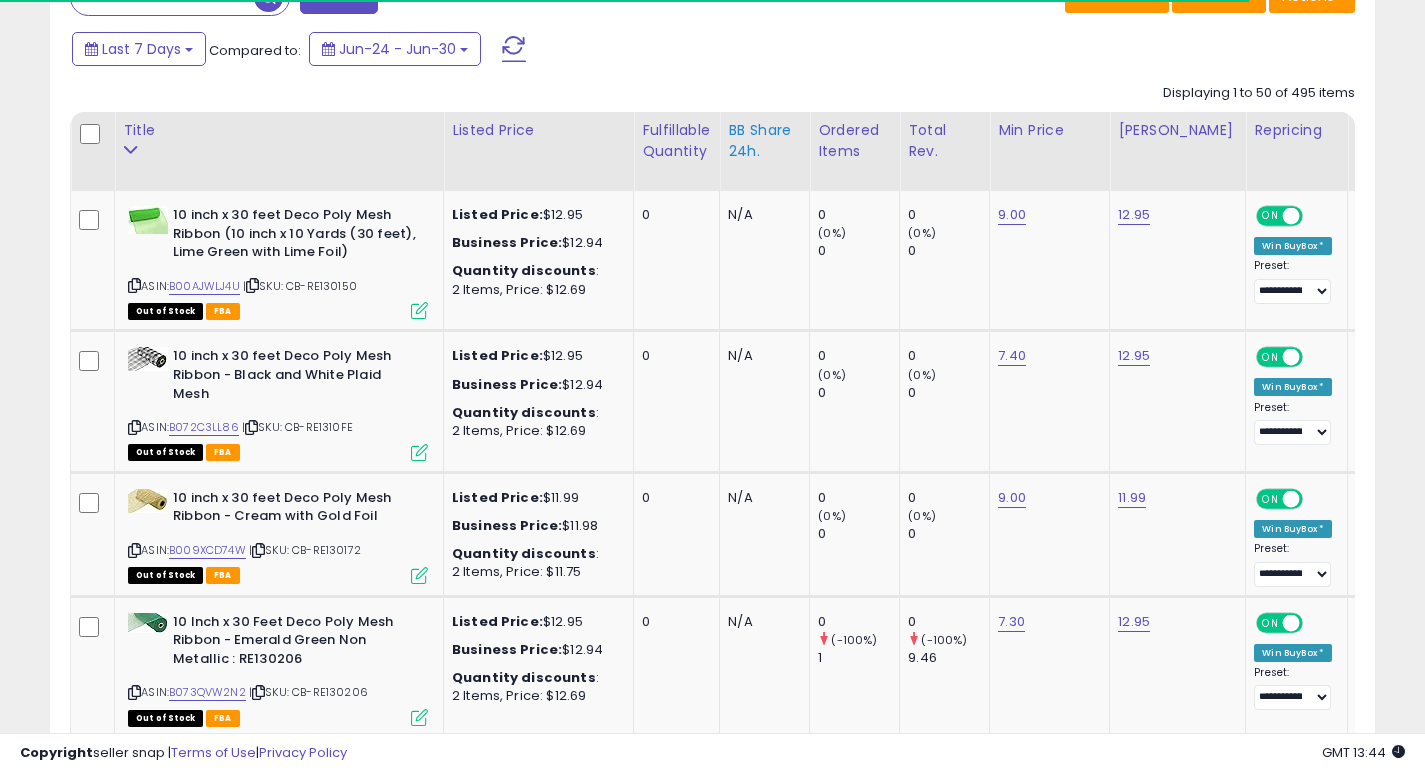 scroll, scrollTop: 866, scrollLeft: 0, axis: vertical 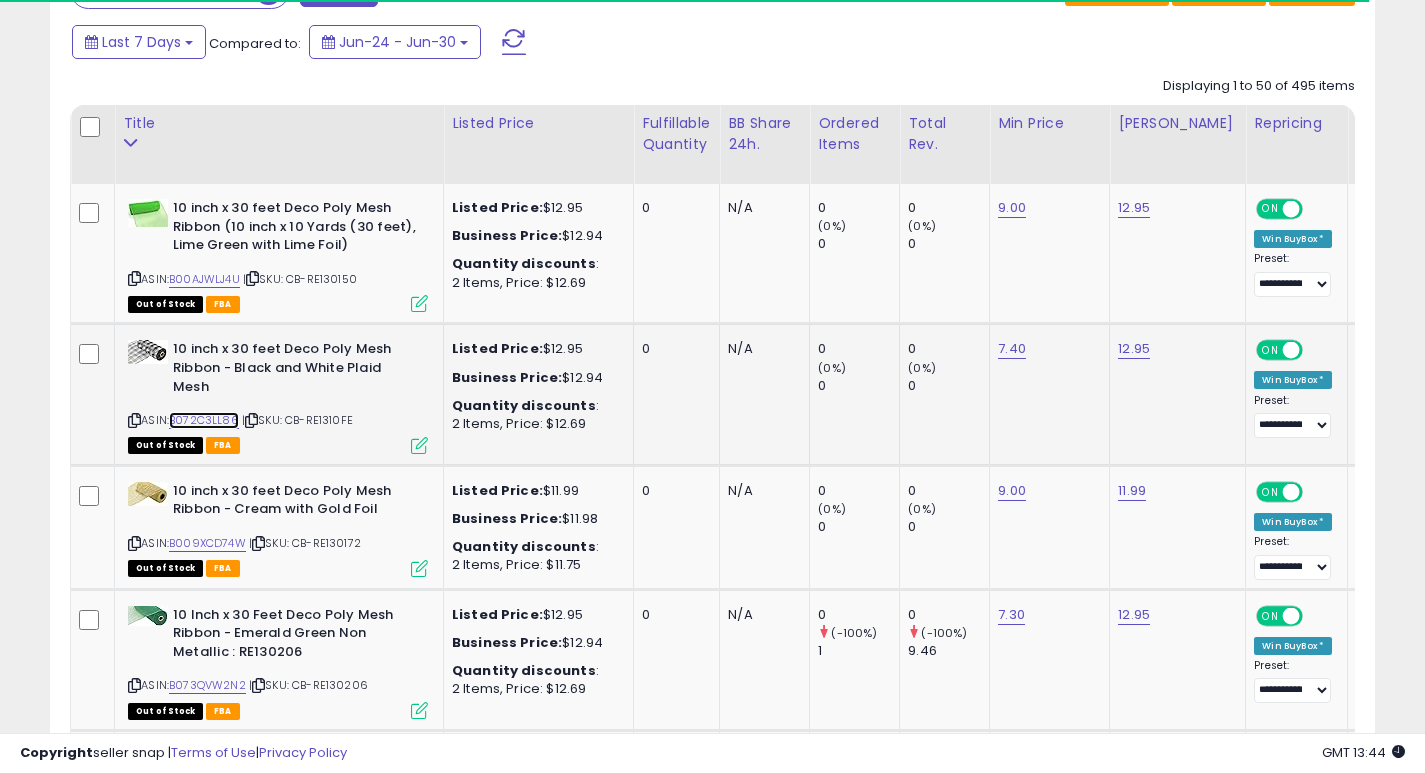 click on "B072C3LL86" at bounding box center [204, 420] 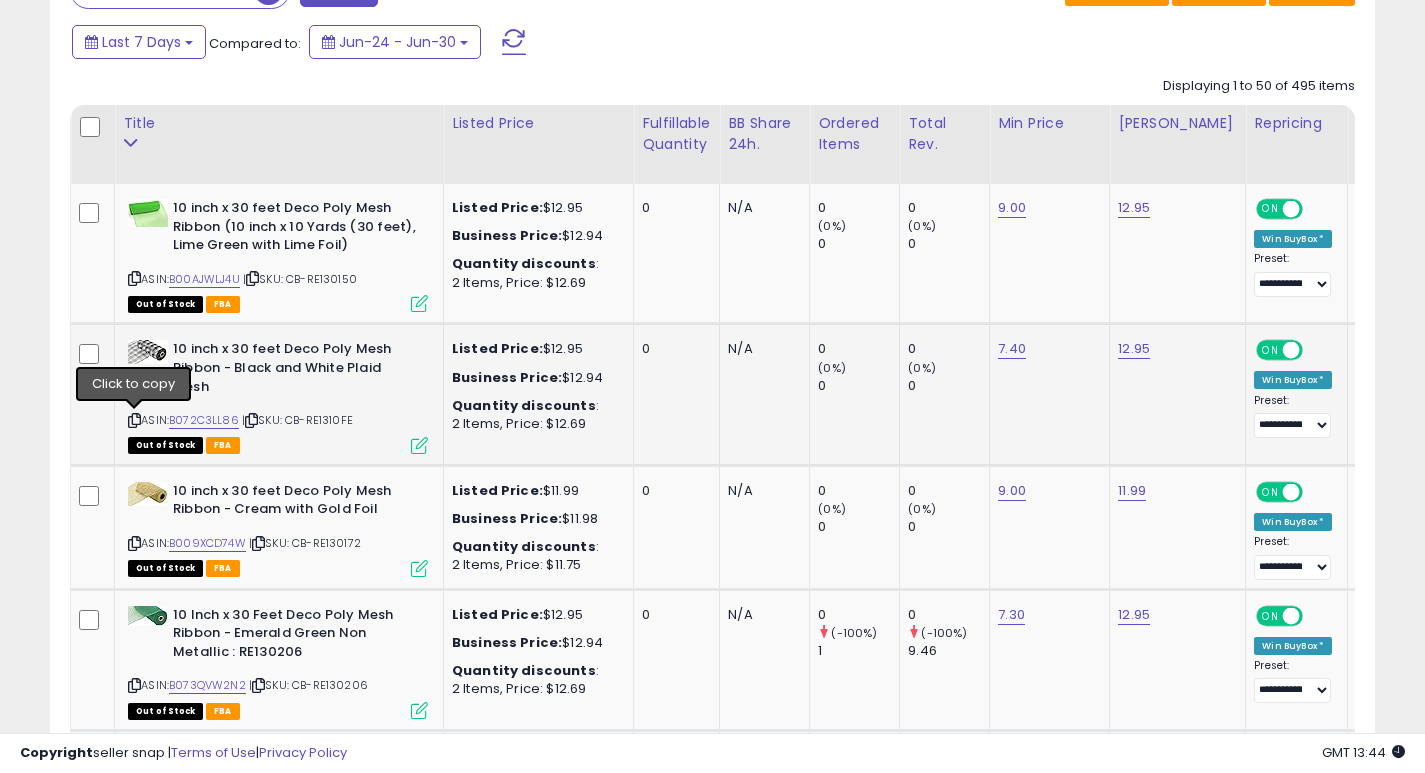 click at bounding box center (134, 420) 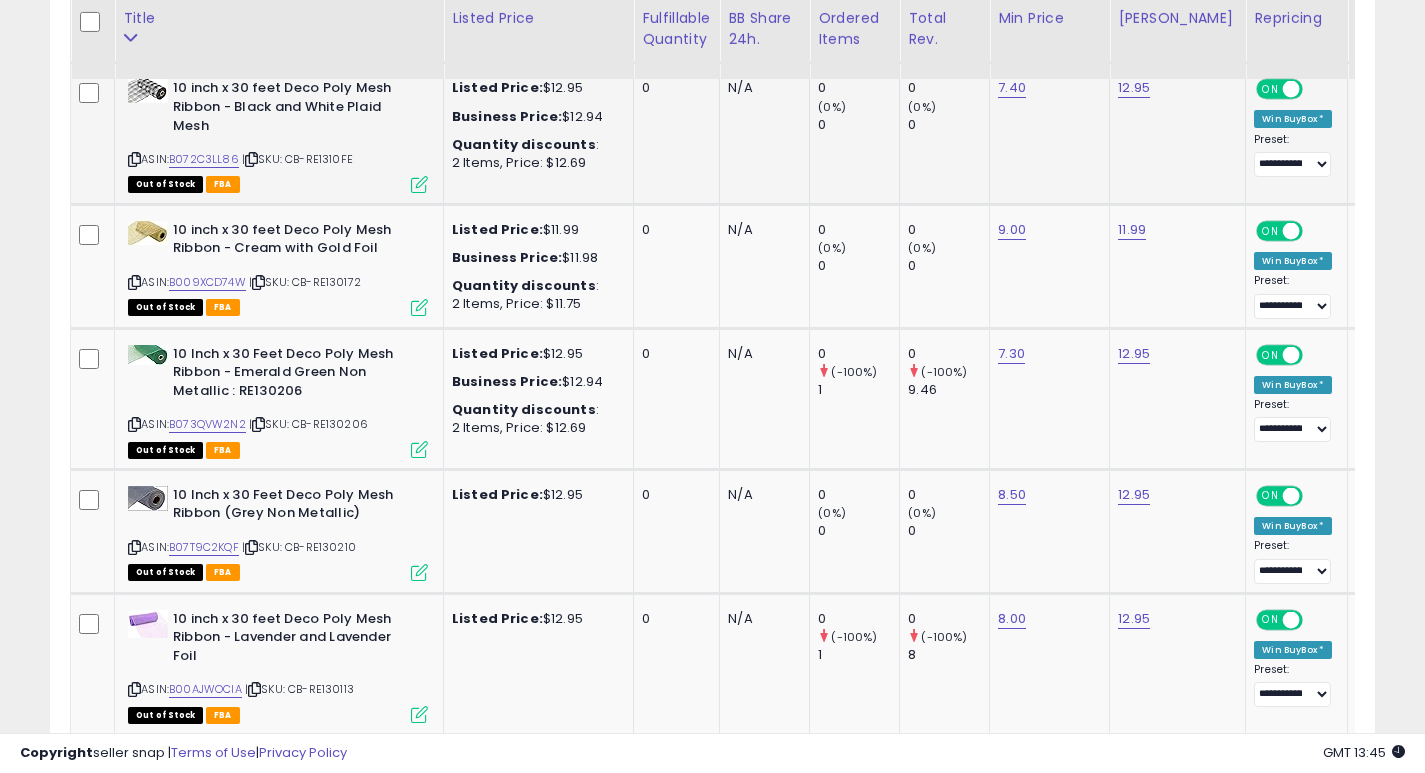 scroll, scrollTop: 1136, scrollLeft: 0, axis: vertical 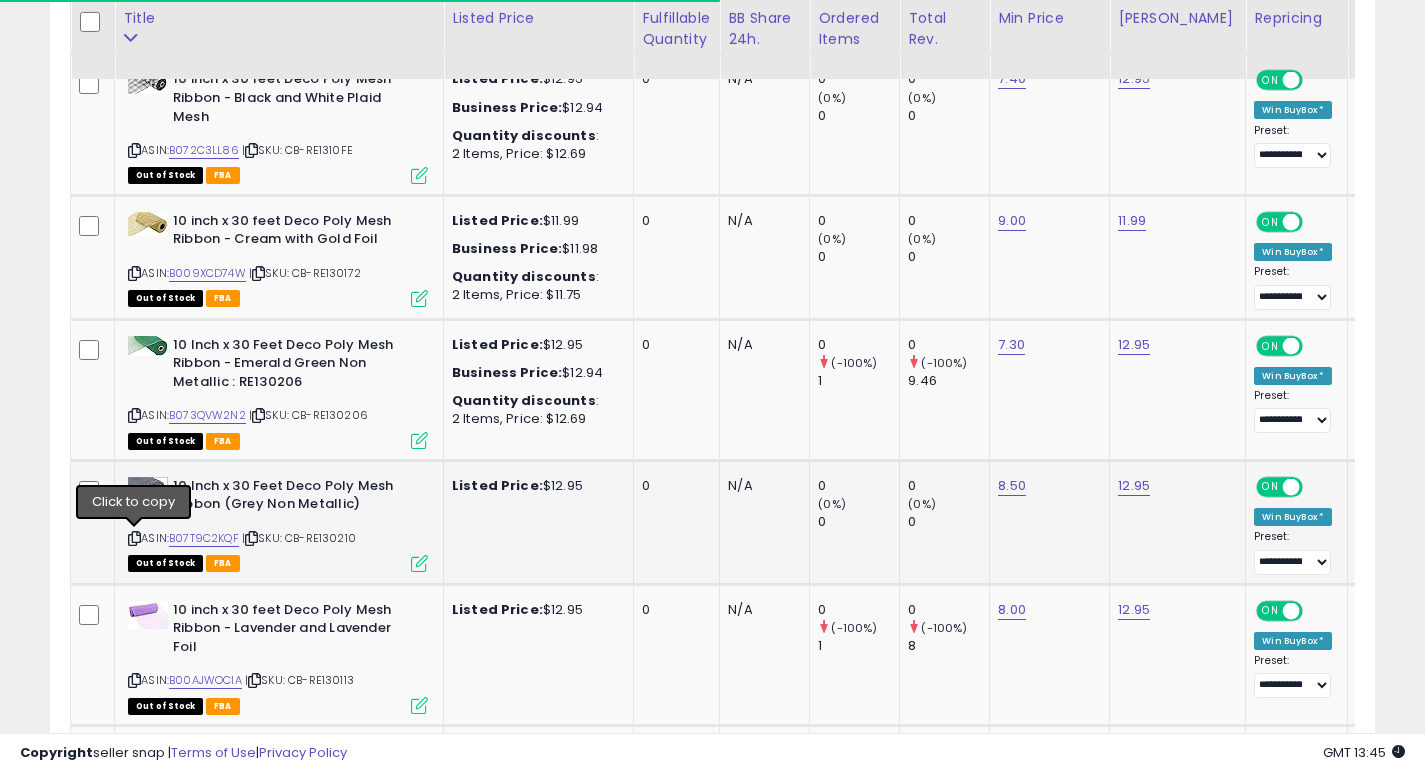 click at bounding box center [134, 538] 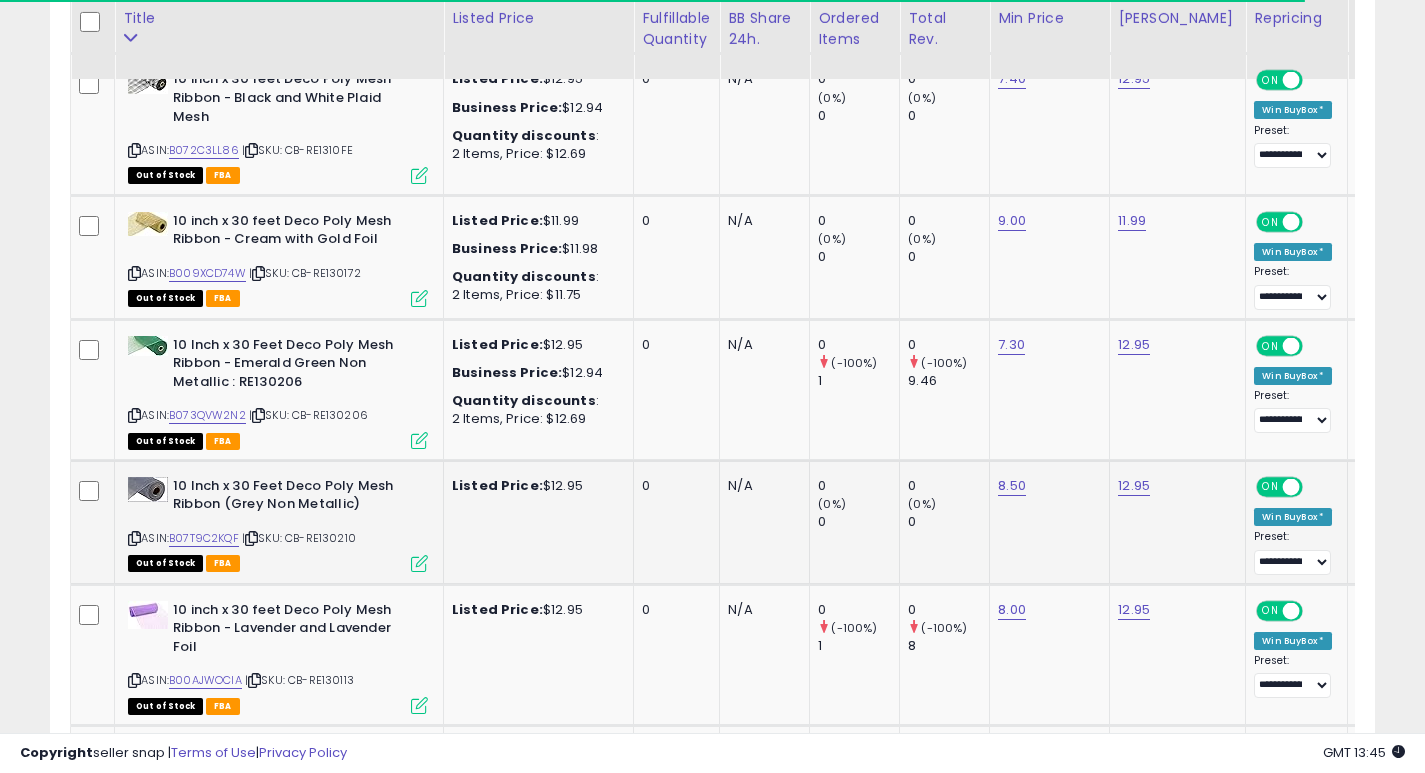 scroll, scrollTop: 0, scrollLeft: 141, axis: horizontal 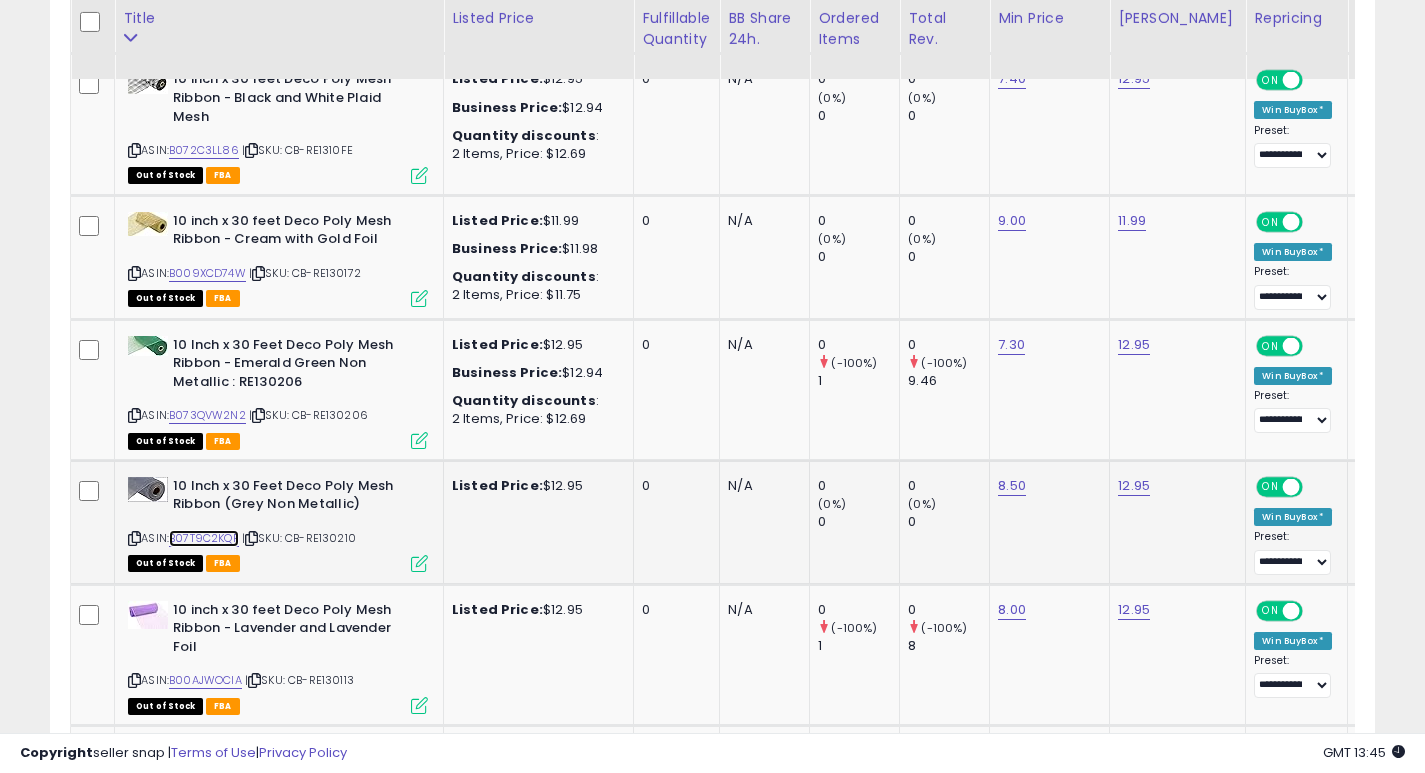 click on "B07T9C2KQF" at bounding box center (204, 538) 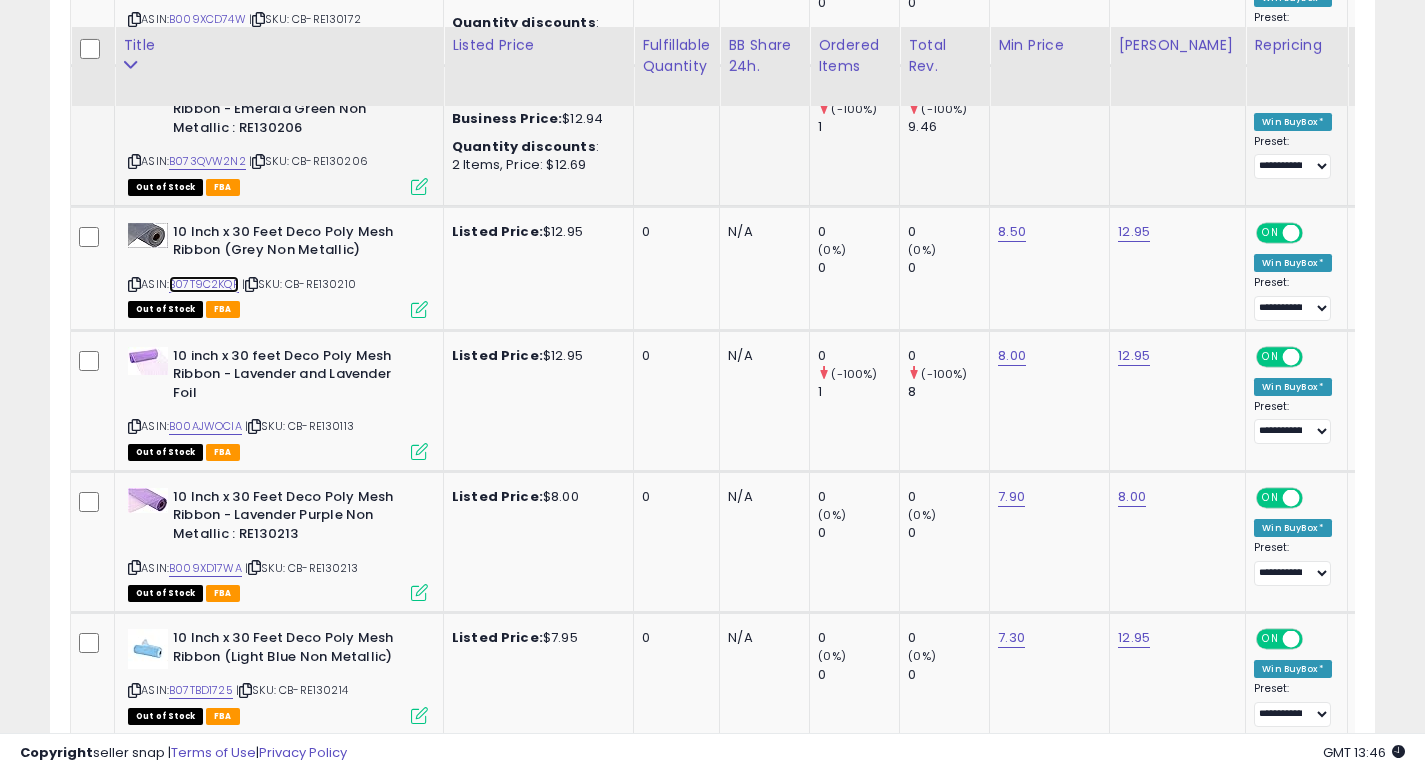 scroll, scrollTop: 1417, scrollLeft: 0, axis: vertical 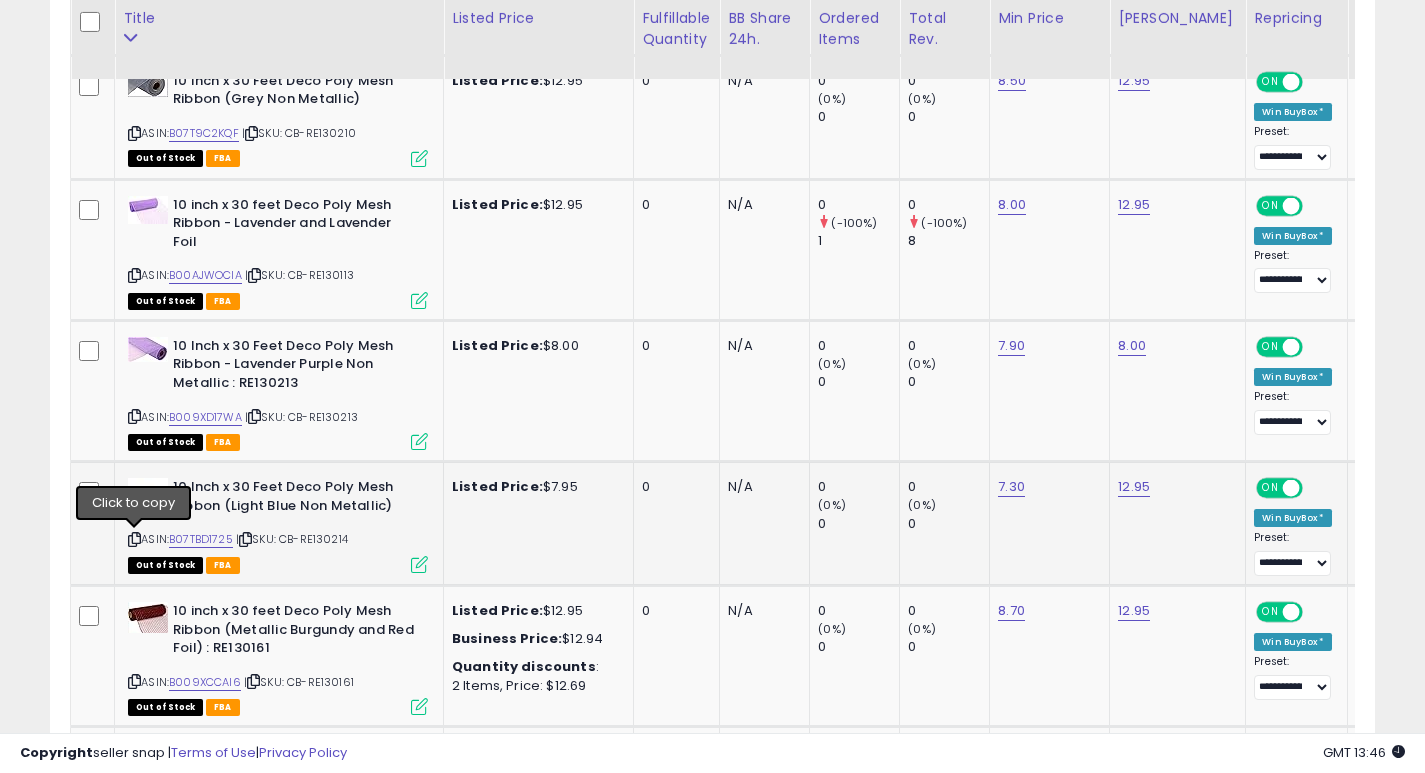 click at bounding box center (134, 539) 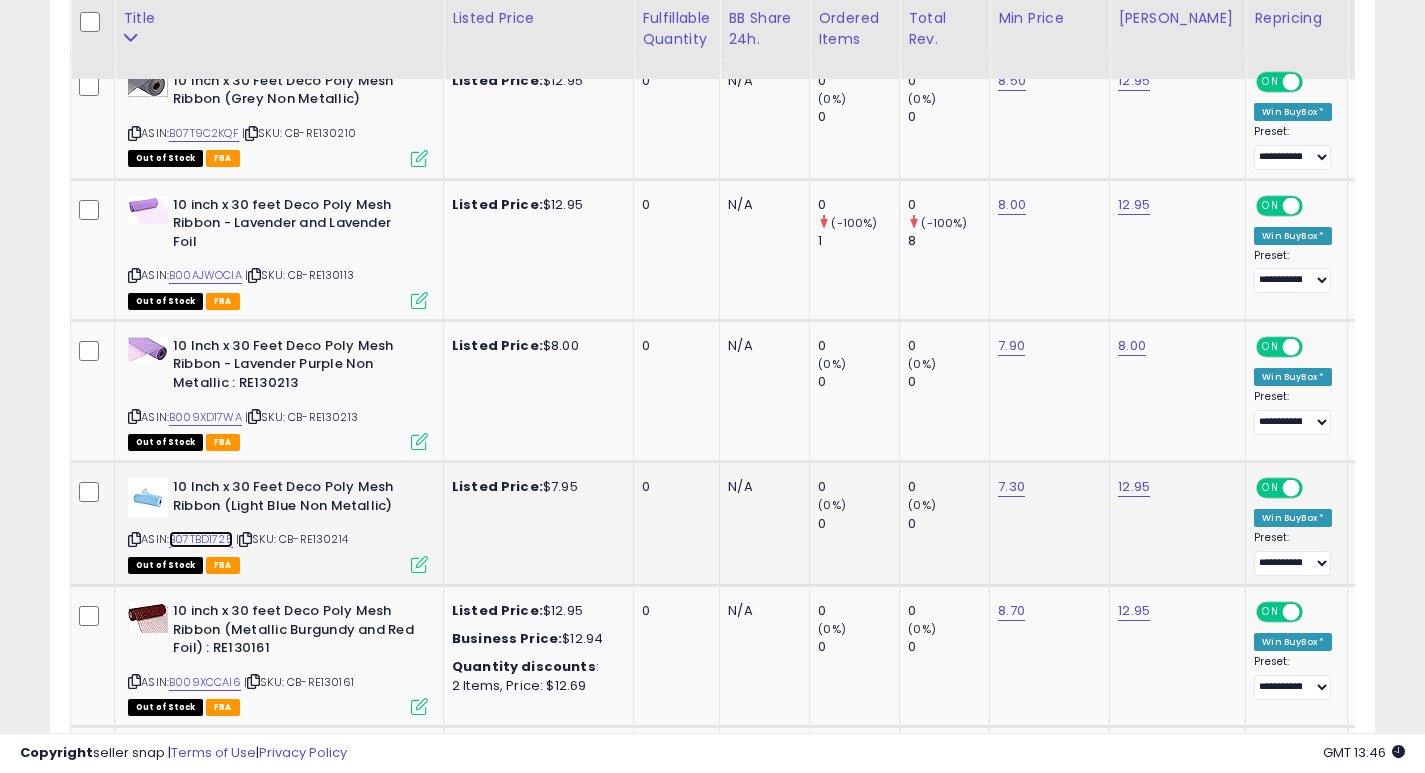 click on "B07TBD1725" at bounding box center (201, 539) 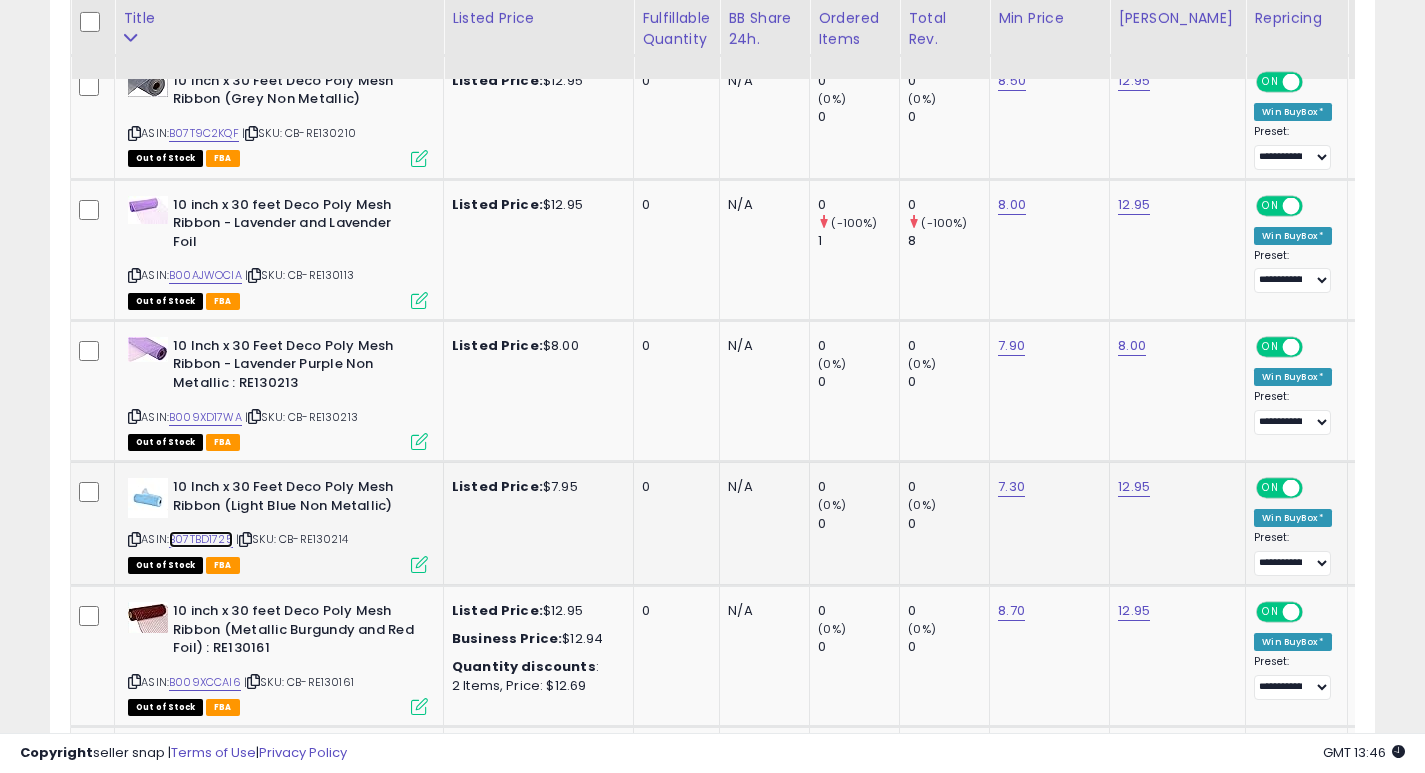 click on "B07TBD1725" at bounding box center (201, 539) 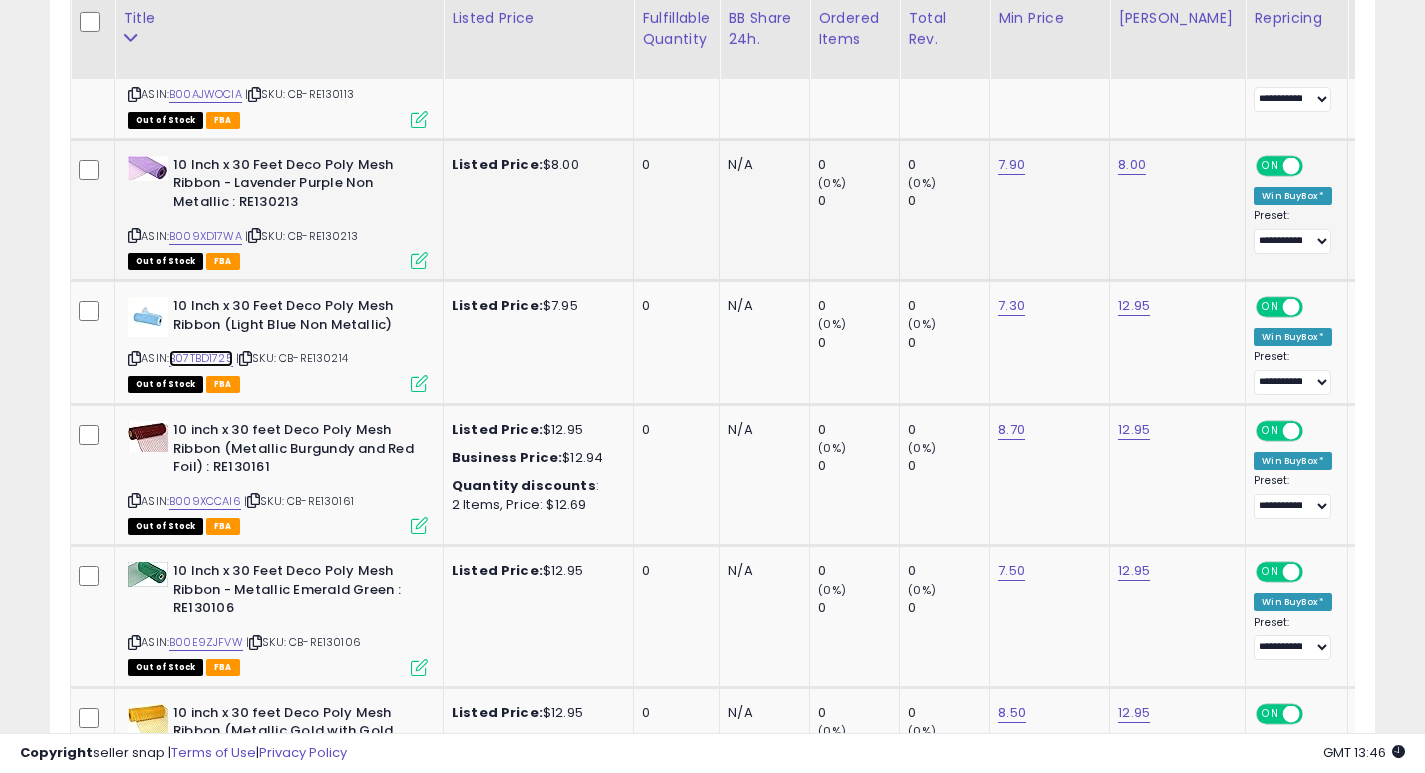 scroll, scrollTop: 1767, scrollLeft: 0, axis: vertical 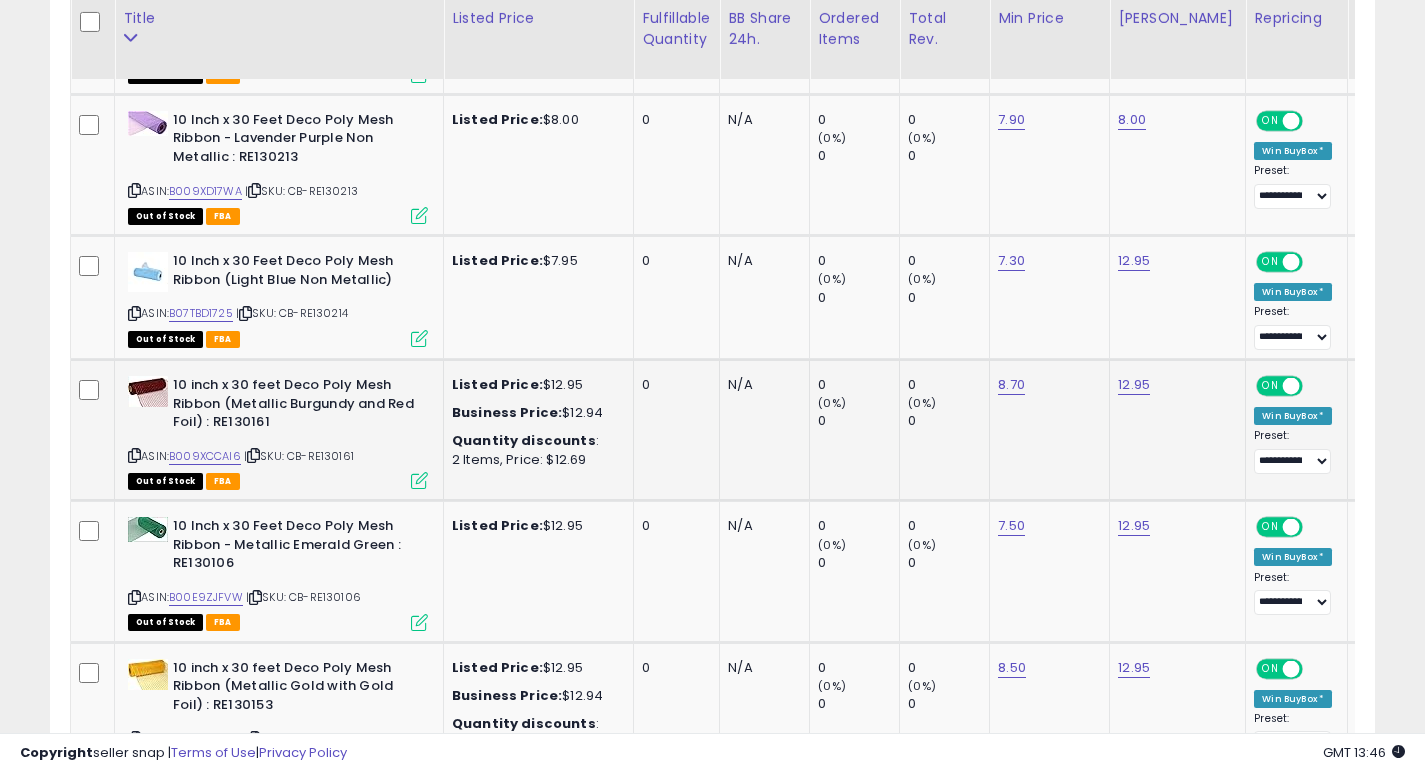 click at bounding box center [134, 455] 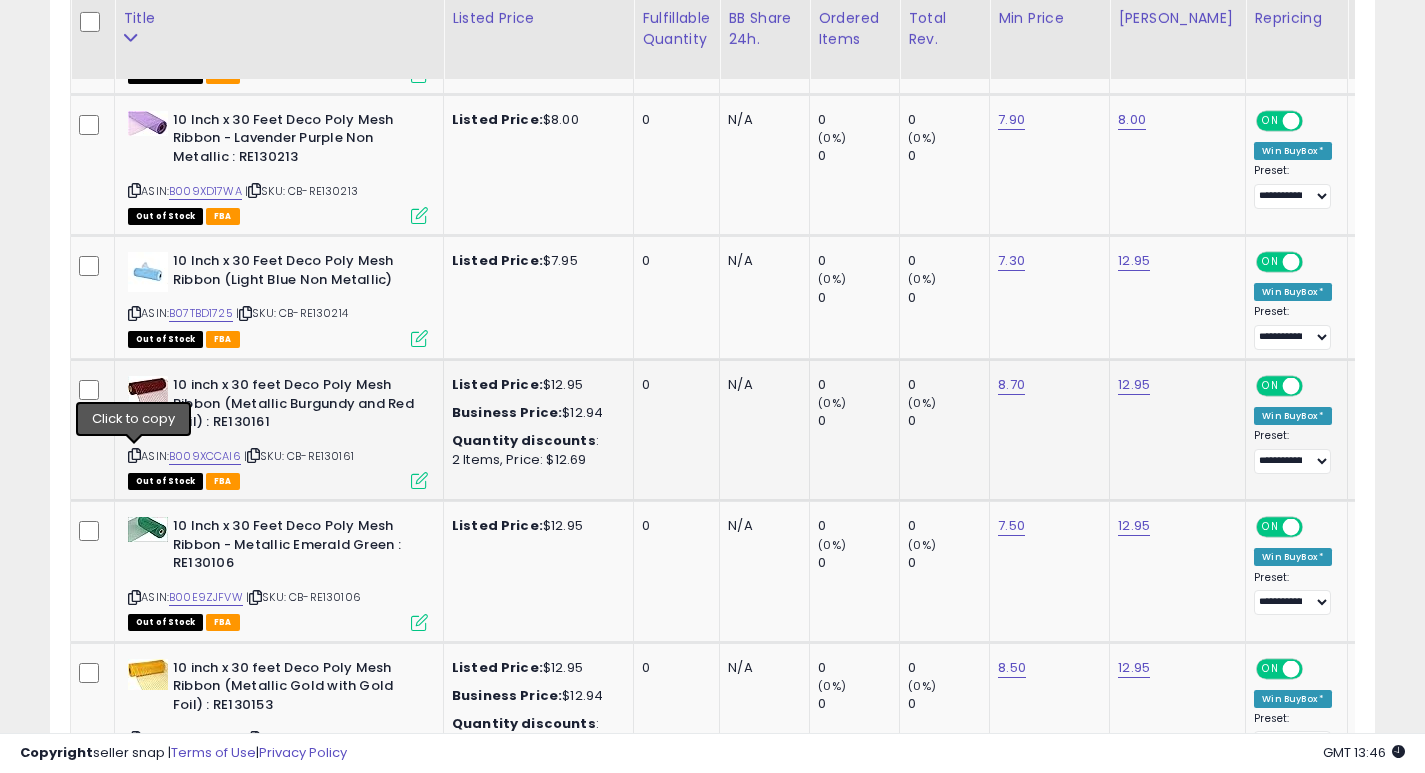 click at bounding box center (134, 455) 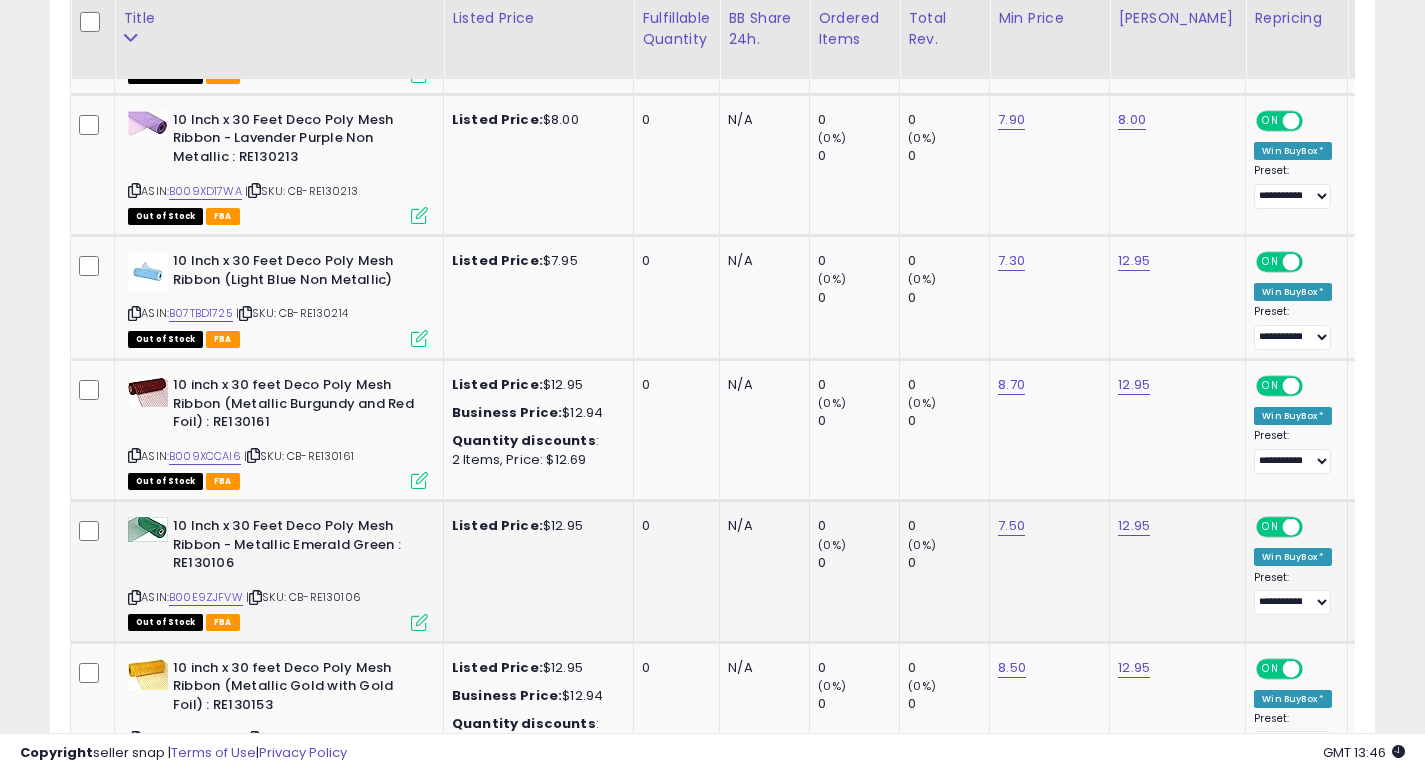 scroll, scrollTop: 0, scrollLeft: 136, axis: horizontal 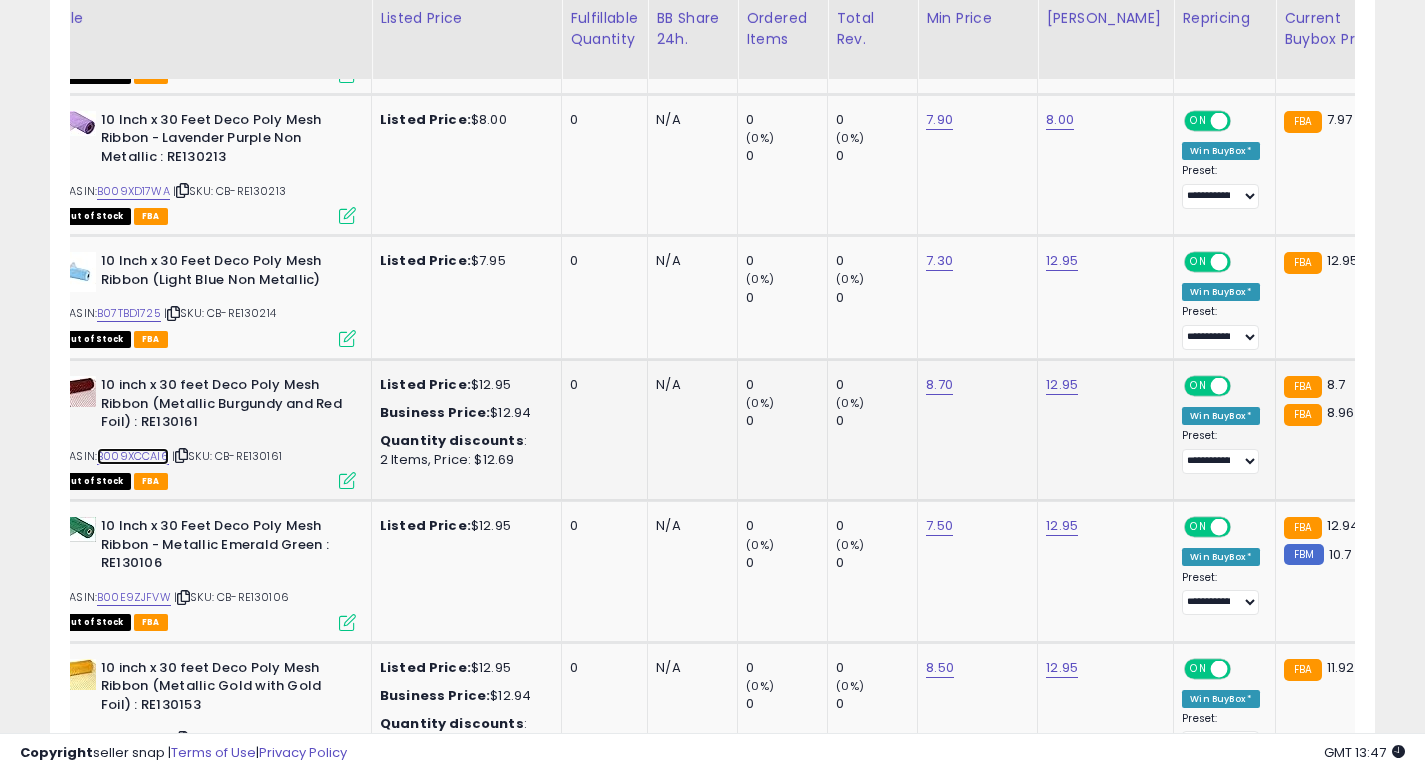 click on "B009XCCAI6" at bounding box center (133, 456) 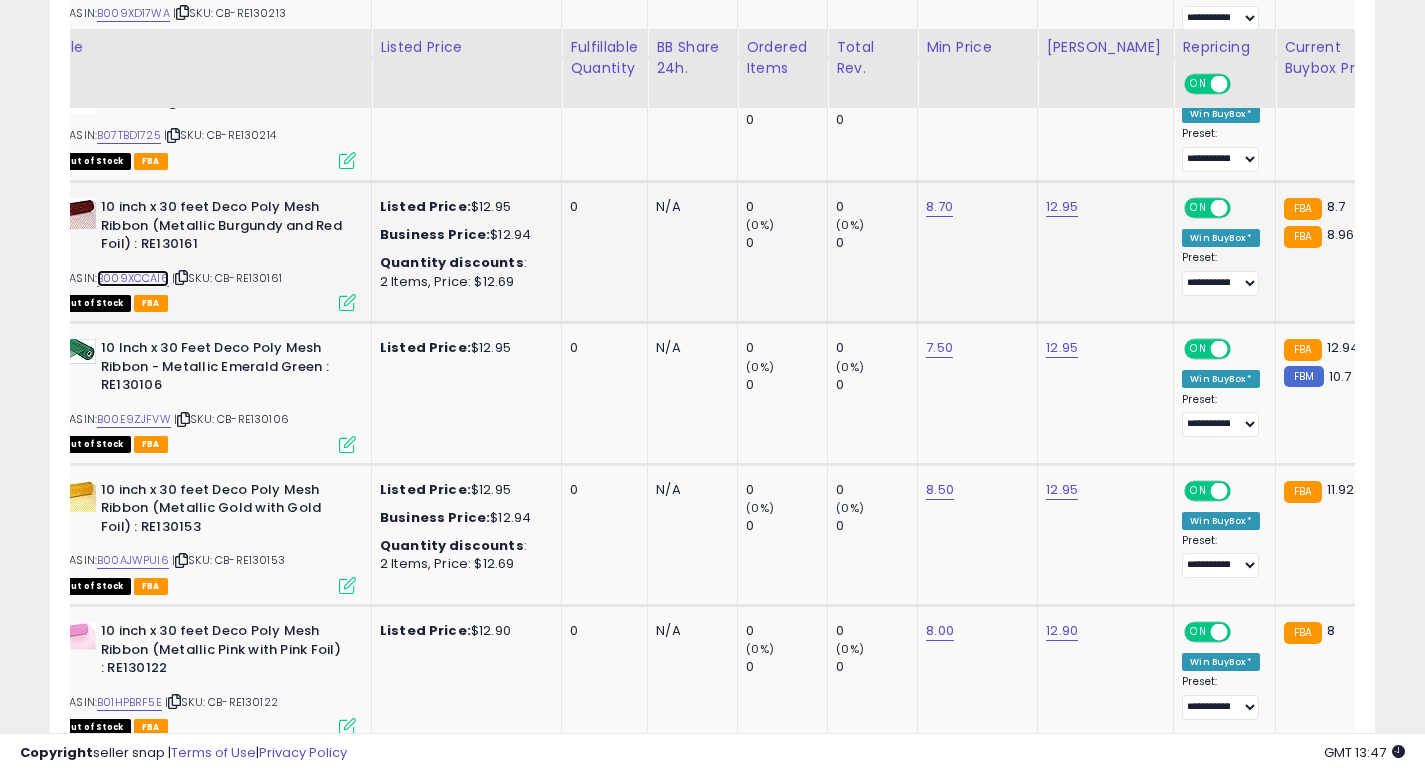 scroll, scrollTop: 1995, scrollLeft: 0, axis: vertical 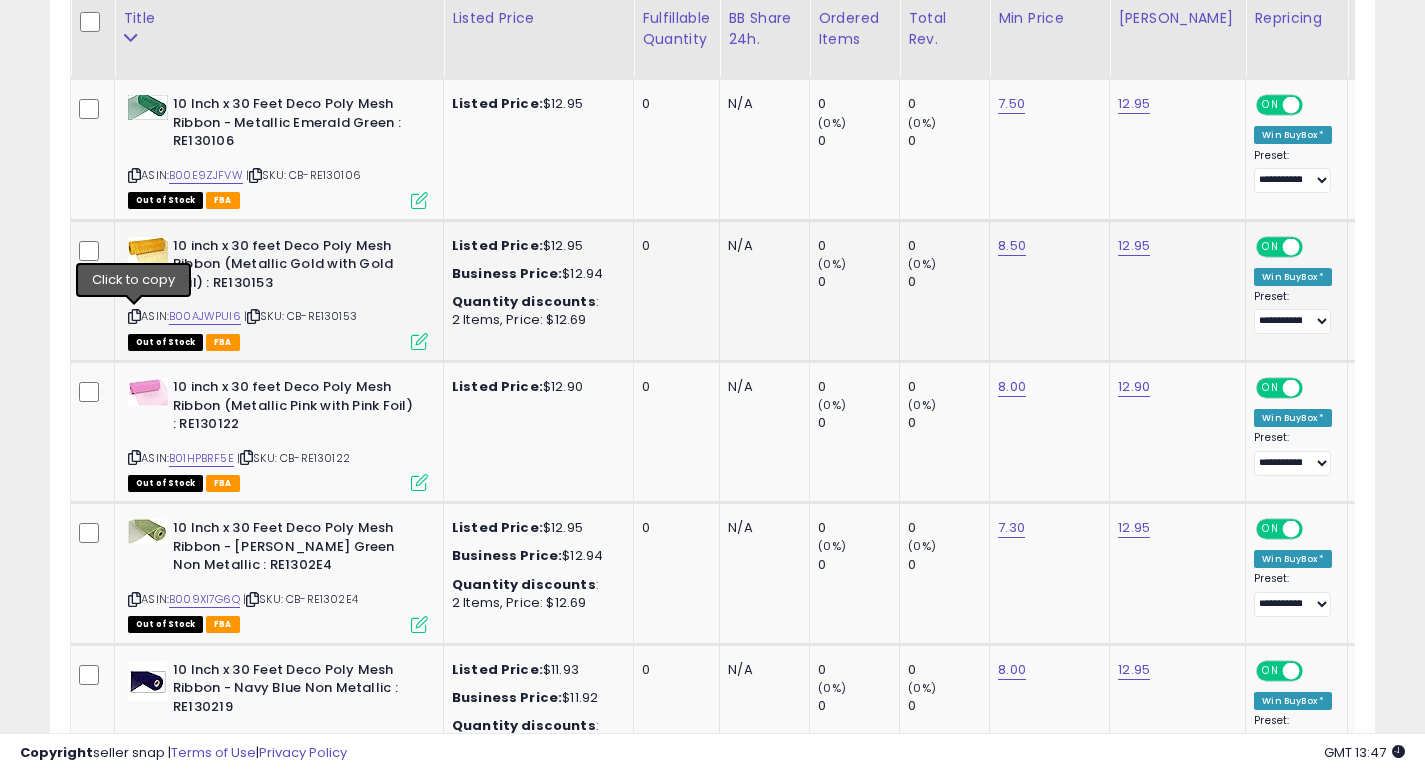 click at bounding box center [134, 316] 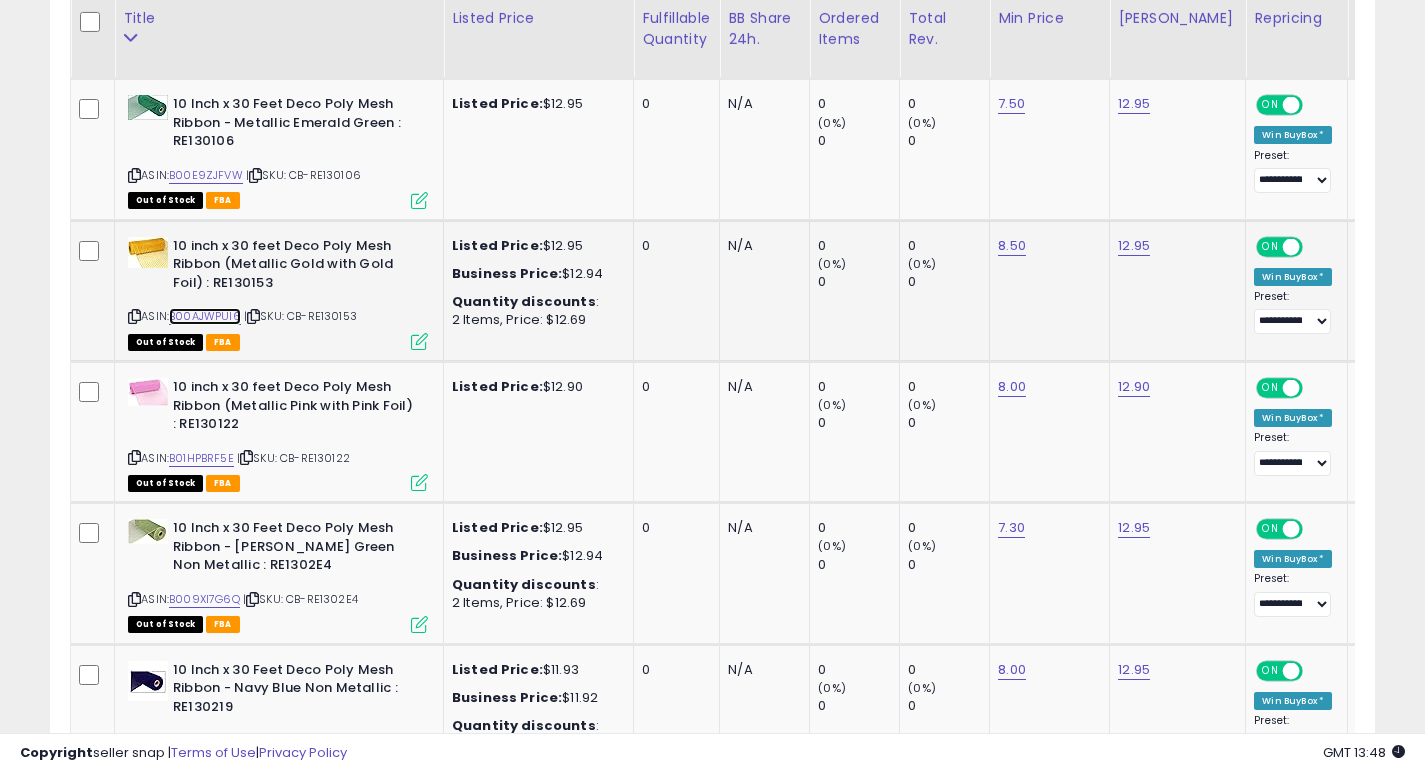 click on "B00AJWPUI6" at bounding box center [205, 316] 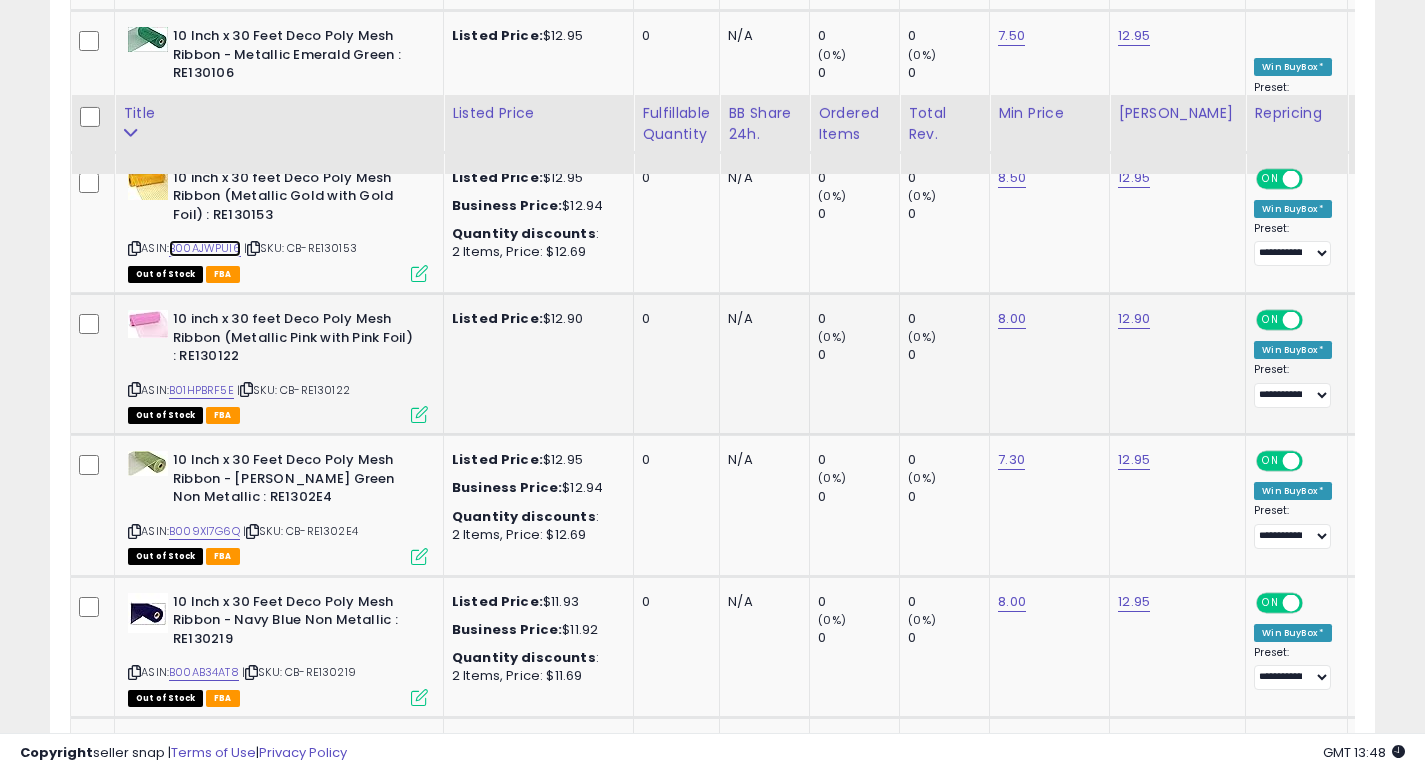 scroll, scrollTop: 2352, scrollLeft: 0, axis: vertical 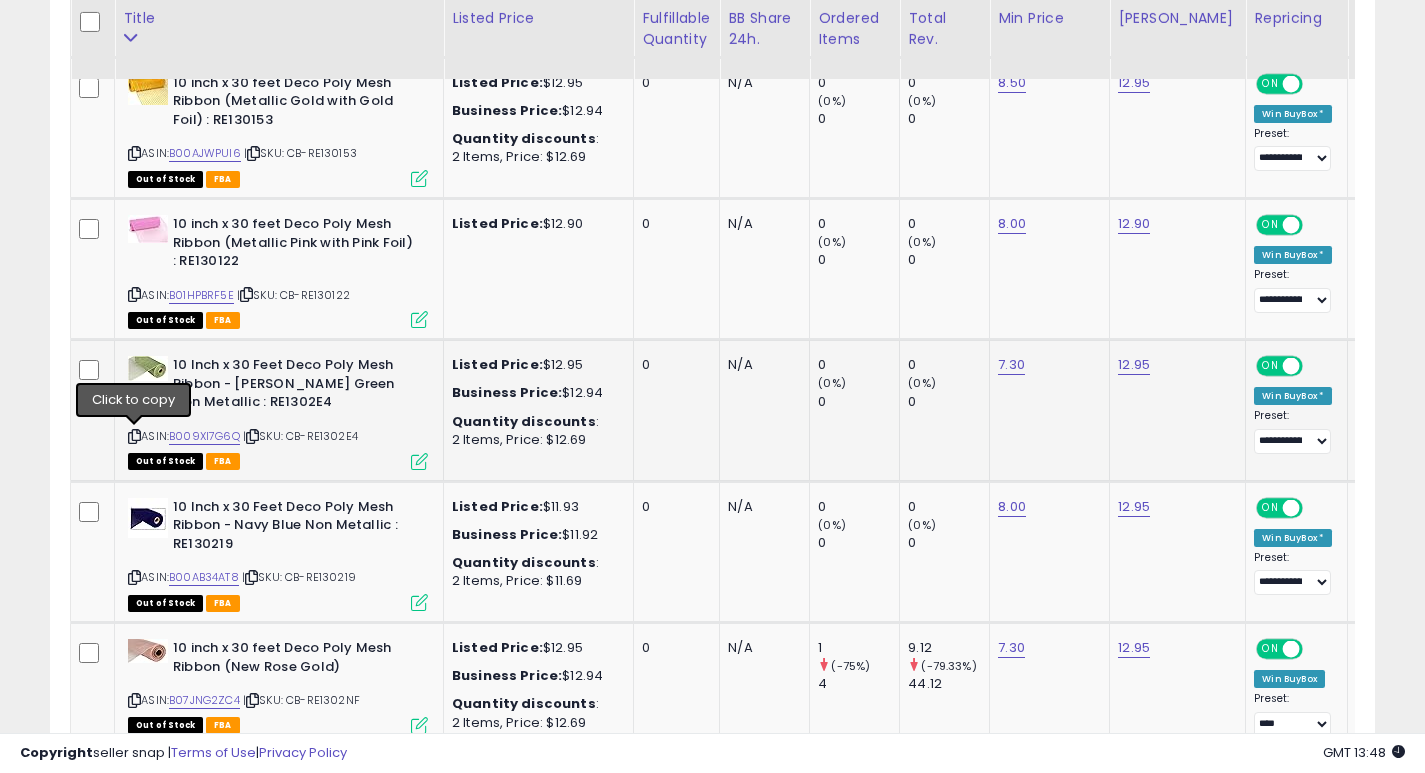 click at bounding box center [134, 436] 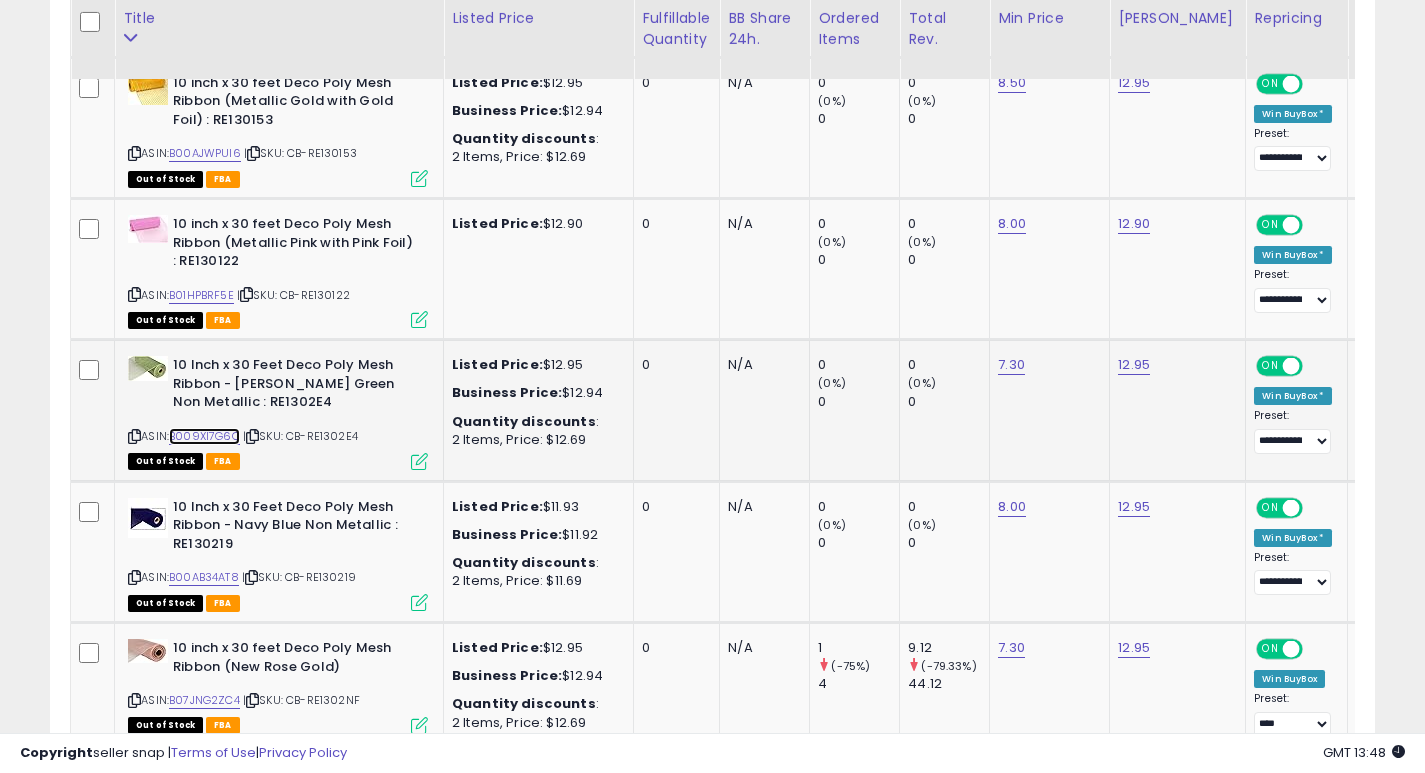 click on "B009XI7G6Q" at bounding box center [204, 436] 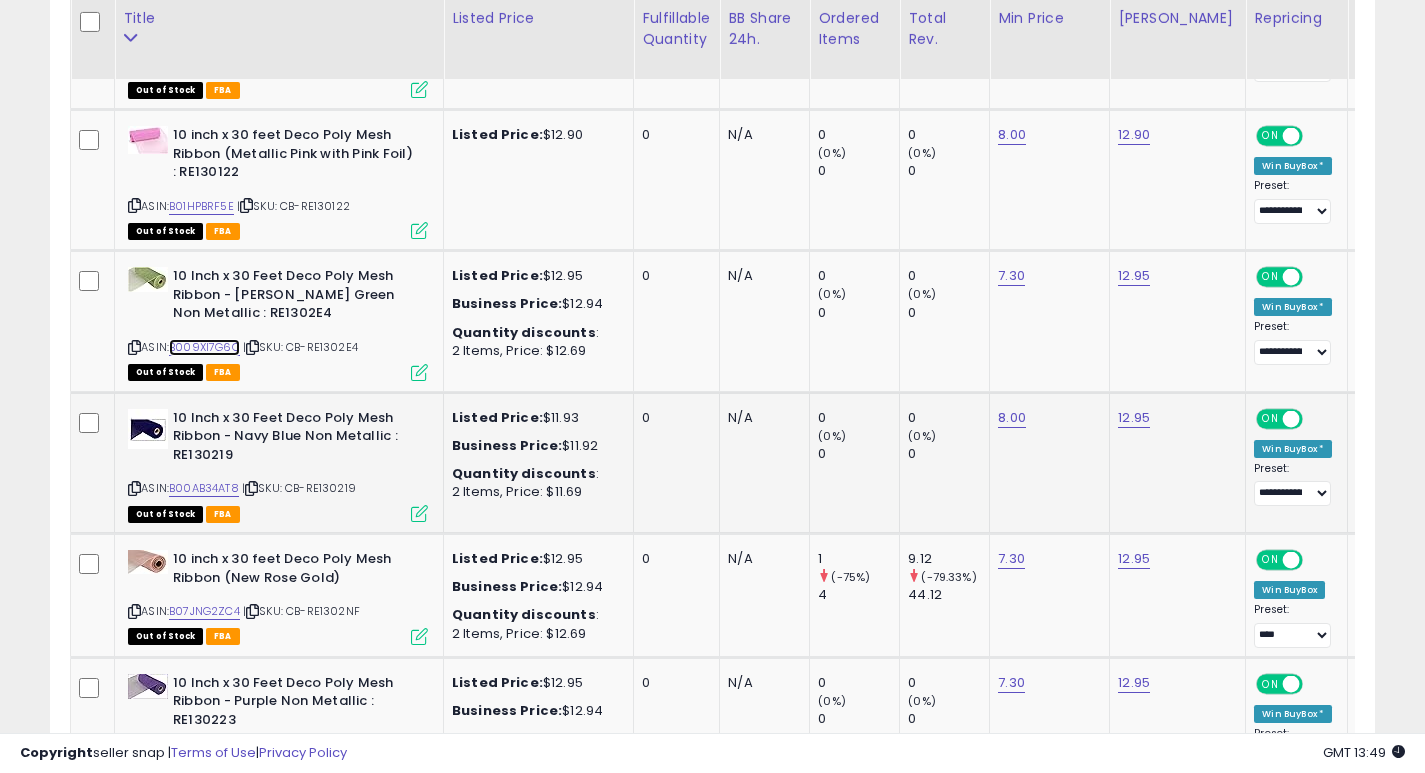 scroll, scrollTop: 2449, scrollLeft: 0, axis: vertical 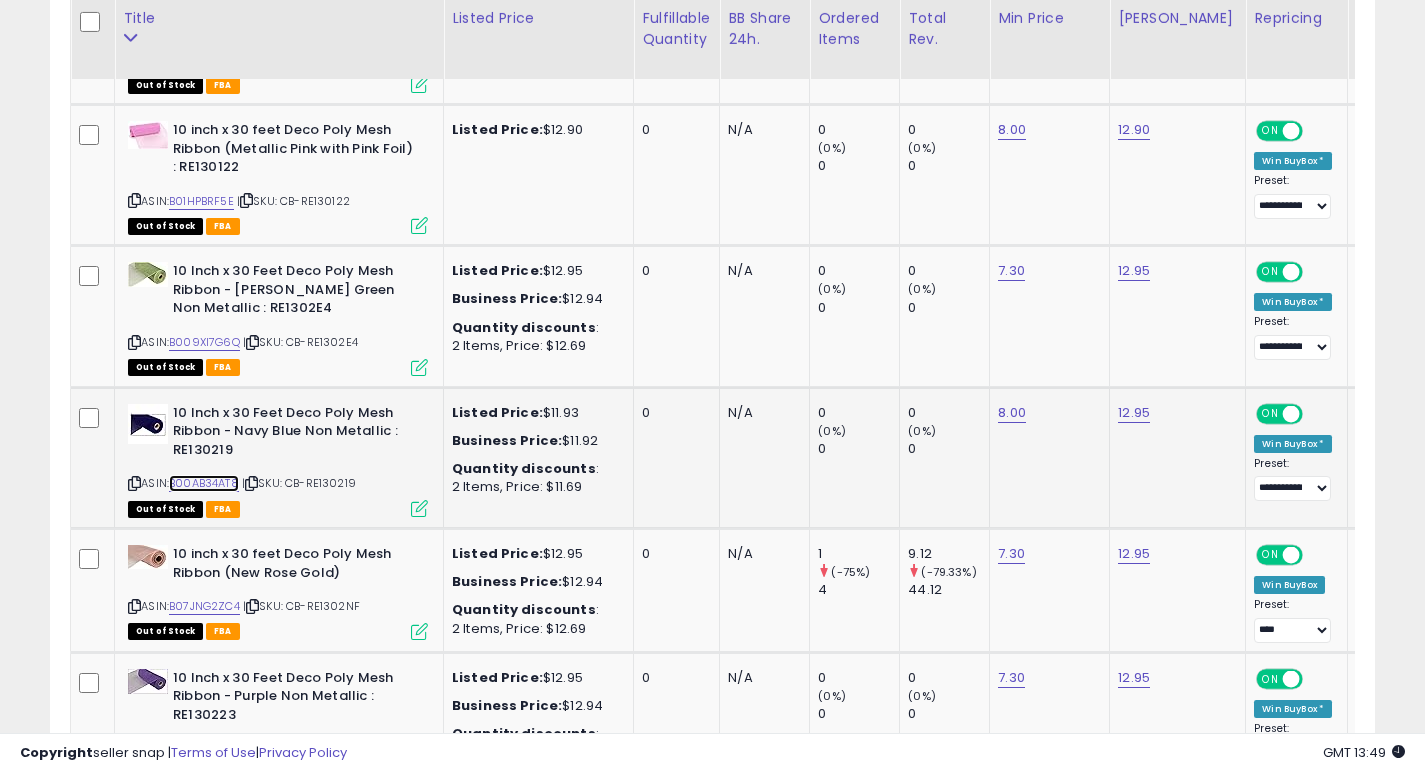 click on "B00AB34AT8" at bounding box center (204, 483) 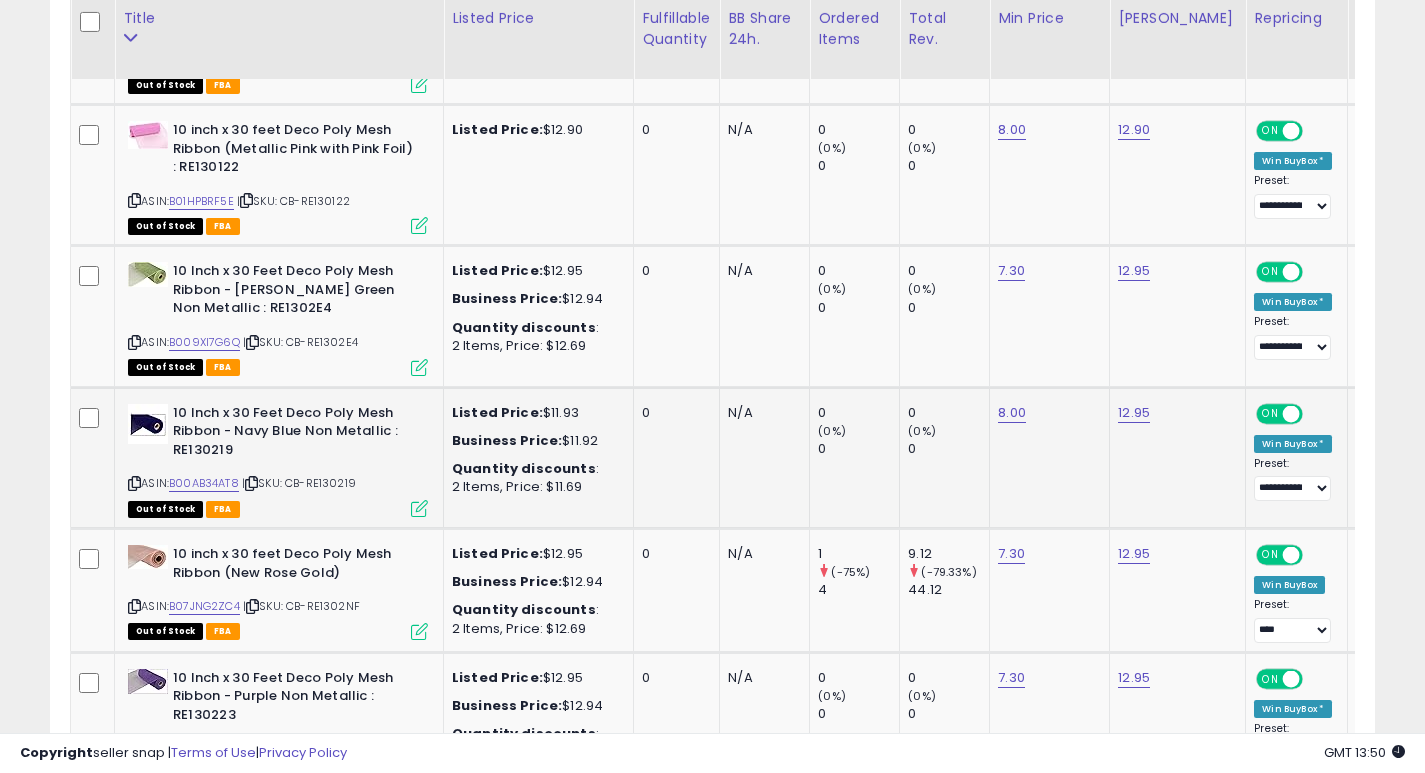 click at bounding box center (134, 483) 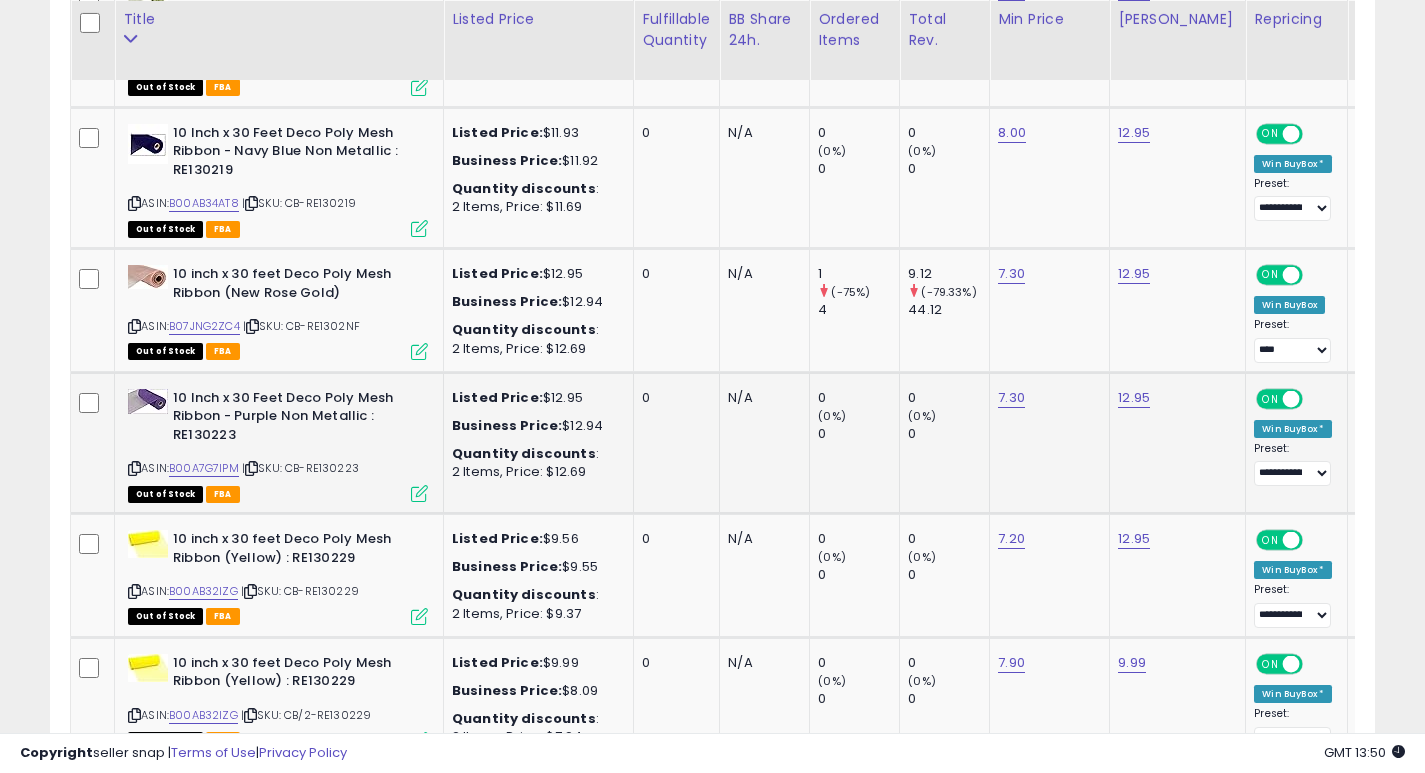 scroll, scrollTop: 2727, scrollLeft: 0, axis: vertical 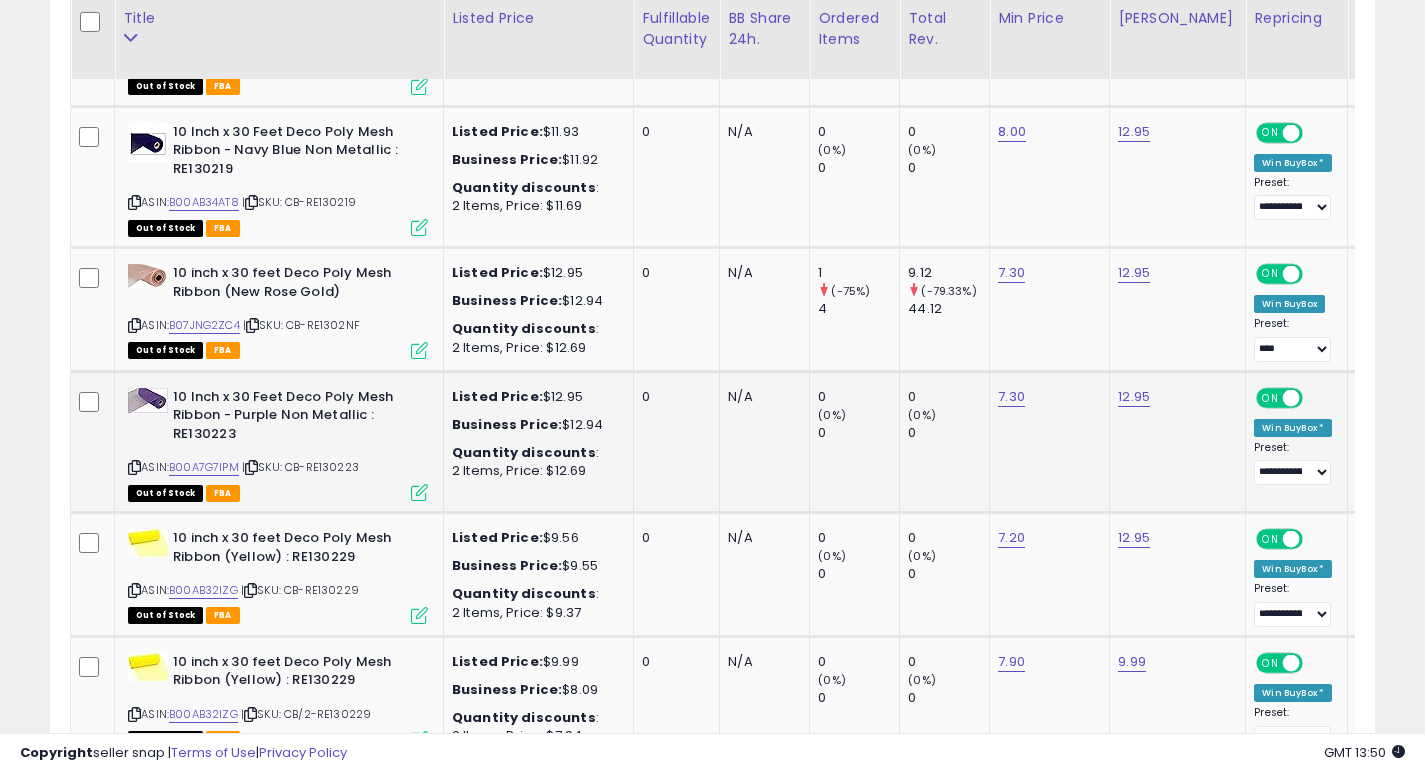 click at bounding box center (134, 467) 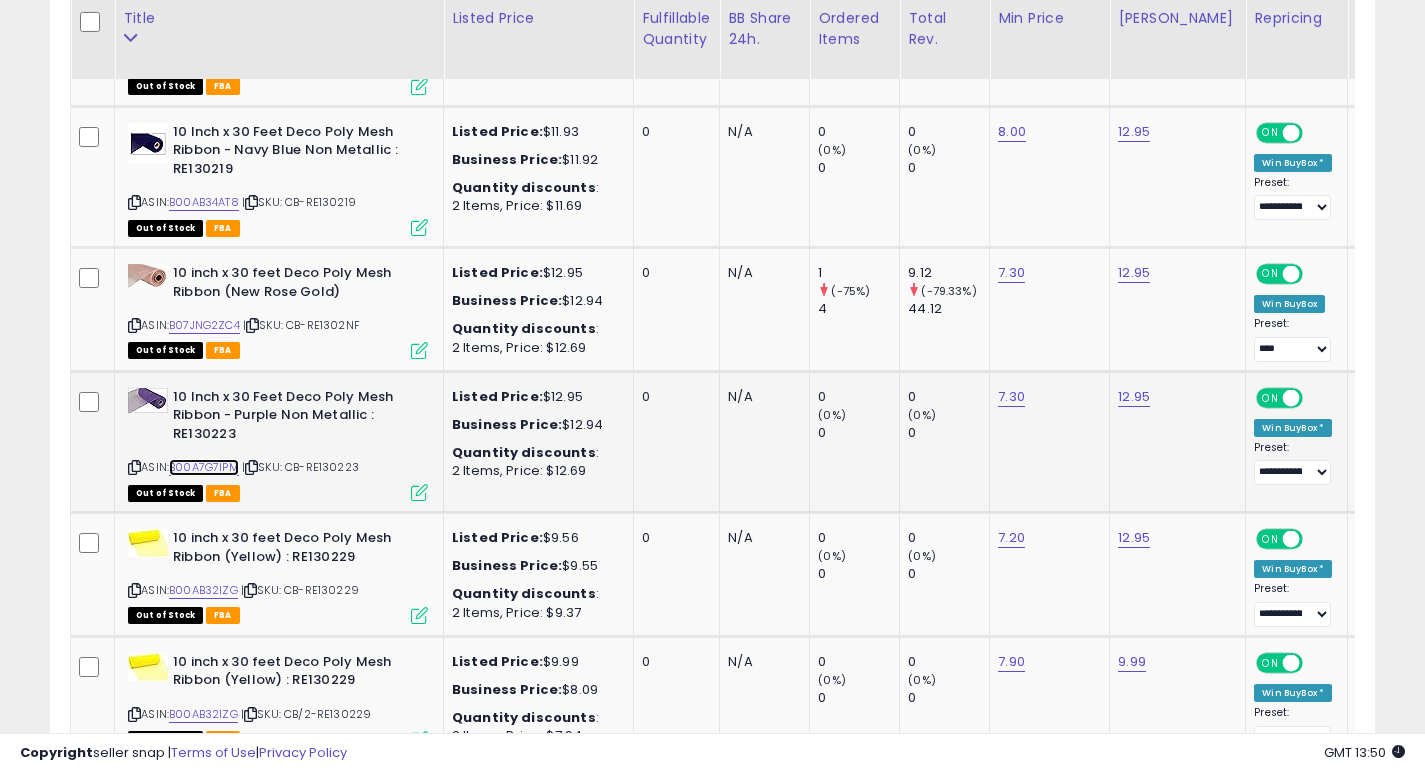 click on "B00A7G7IPM" at bounding box center [204, 467] 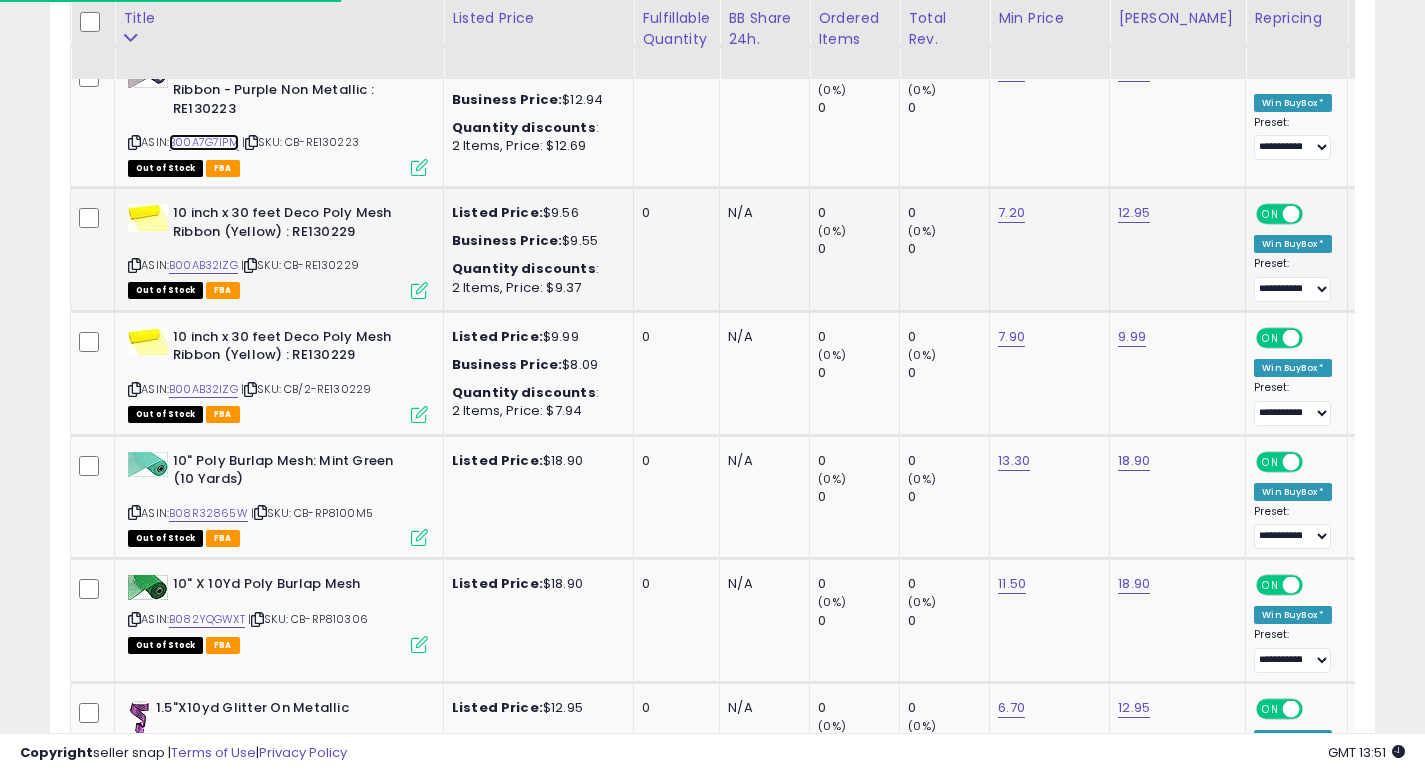 scroll, scrollTop: 3053, scrollLeft: 0, axis: vertical 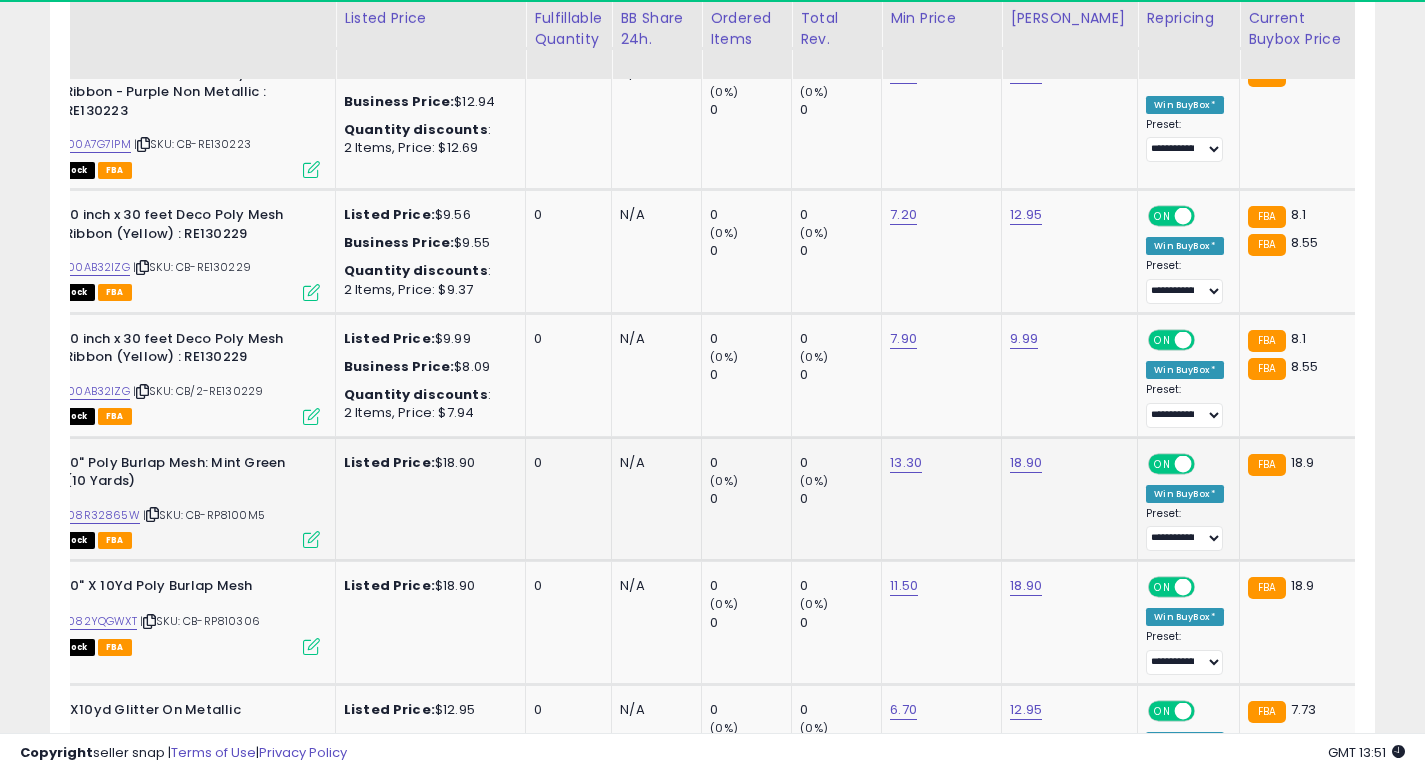 click on "Listed Price:  $18.90" 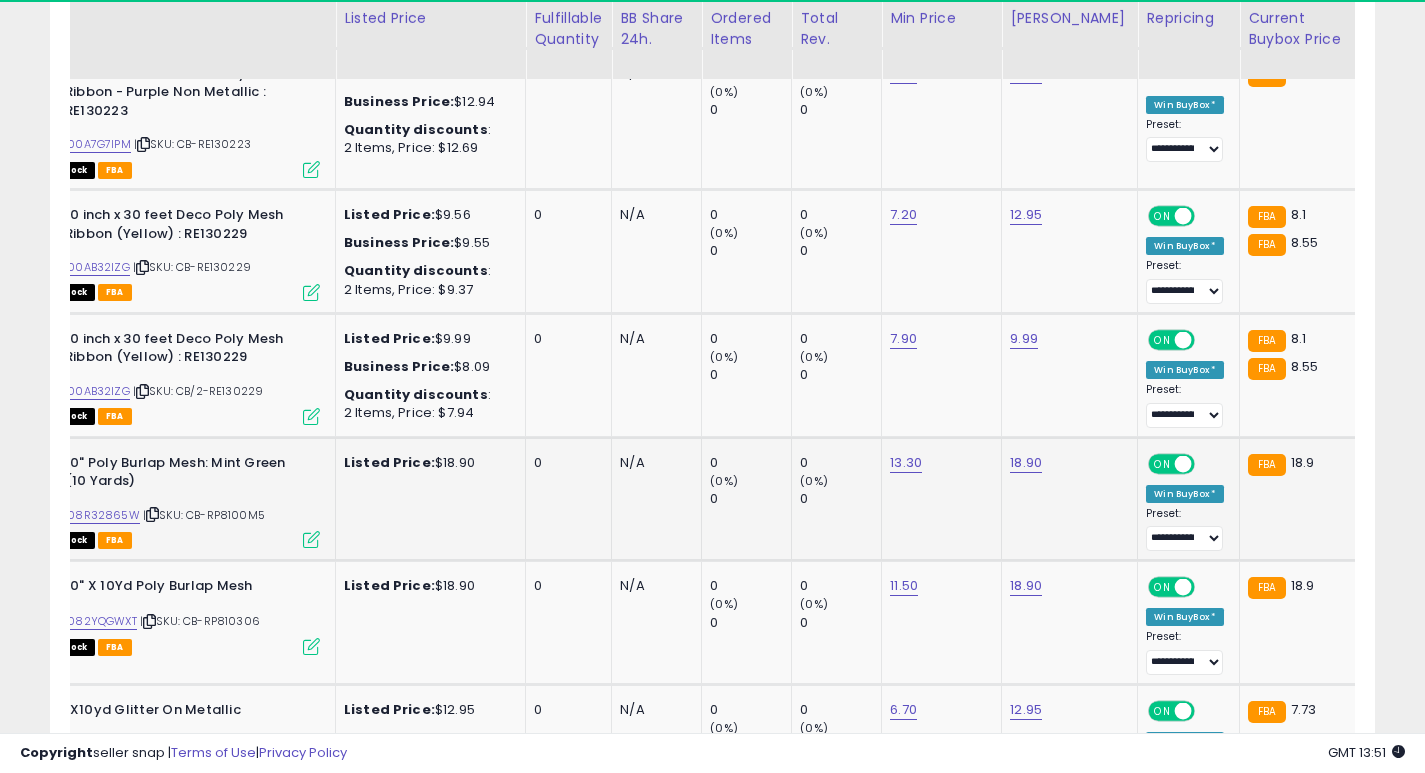scroll, scrollTop: 0, scrollLeft: 0, axis: both 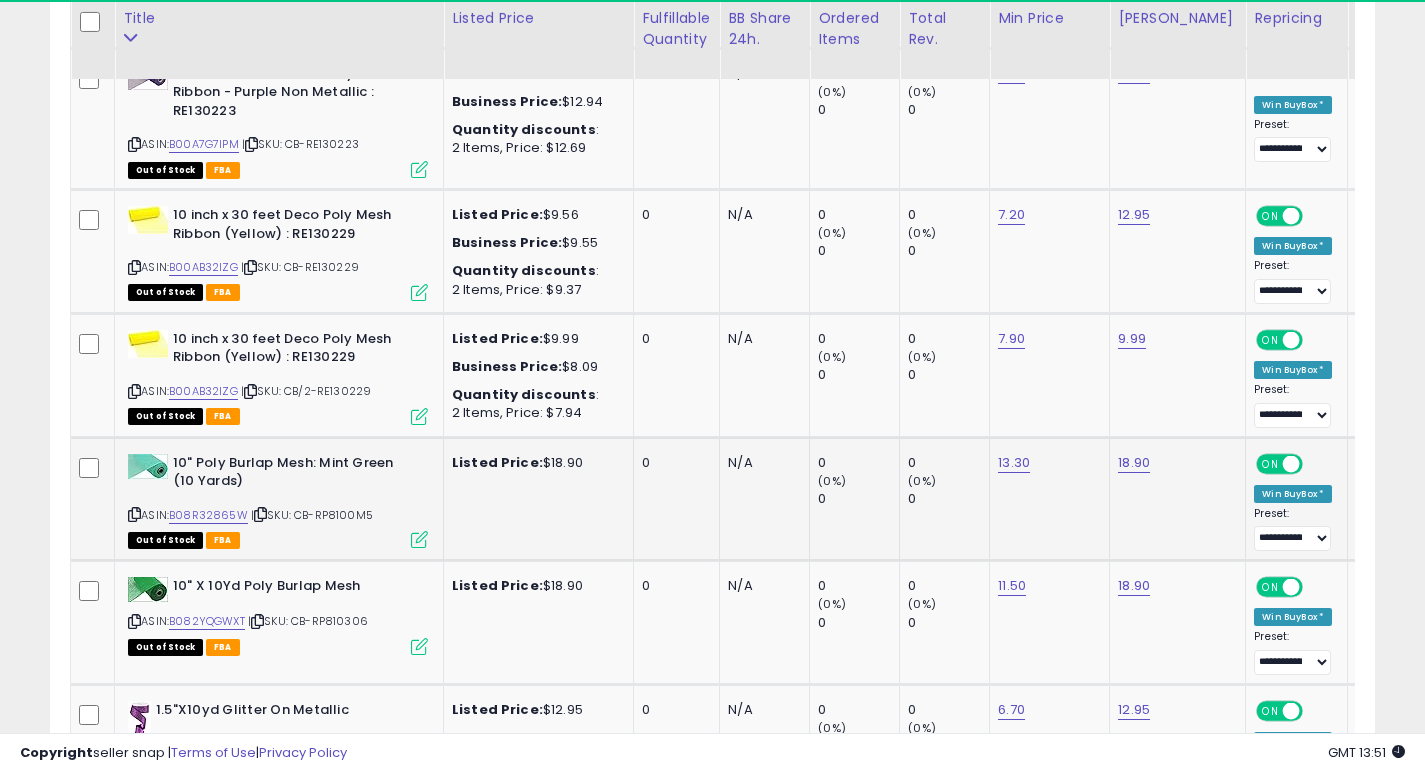 click on "ASIN:  B08R32865W    |   SKU: CB-RP8100M5 Out of Stock FBA" at bounding box center (278, 500) 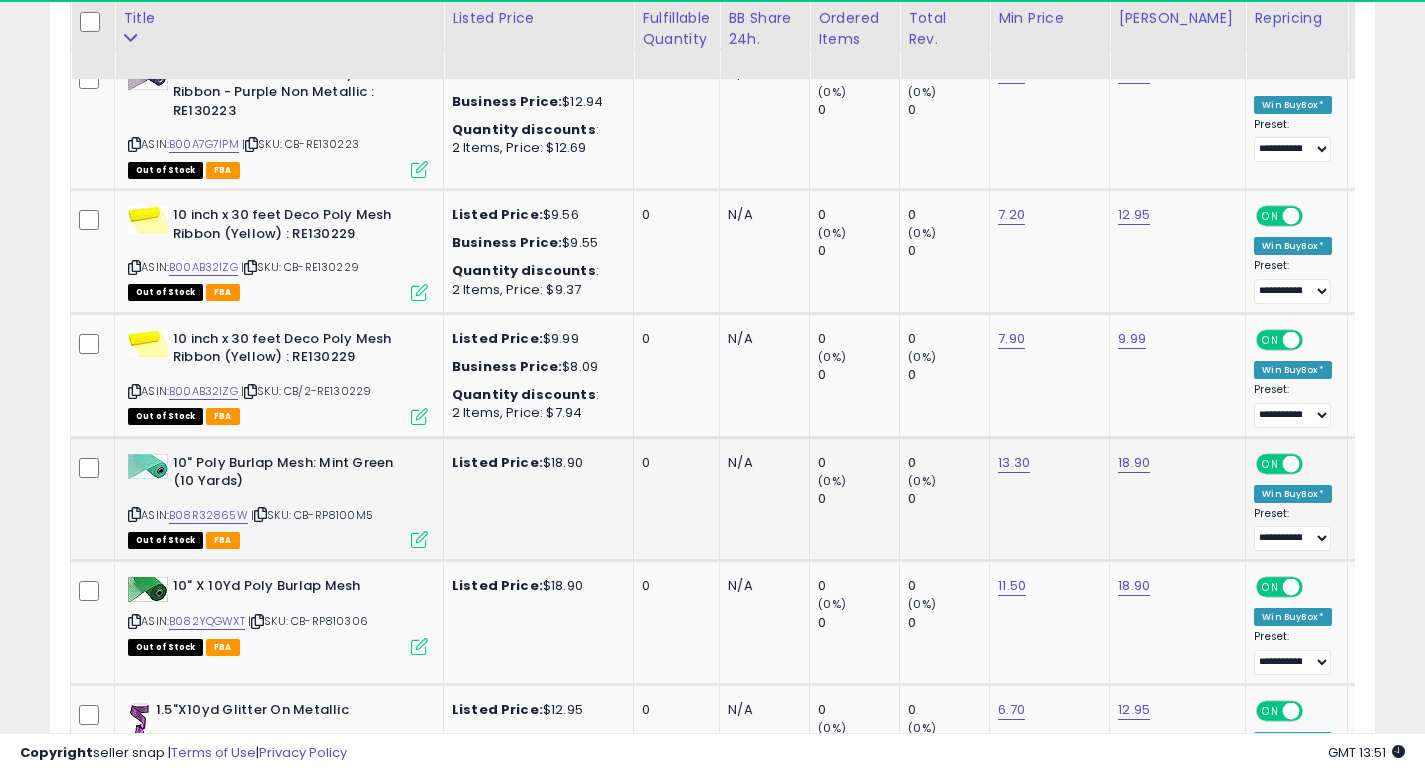 click at bounding box center (134, 514) 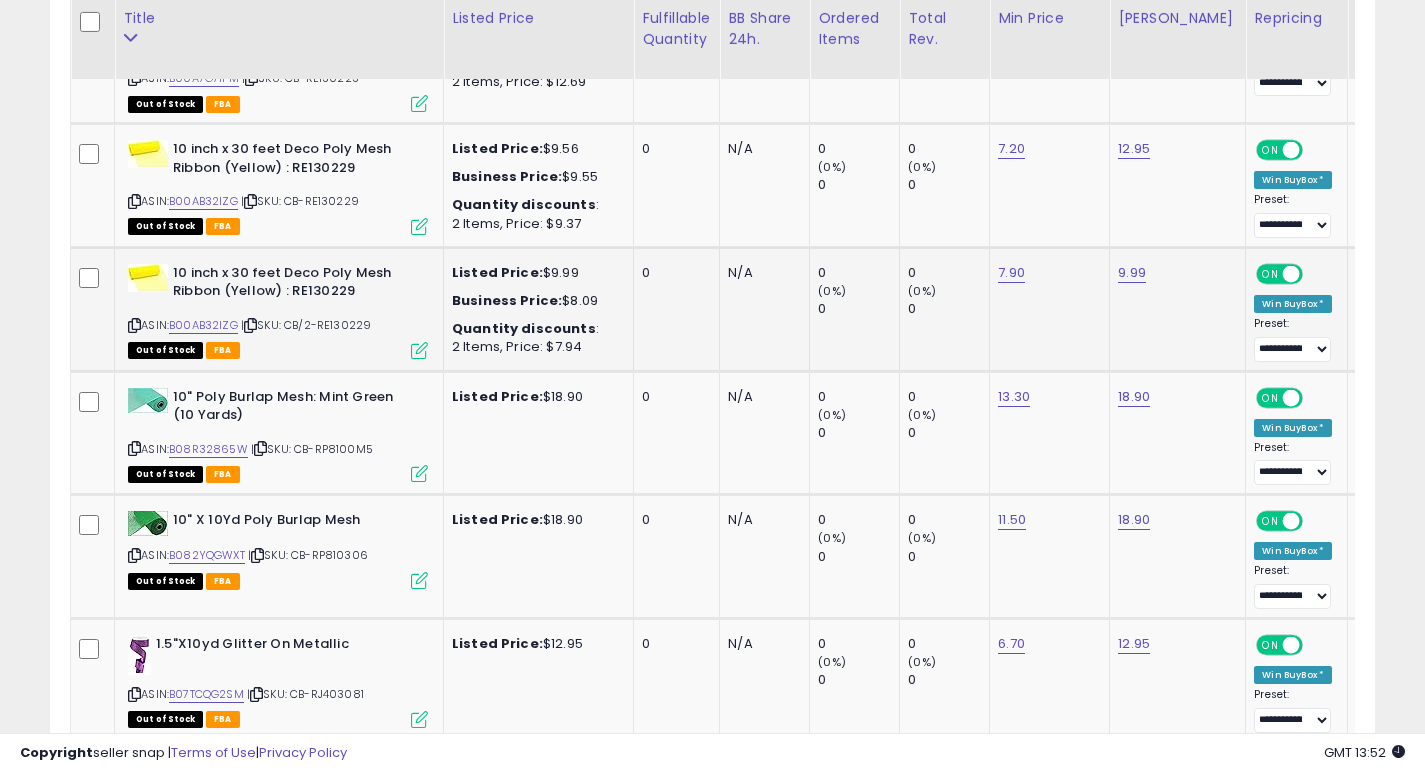 scroll, scrollTop: 3123, scrollLeft: 0, axis: vertical 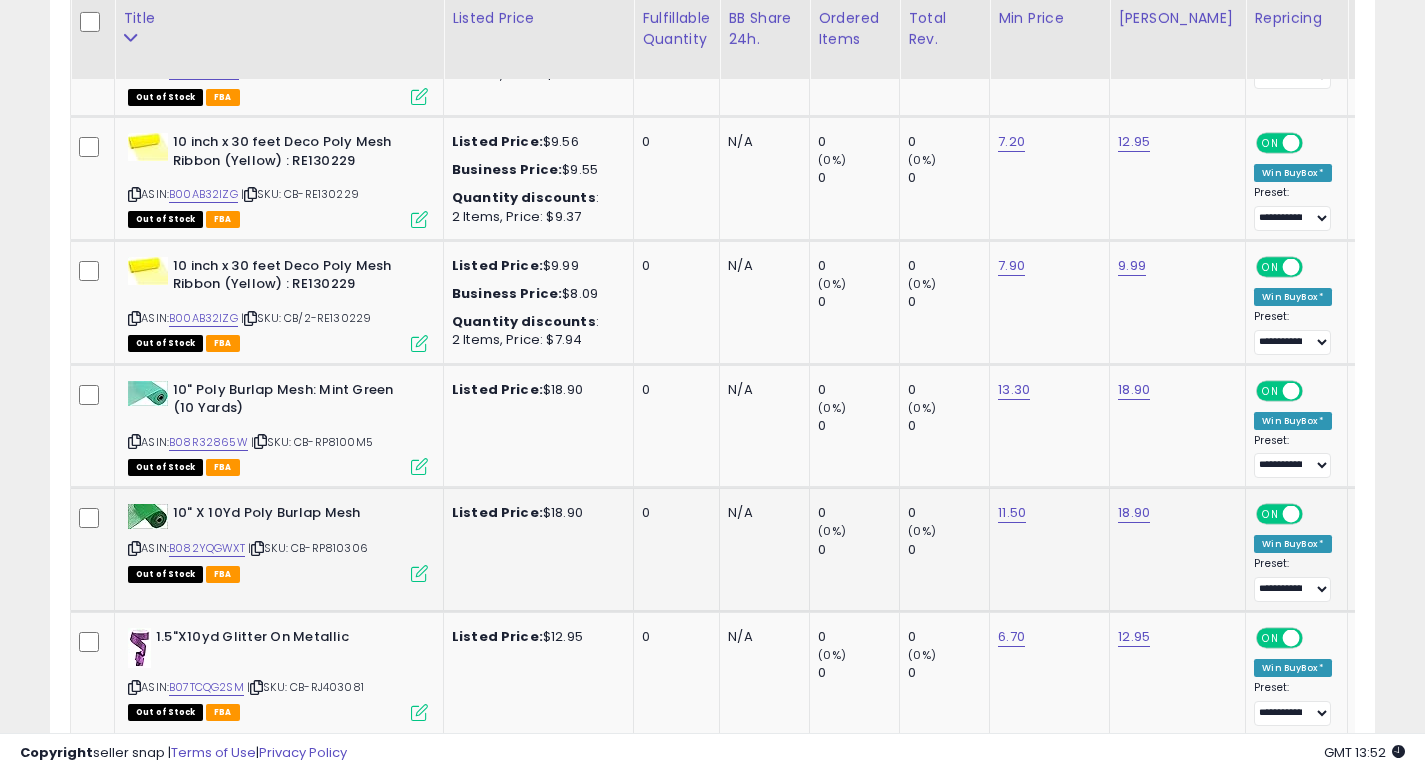 click at bounding box center [134, 548] 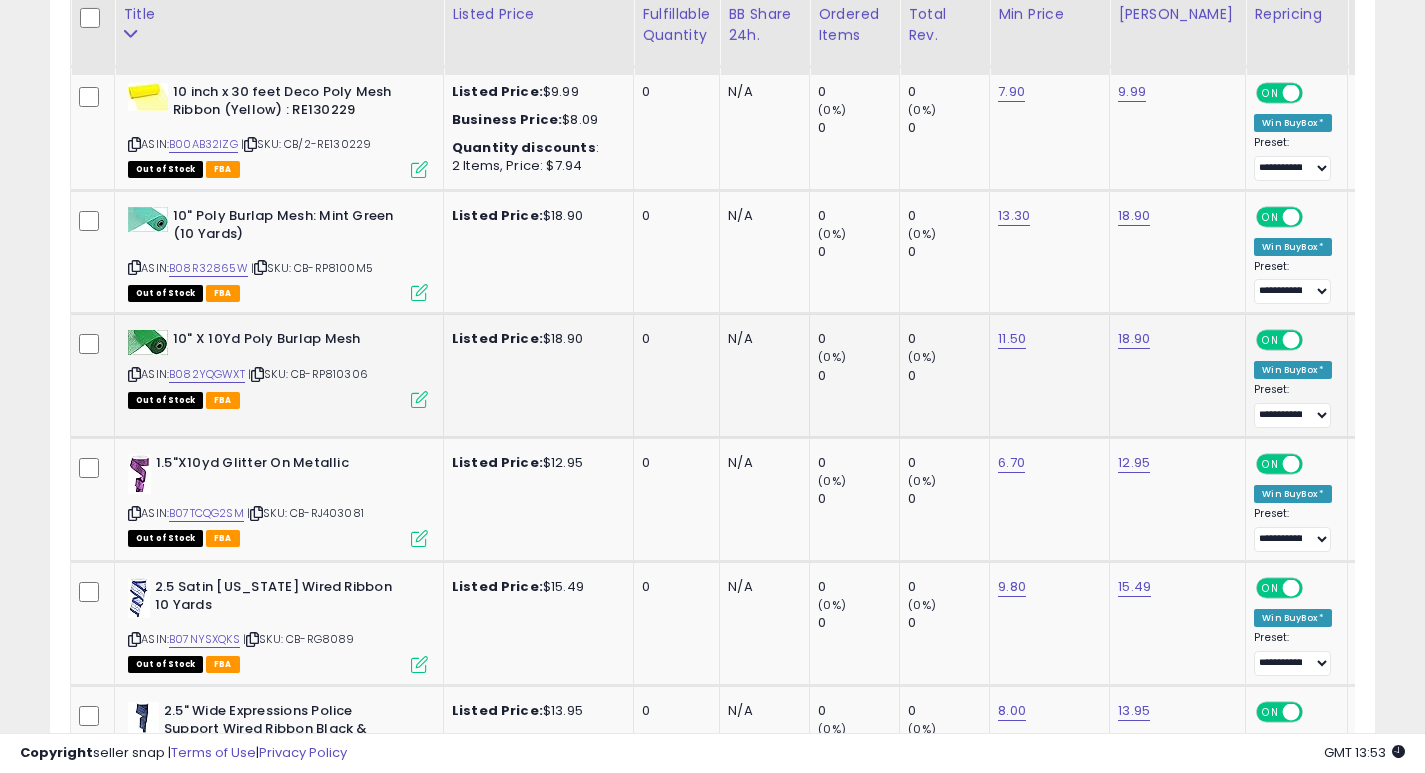 scroll, scrollTop: 3302, scrollLeft: 0, axis: vertical 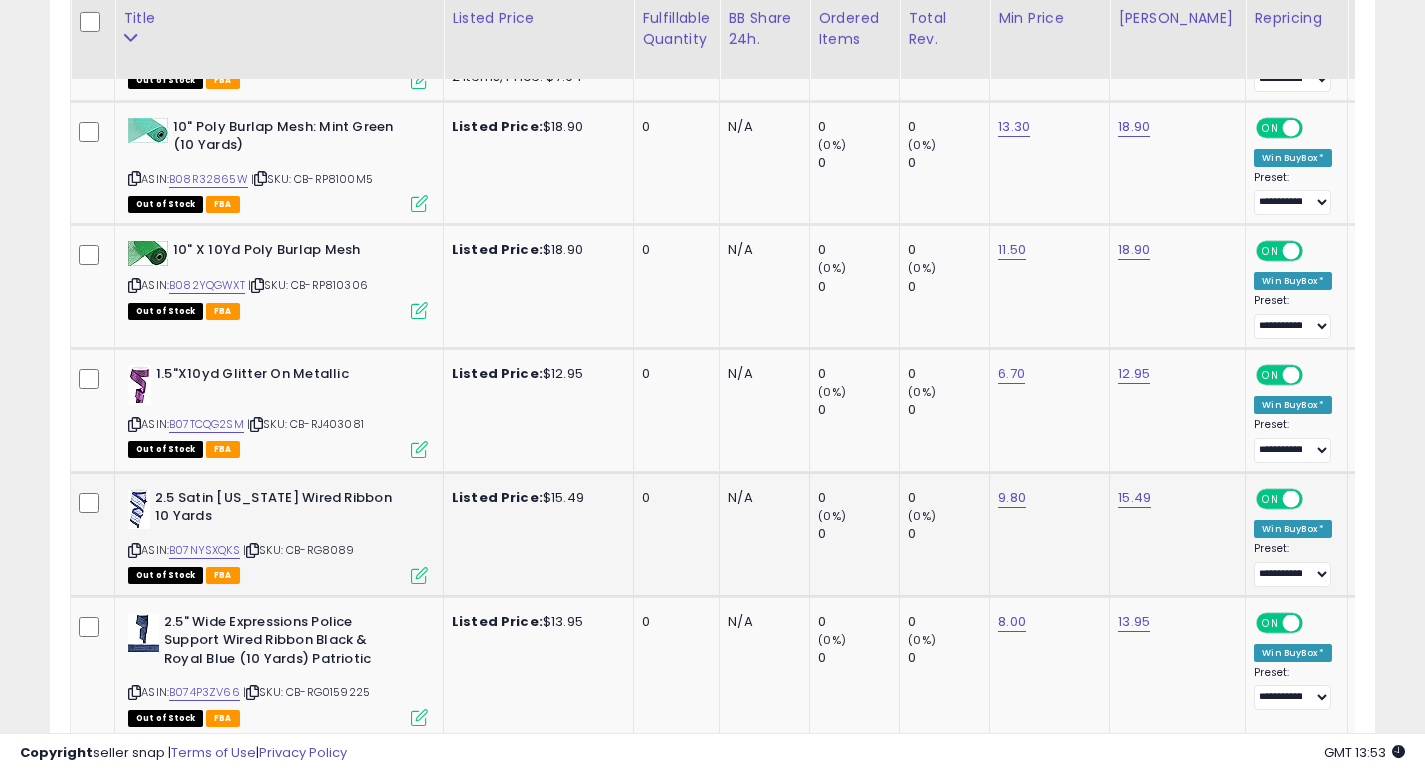 click at bounding box center [134, 550] 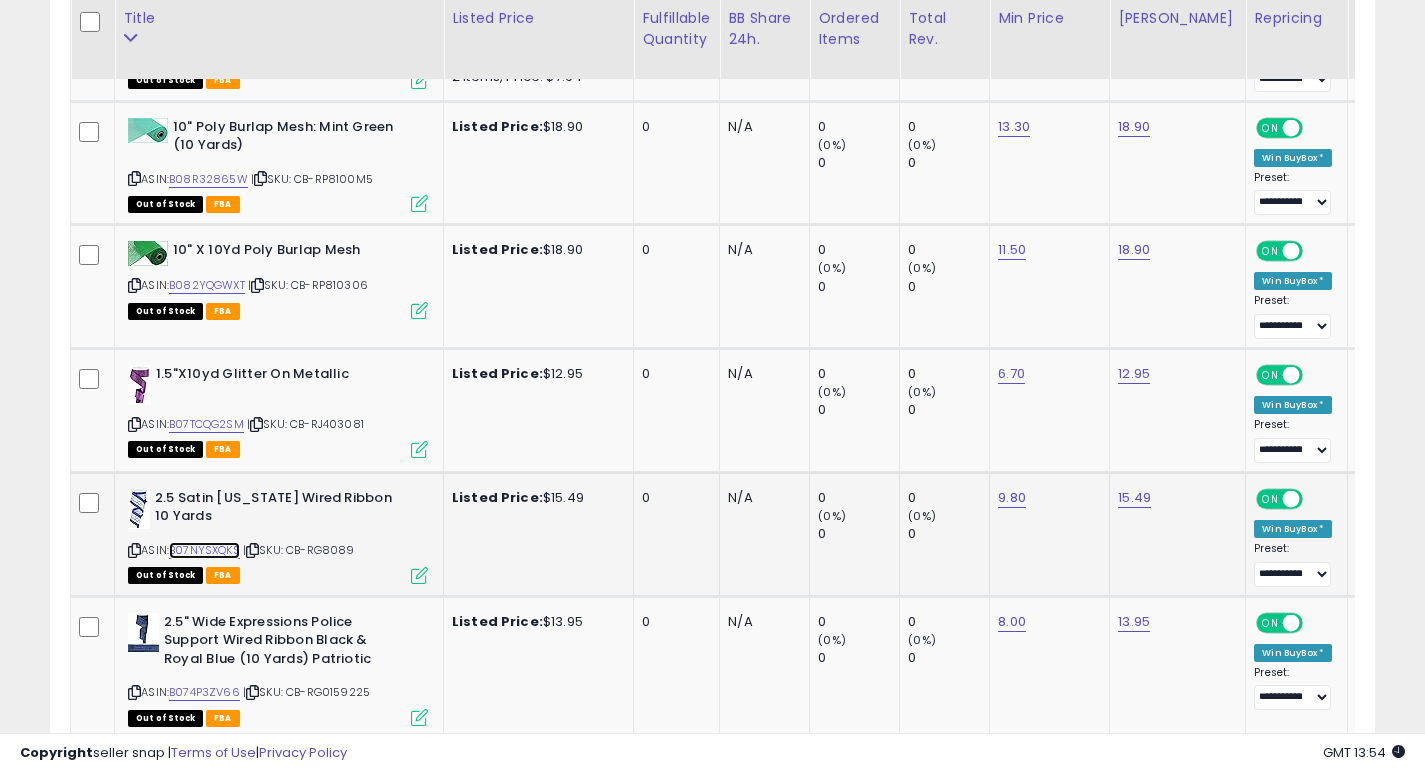click on "B07NYSXQKS" at bounding box center (204, 550) 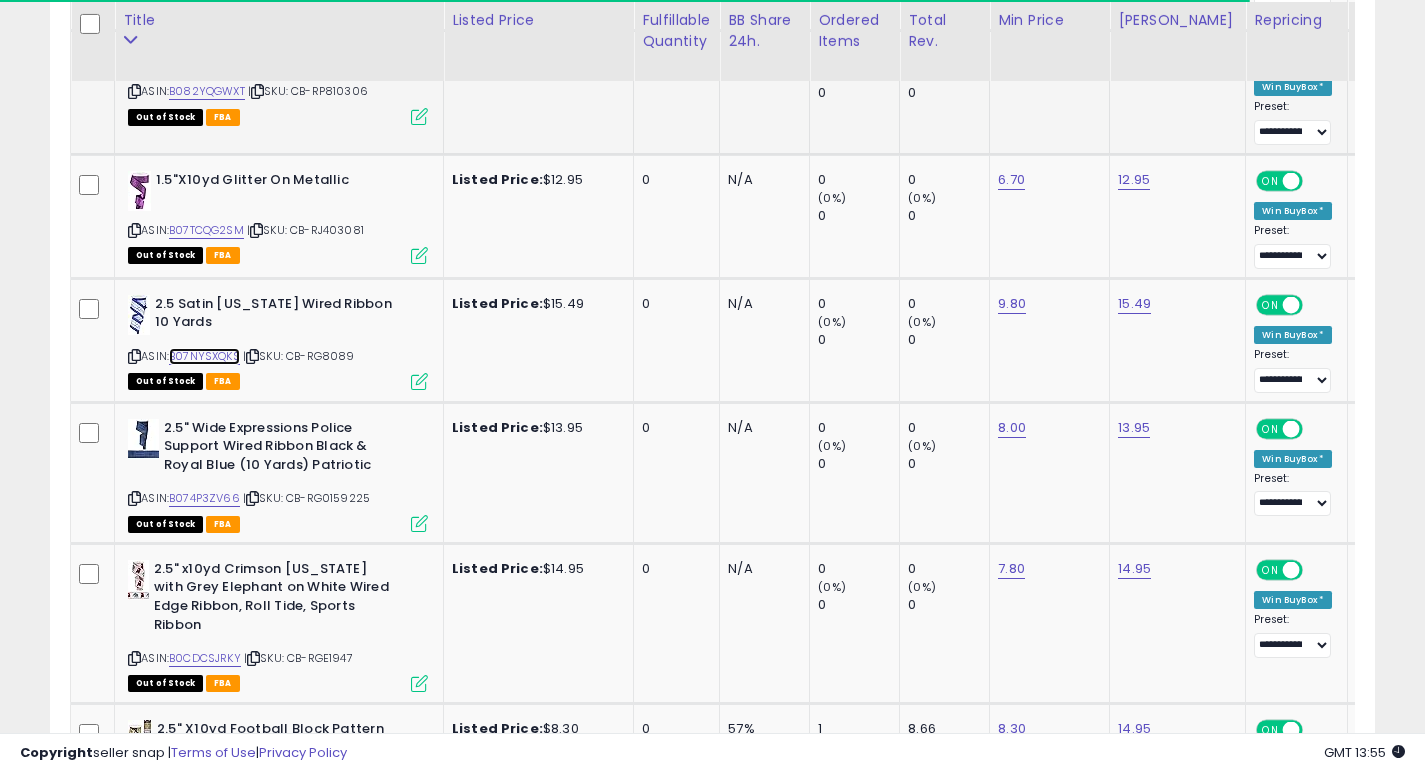 scroll, scrollTop: 3582, scrollLeft: 0, axis: vertical 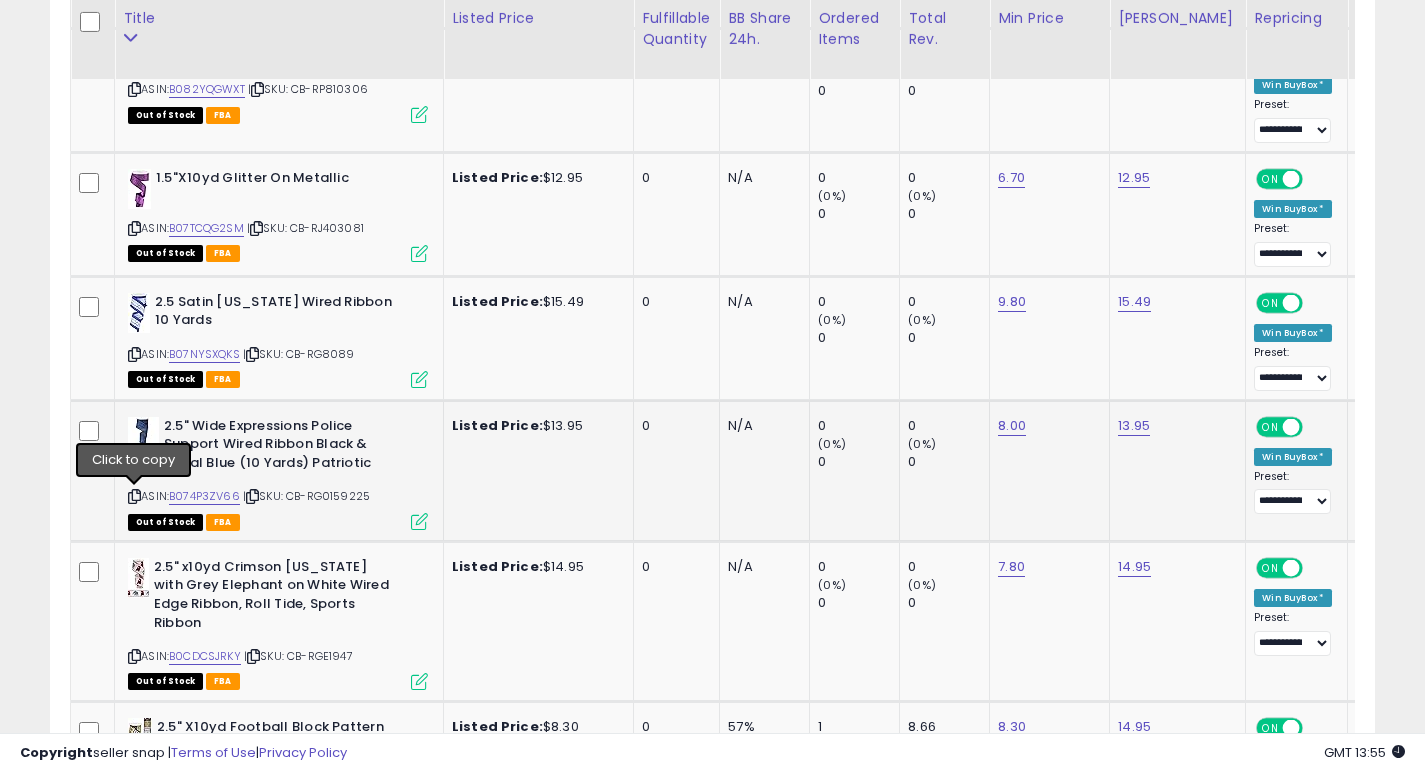 click at bounding box center [134, 496] 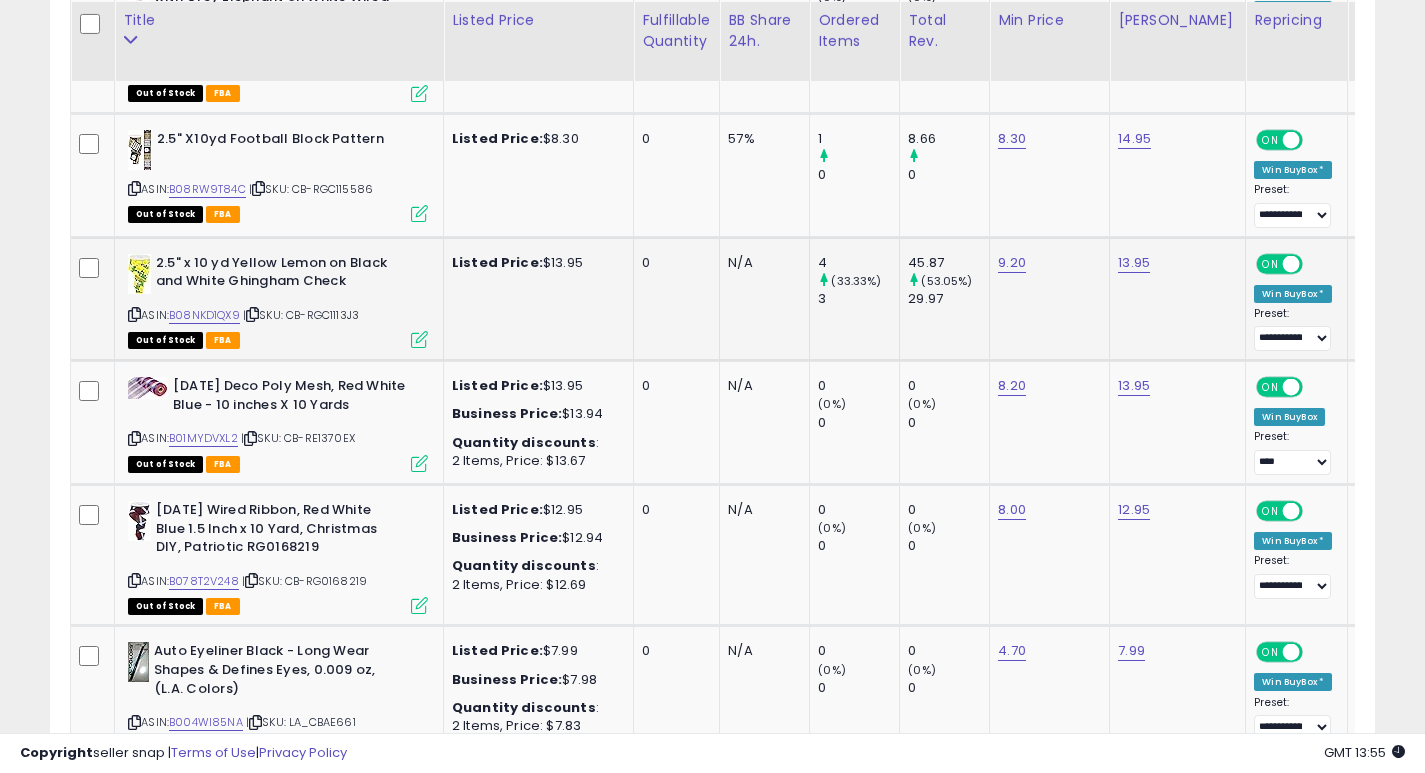 scroll, scrollTop: 4172, scrollLeft: 0, axis: vertical 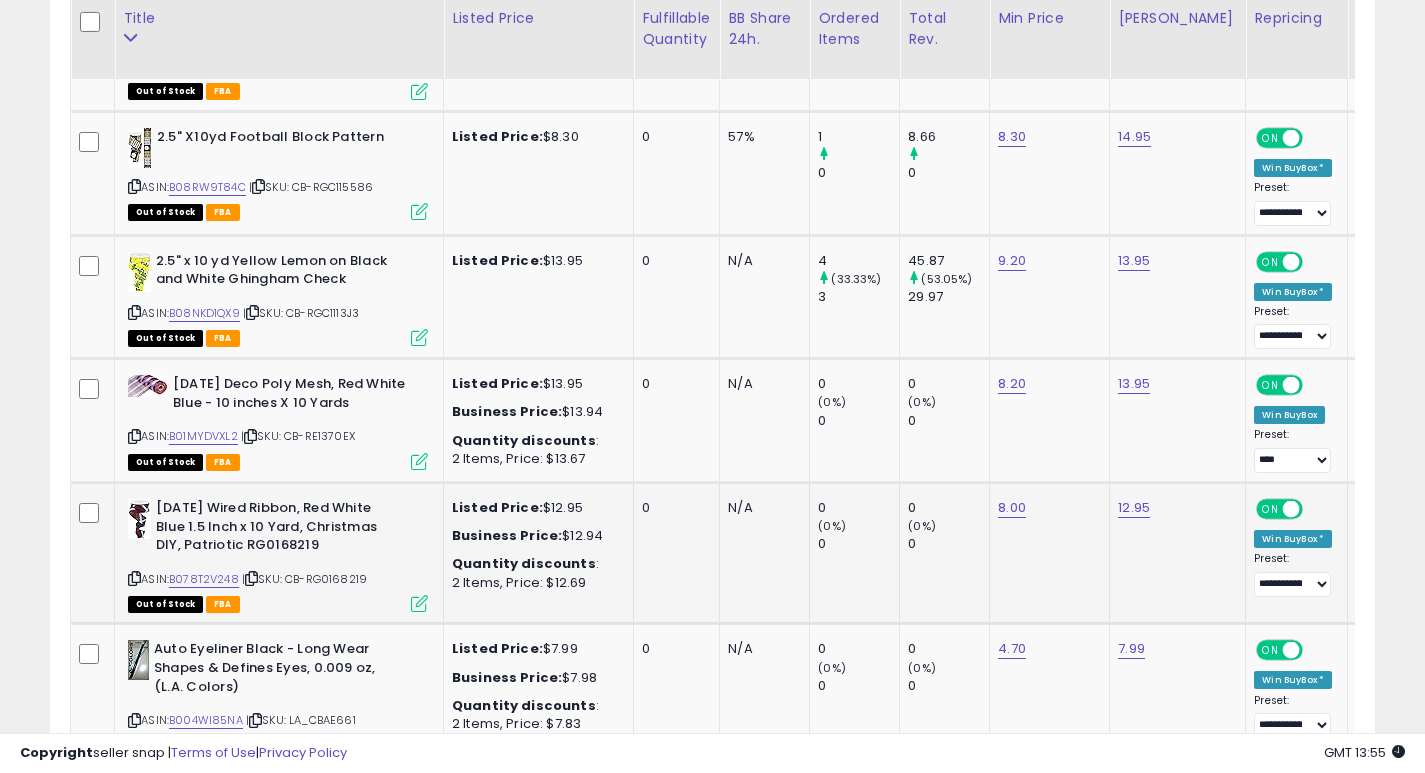 click on "N/A" 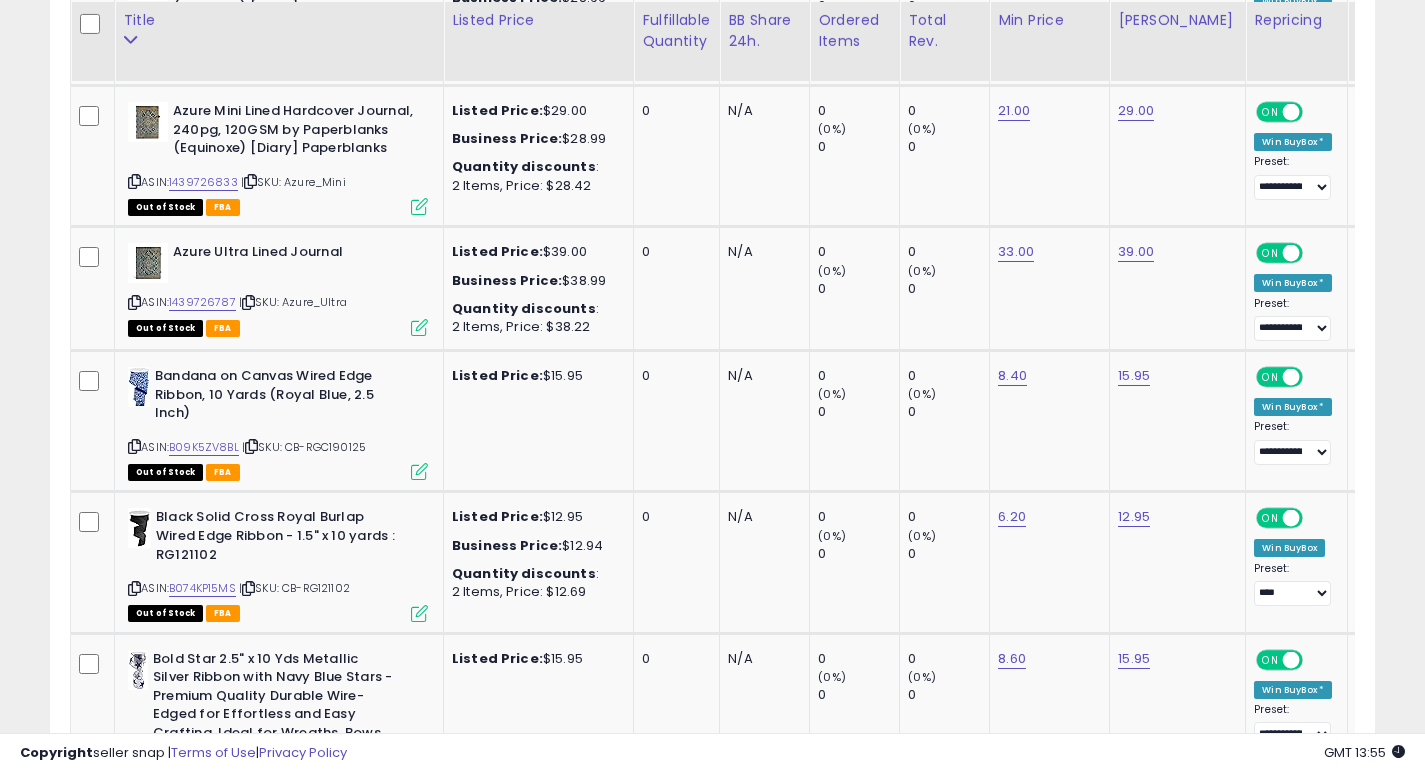 scroll, scrollTop: 4995, scrollLeft: 0, axis: vertical 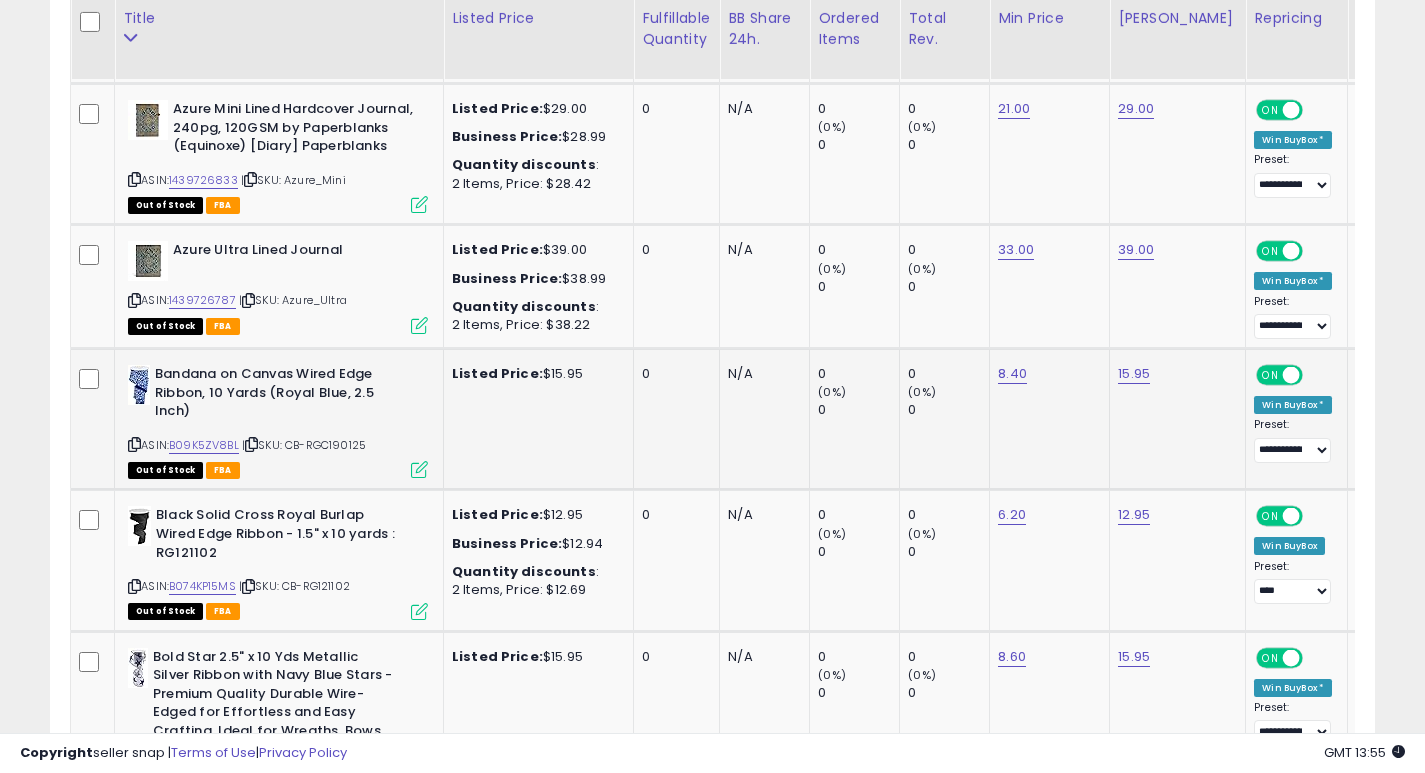 click on "ASIN:  B09K5ZV8BL    |   SKU: CB-RGC190125 Out of Stock FBA" at bounding box center (278, 420) 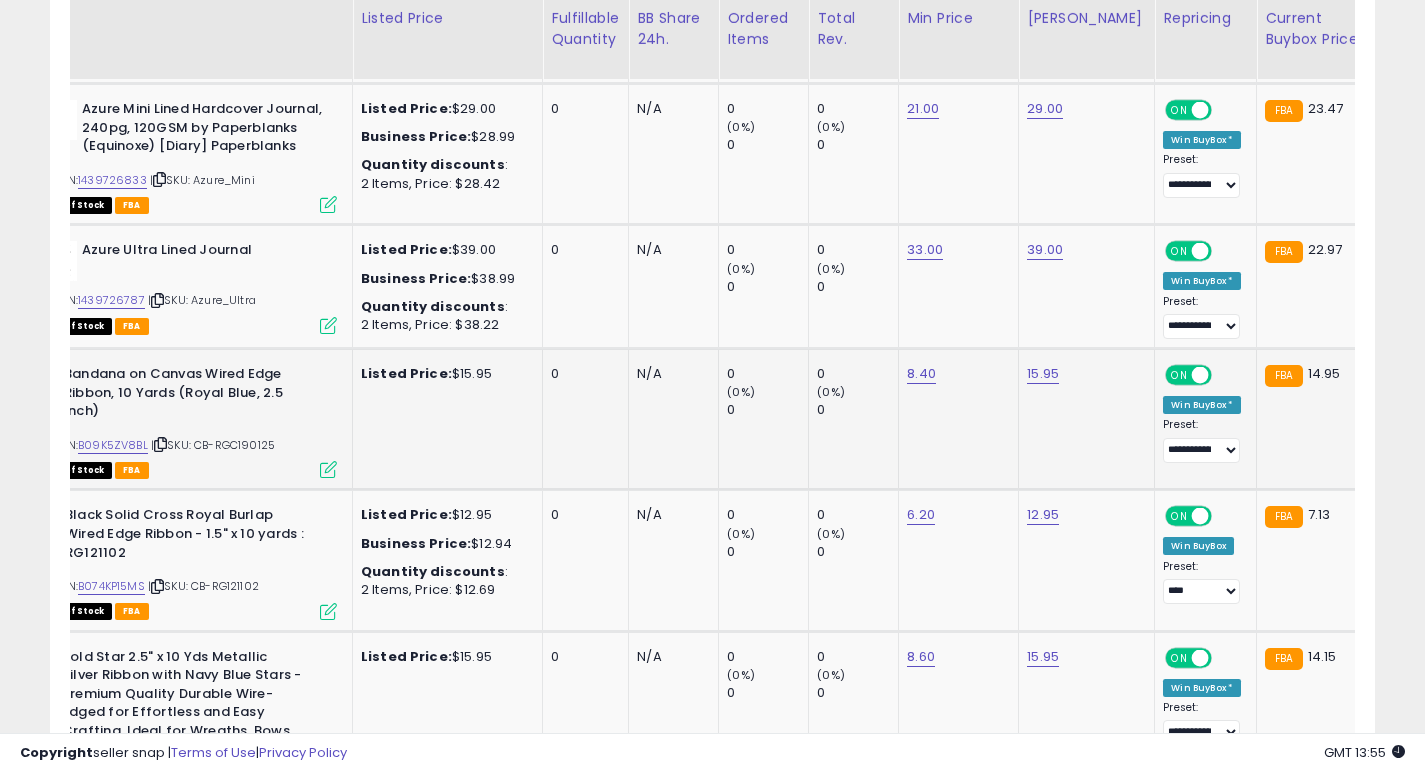 scroll, scrollTop: 0, scrollLeft: 131, axis: horizontal 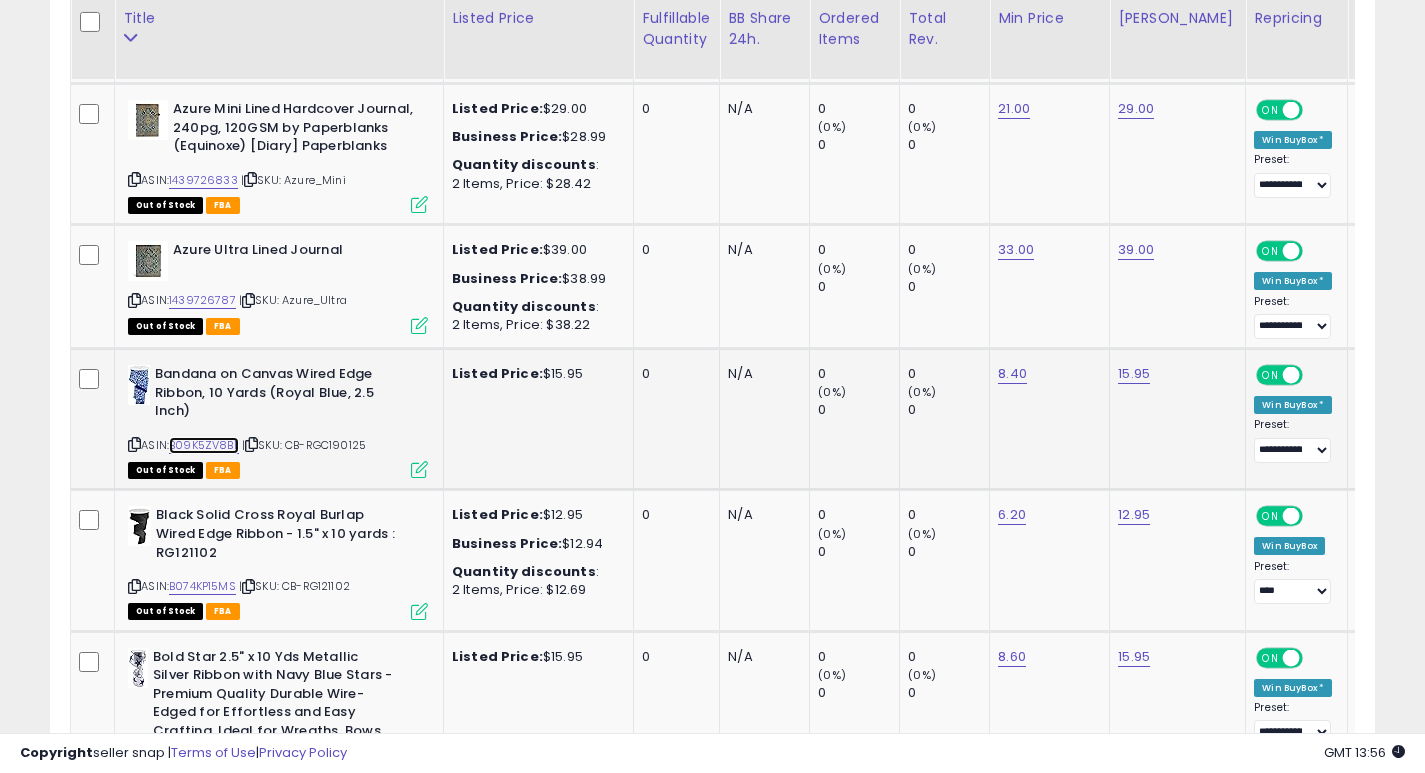 click on "B09K5ZV8BL" at bounding box center (204, 445) 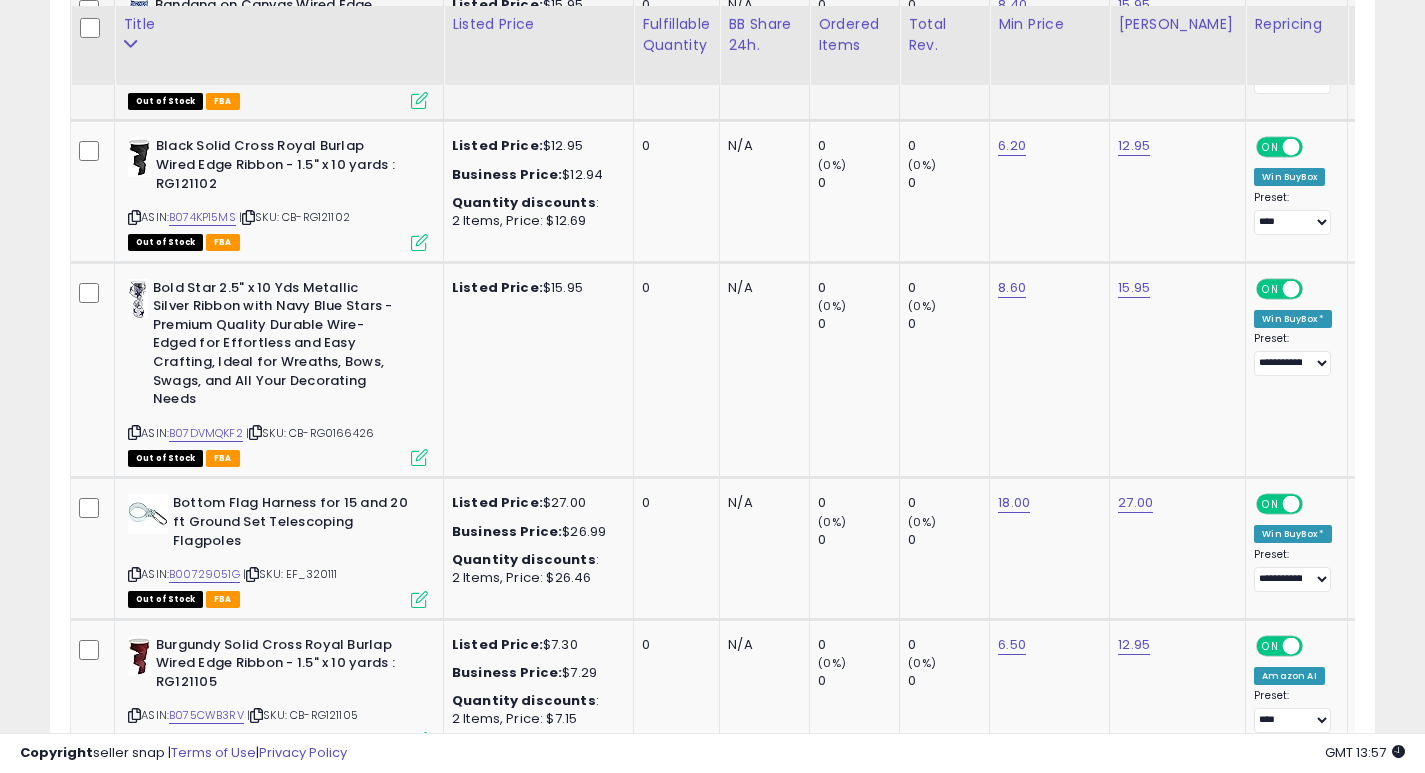 scroll, scrollTop: 5370, scrollLeft: 0, axis: vertical 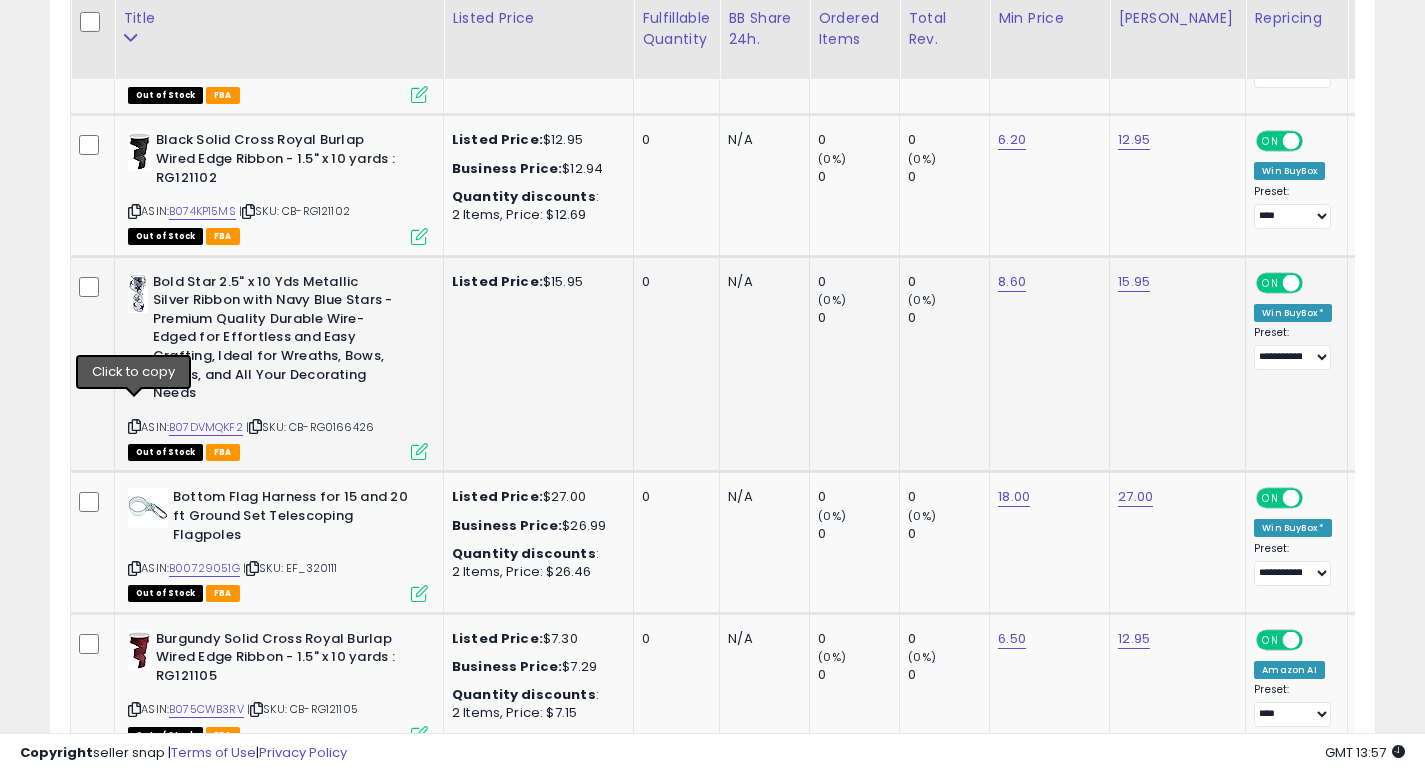click at bounding box center [134, 426] 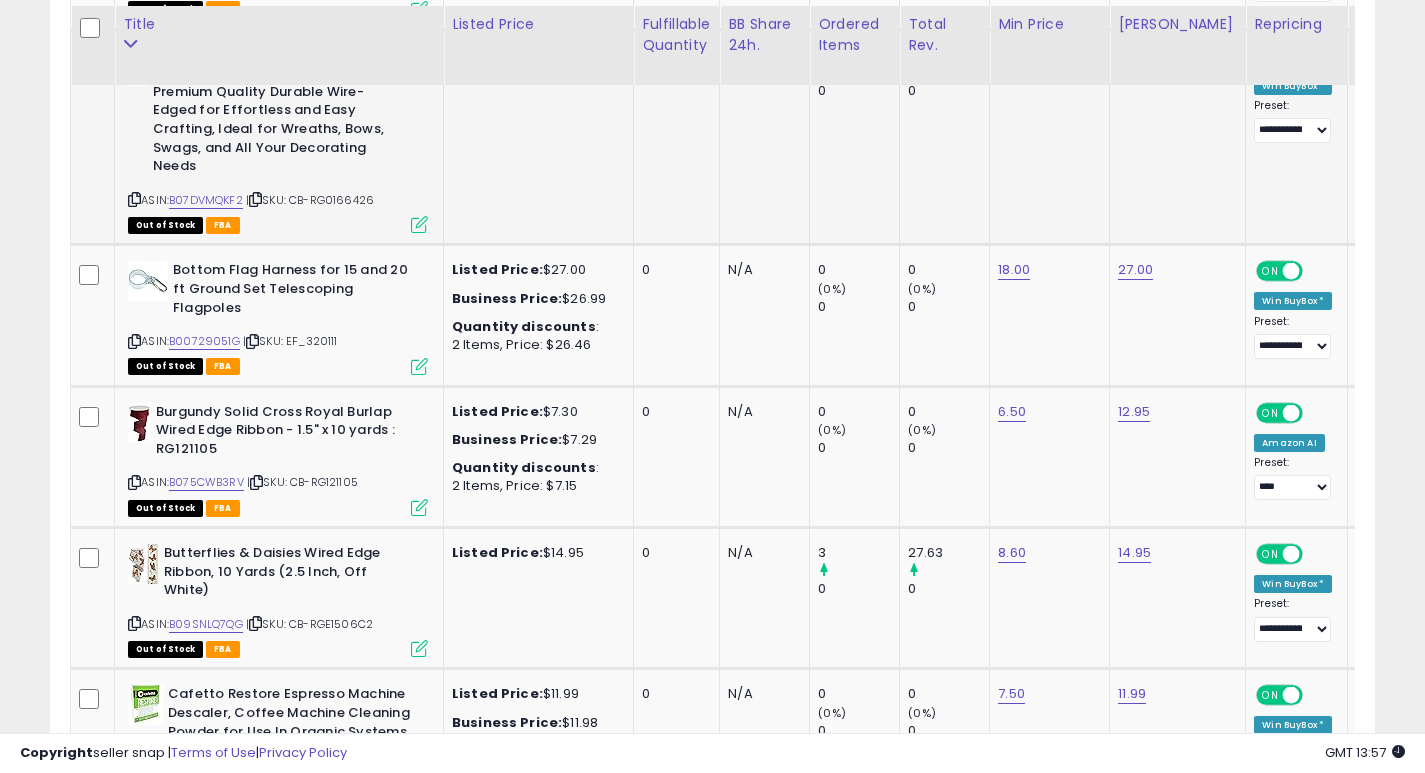 scroll, scrollTop: 5603, scrollLeft: 0, axis: vertical 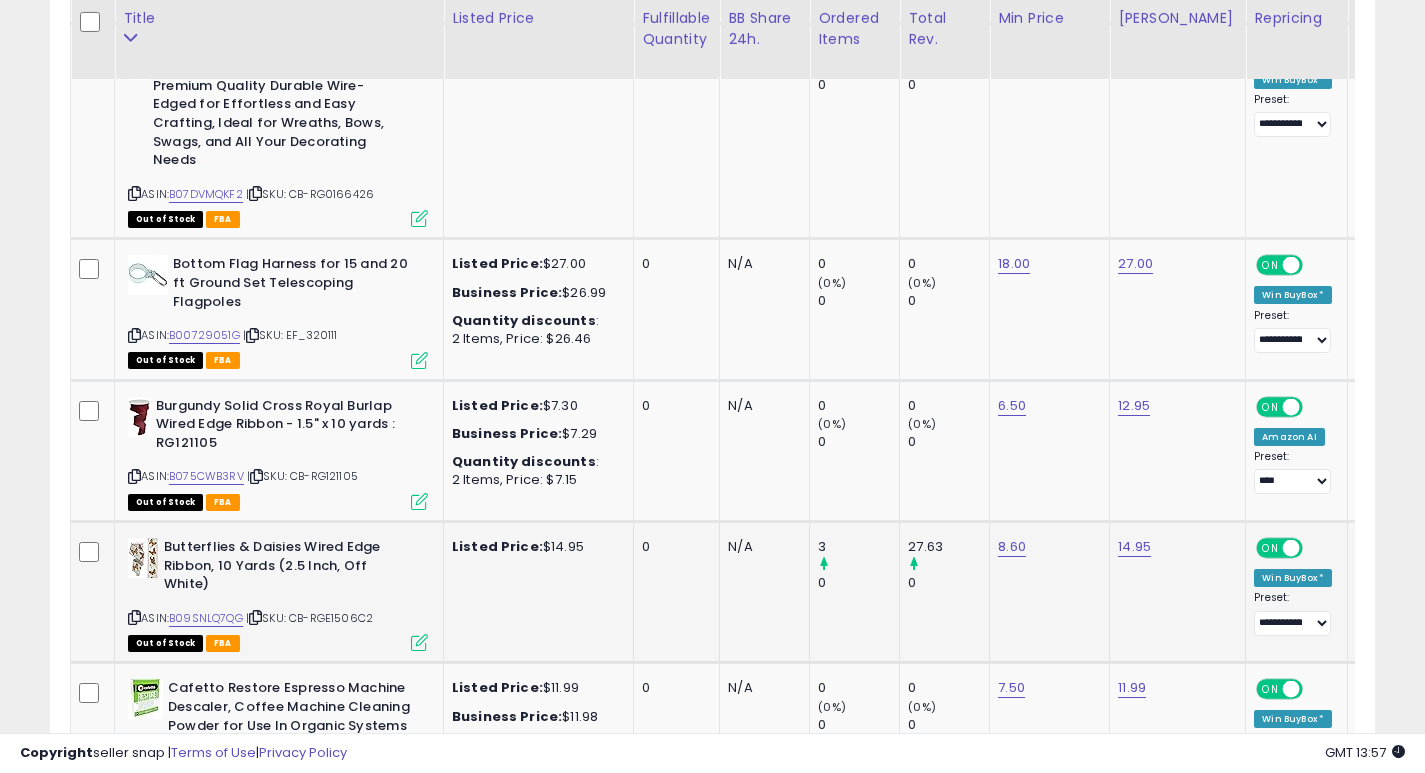 click on "0" 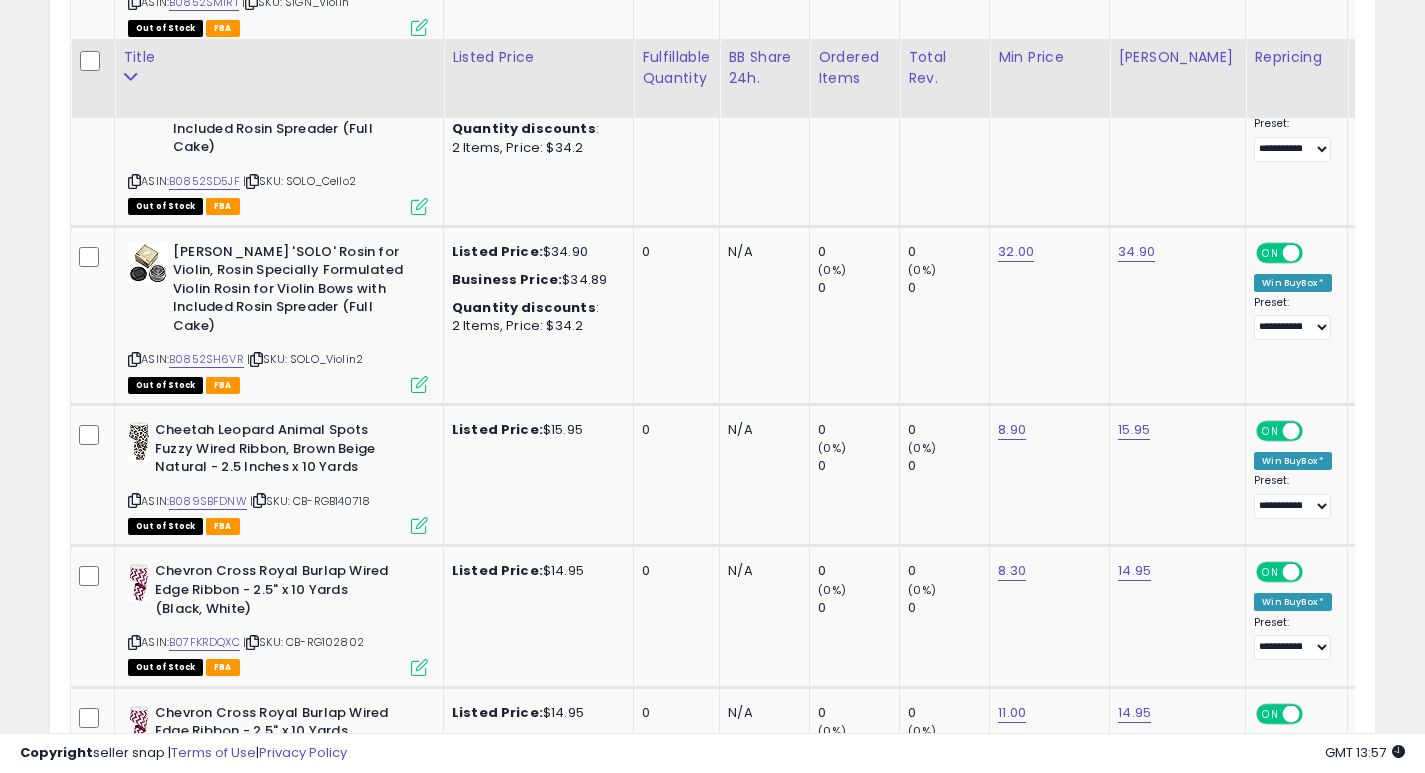 scroll, scrollTop: 7103, scrollLeft: 0, axis: vertical 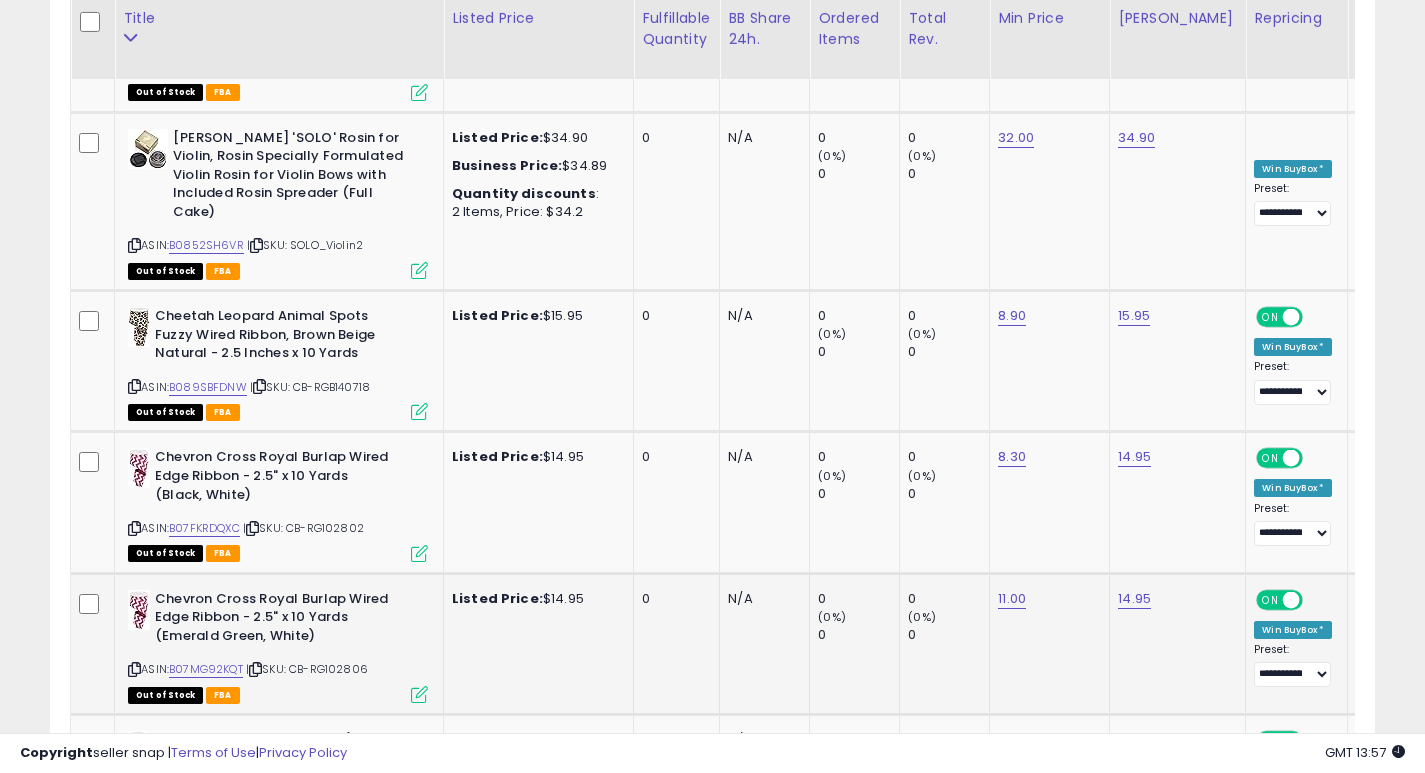 click on "ASIN:  B07MG92KQT    |   SKU: CB-RG102806 Out of Stock FBA" at bounding box center [278, 645] 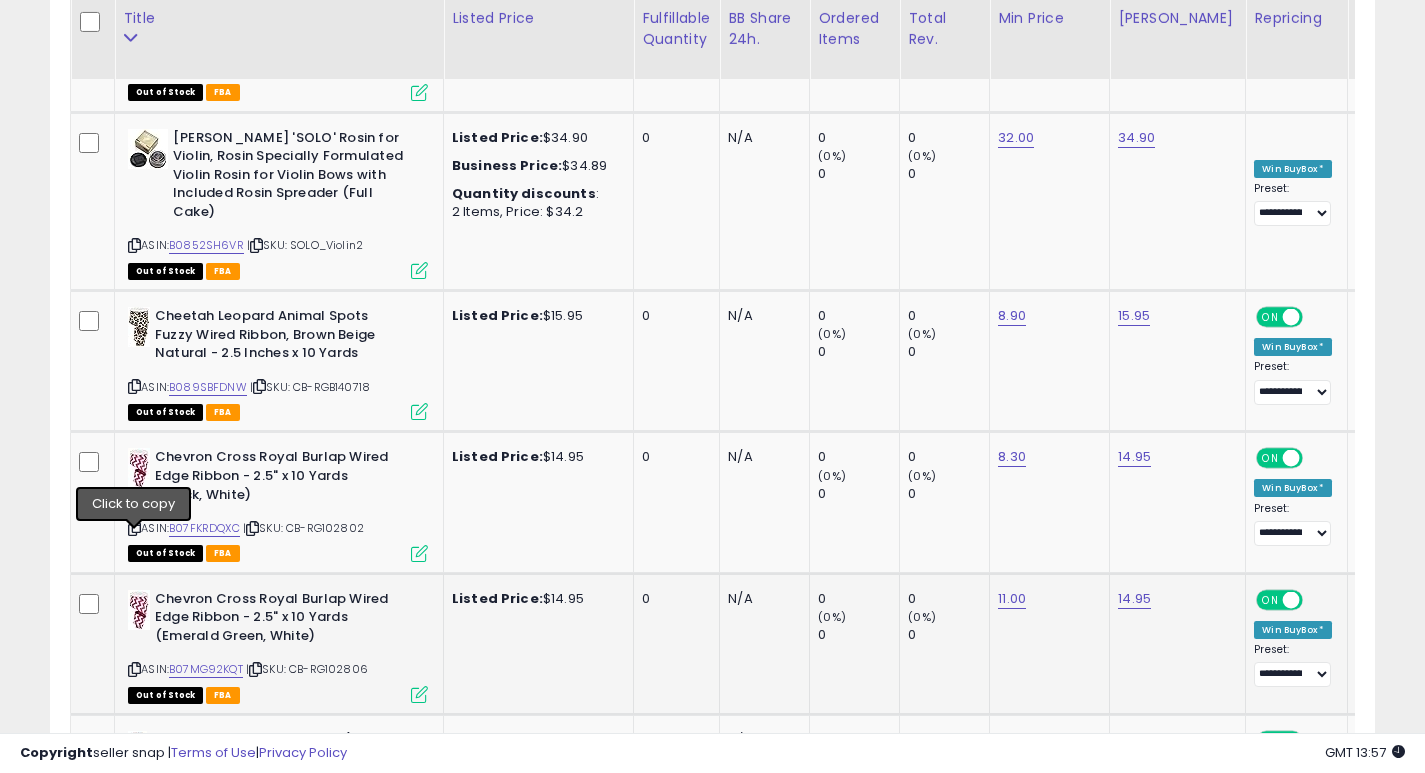 click at bounding box center (134, 669) 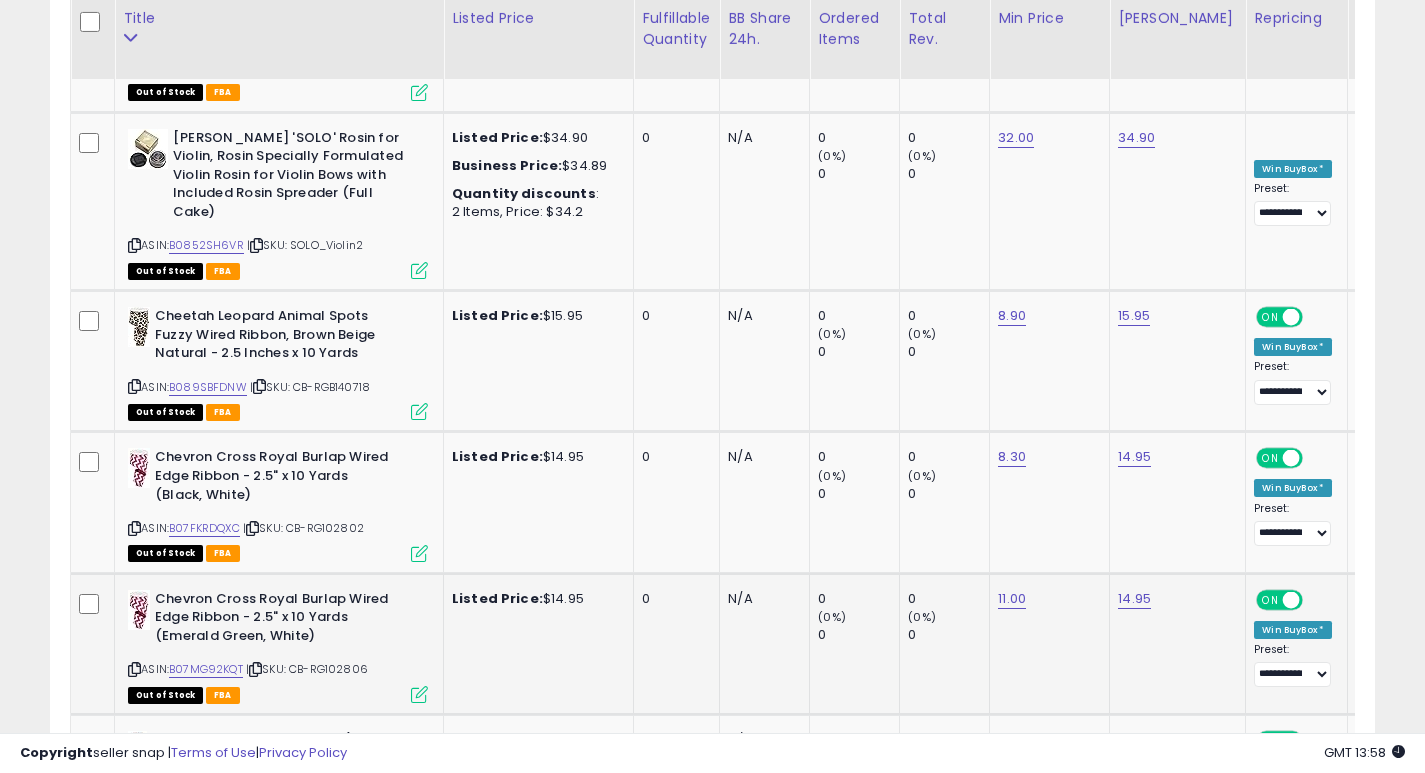click on "Listed Price:  $14.95" 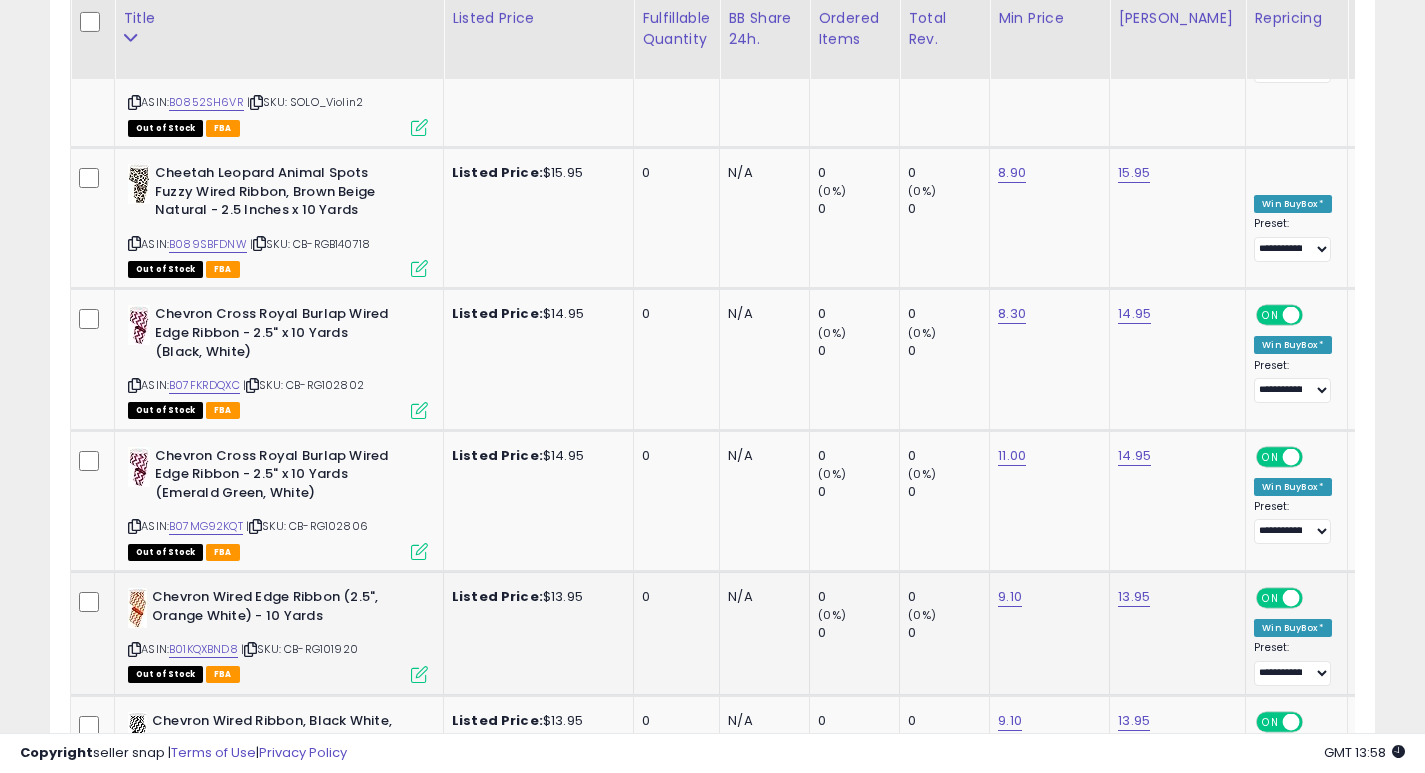 click on "0" 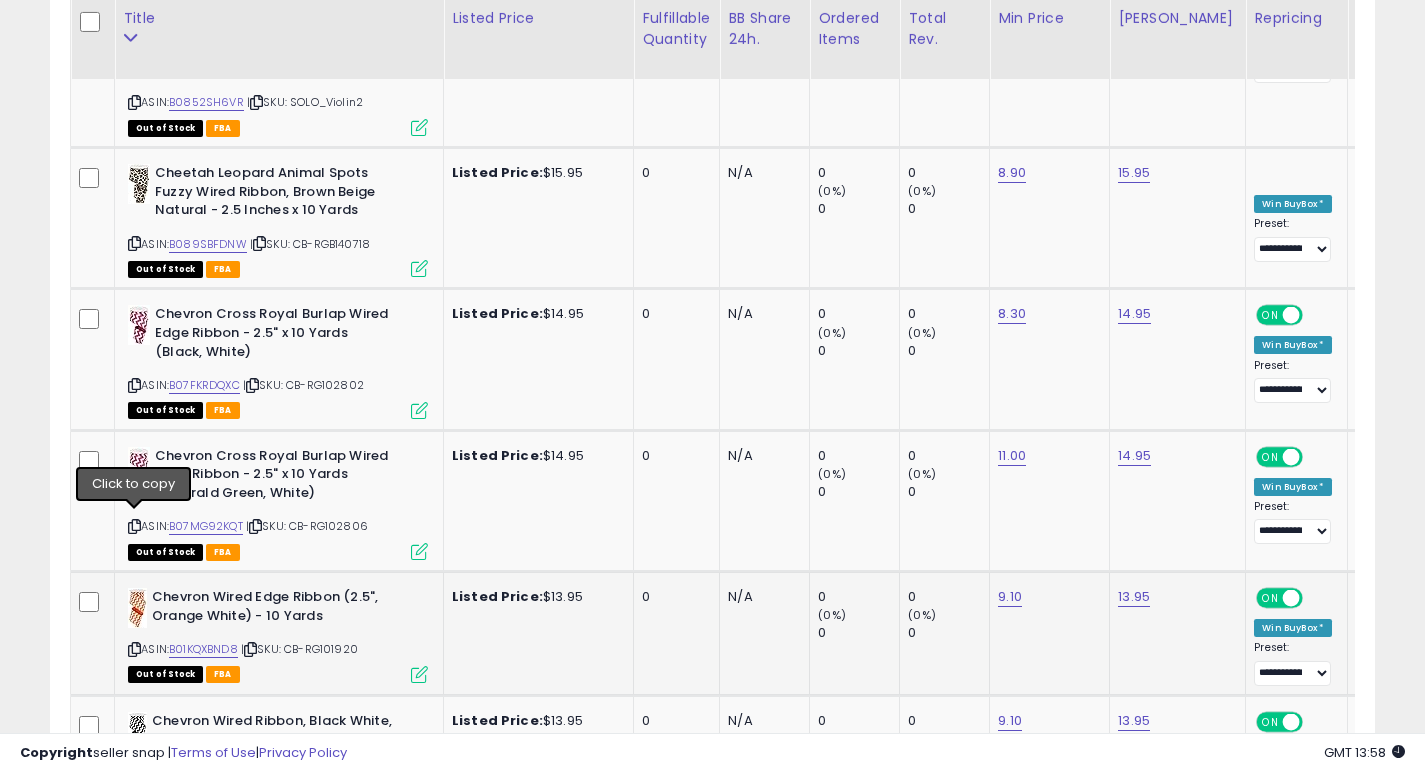click on "ASIN:  B01KQXBND8    |   SKU: CB-RG101920 Out of Stock FBA" at bounding box center (278, 634) 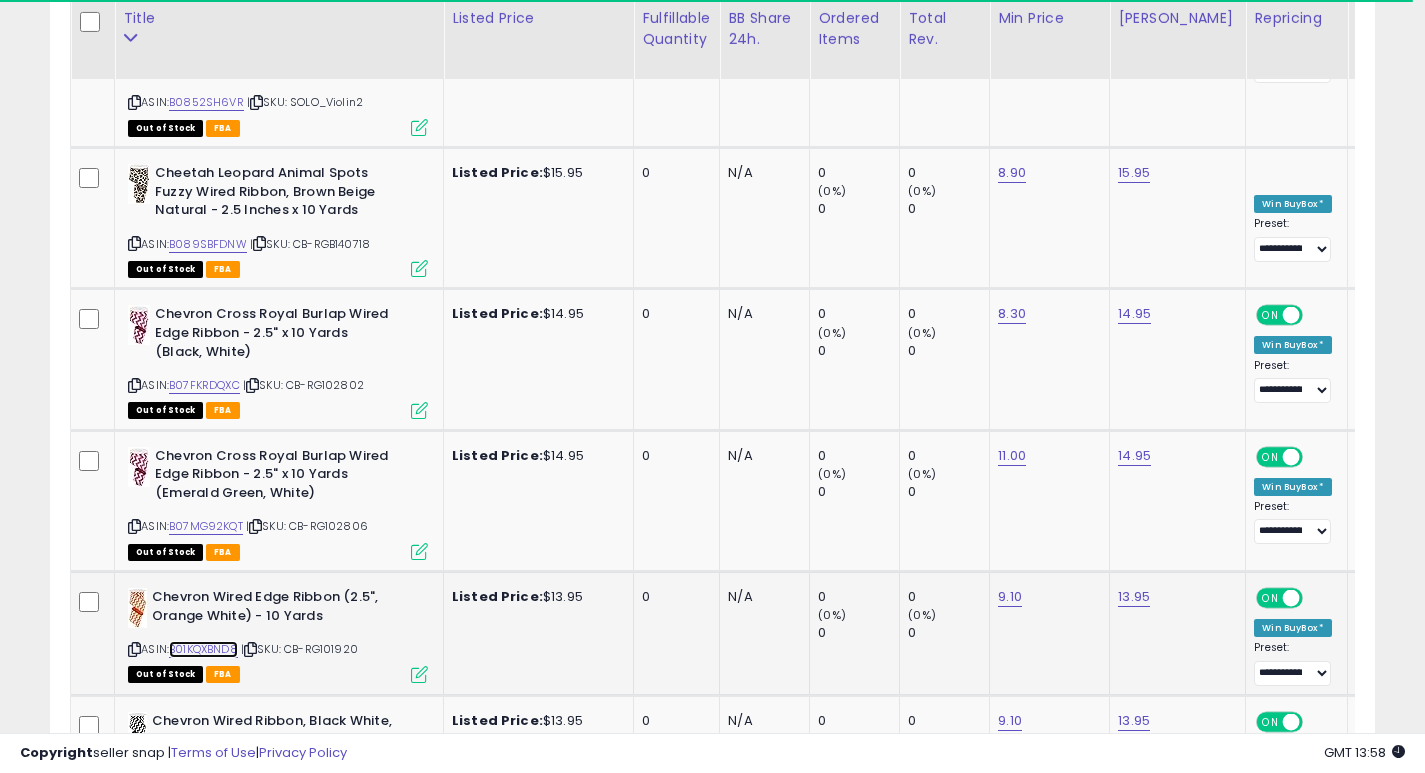 click on "B01KQXBND8" at bounding box center (203, 649) 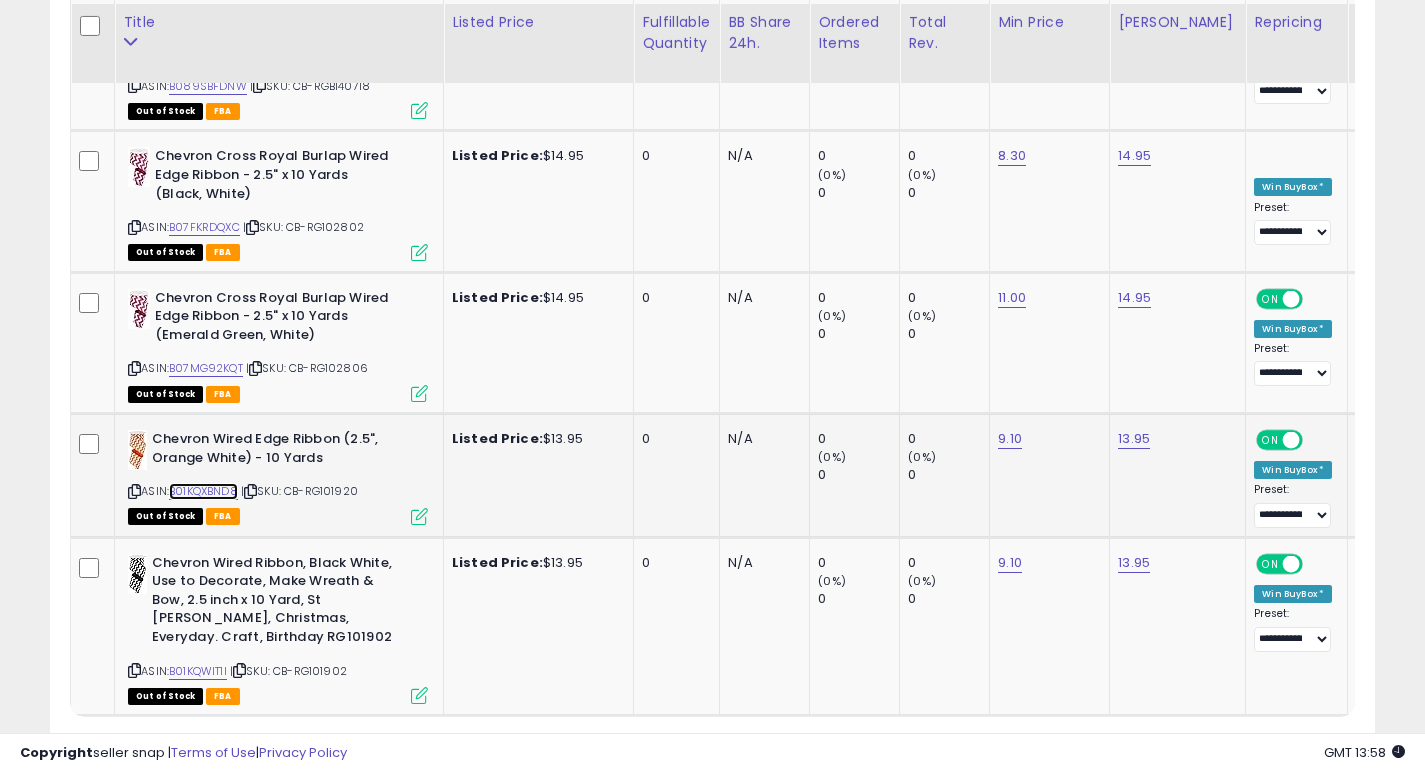 scroll, scrollTop: 7475, scrollLeft: 0, axis: vertical 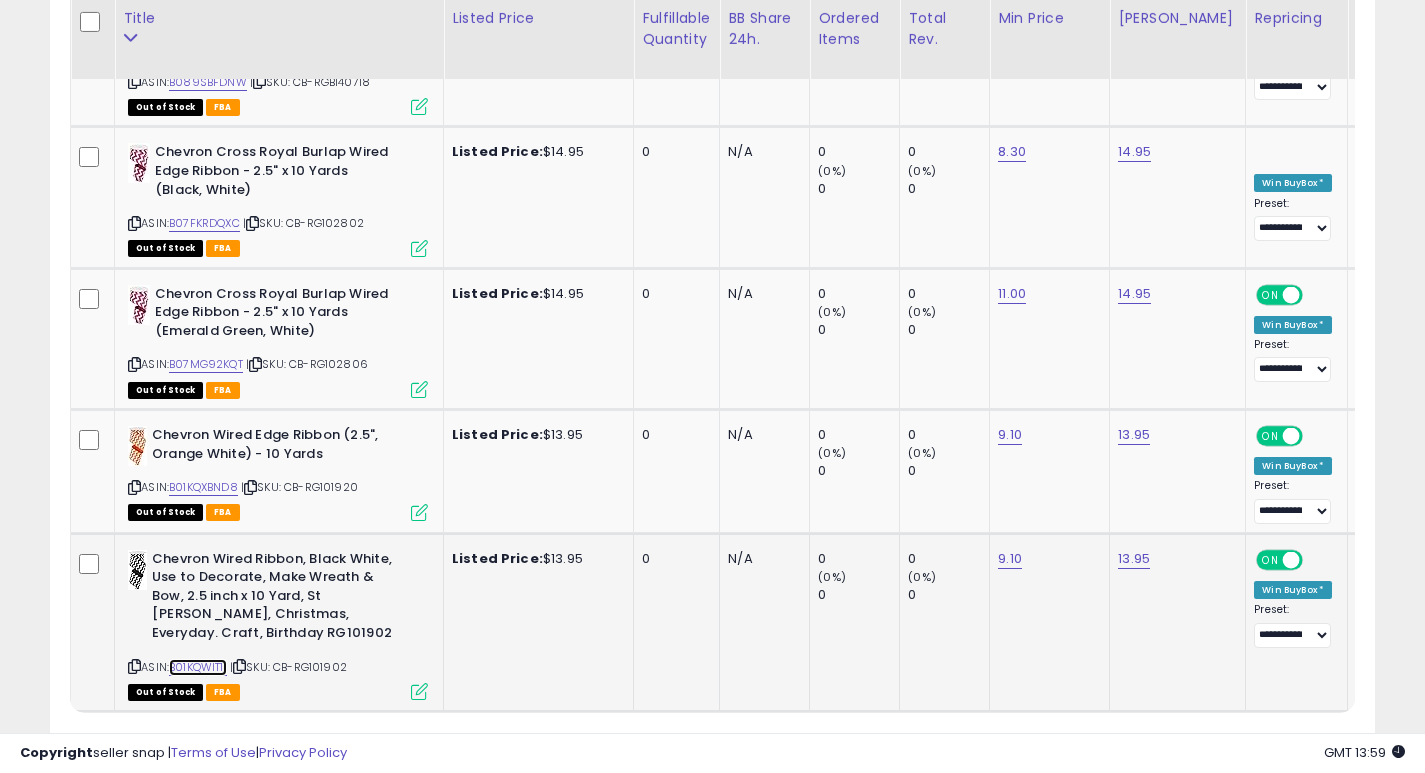 click on "B01KQWIT1I" at bounding box center (198, 667) 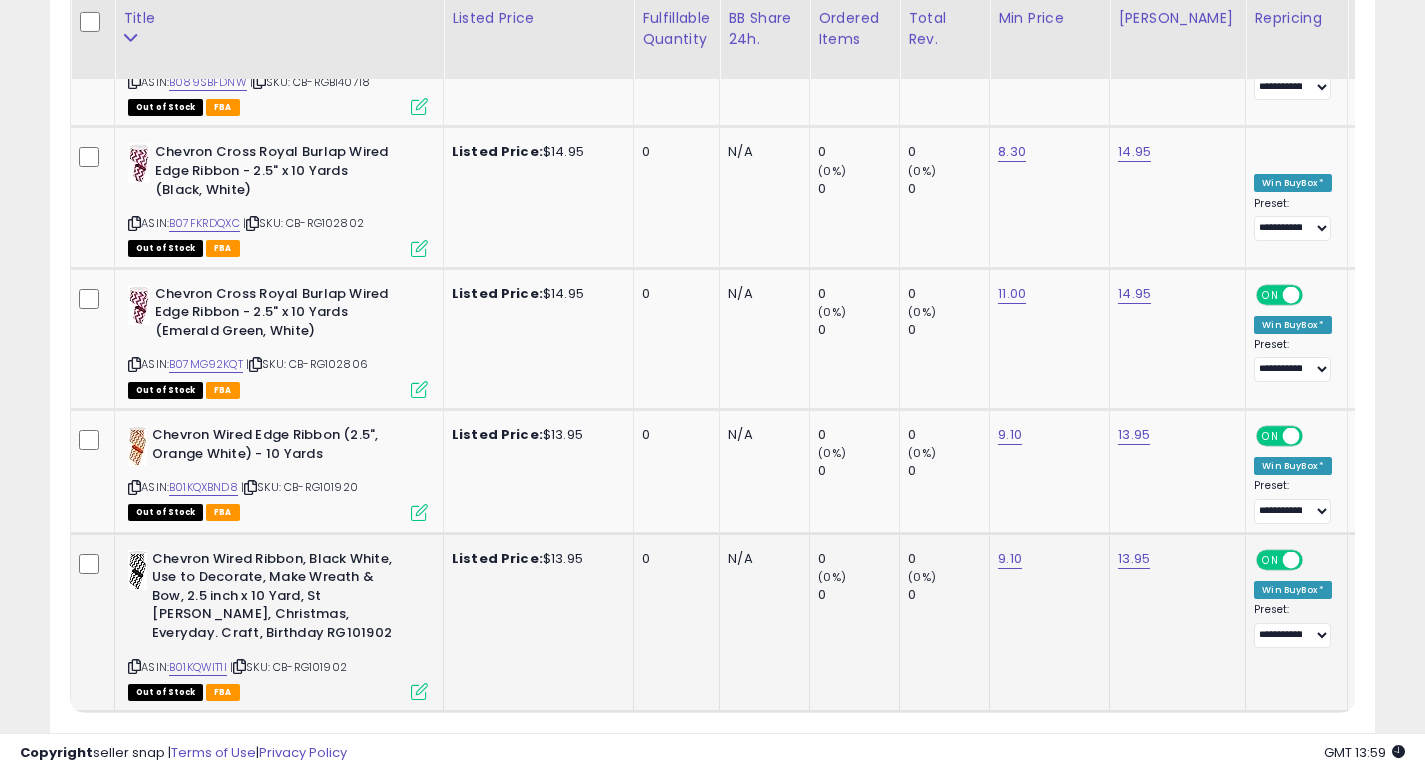 click at bounding box center (134, 666) 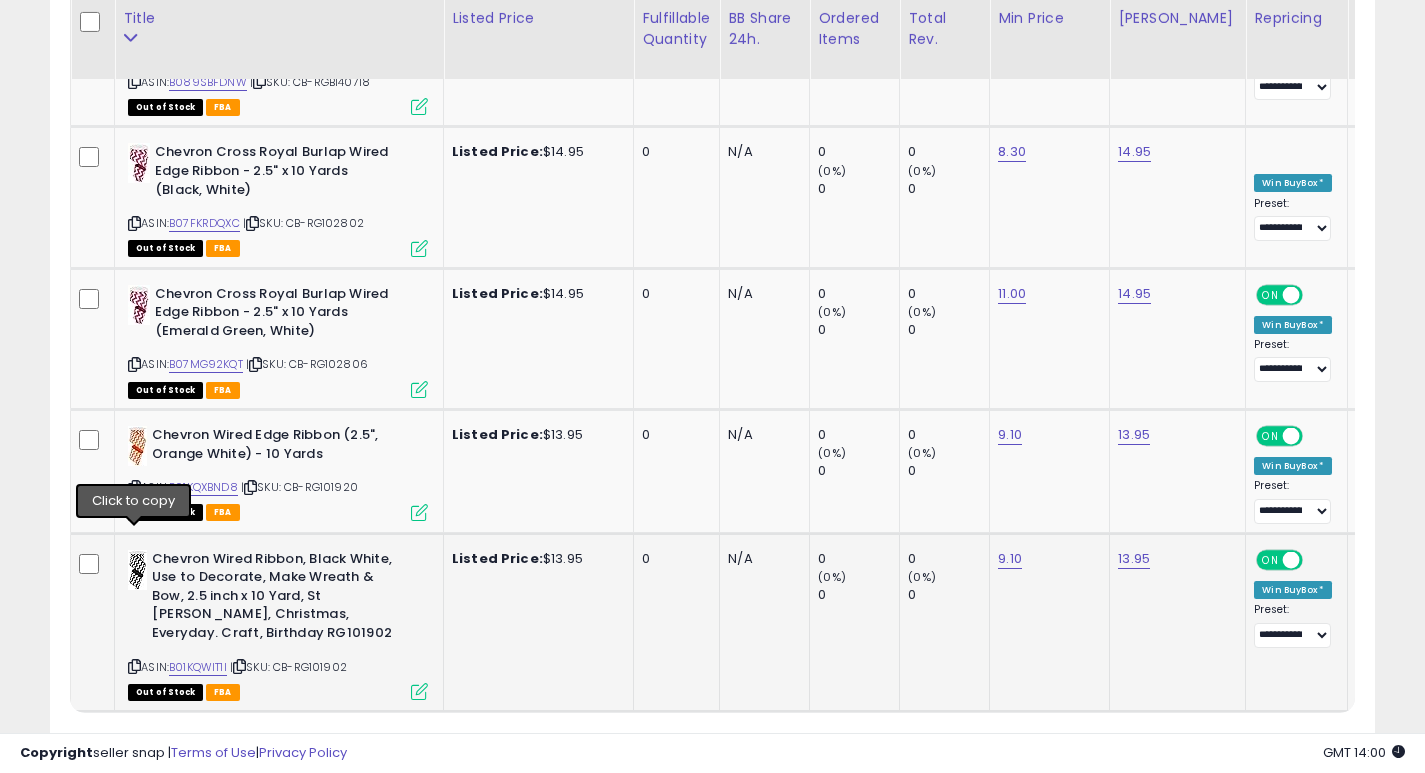 click at bounding box center [134, 666] 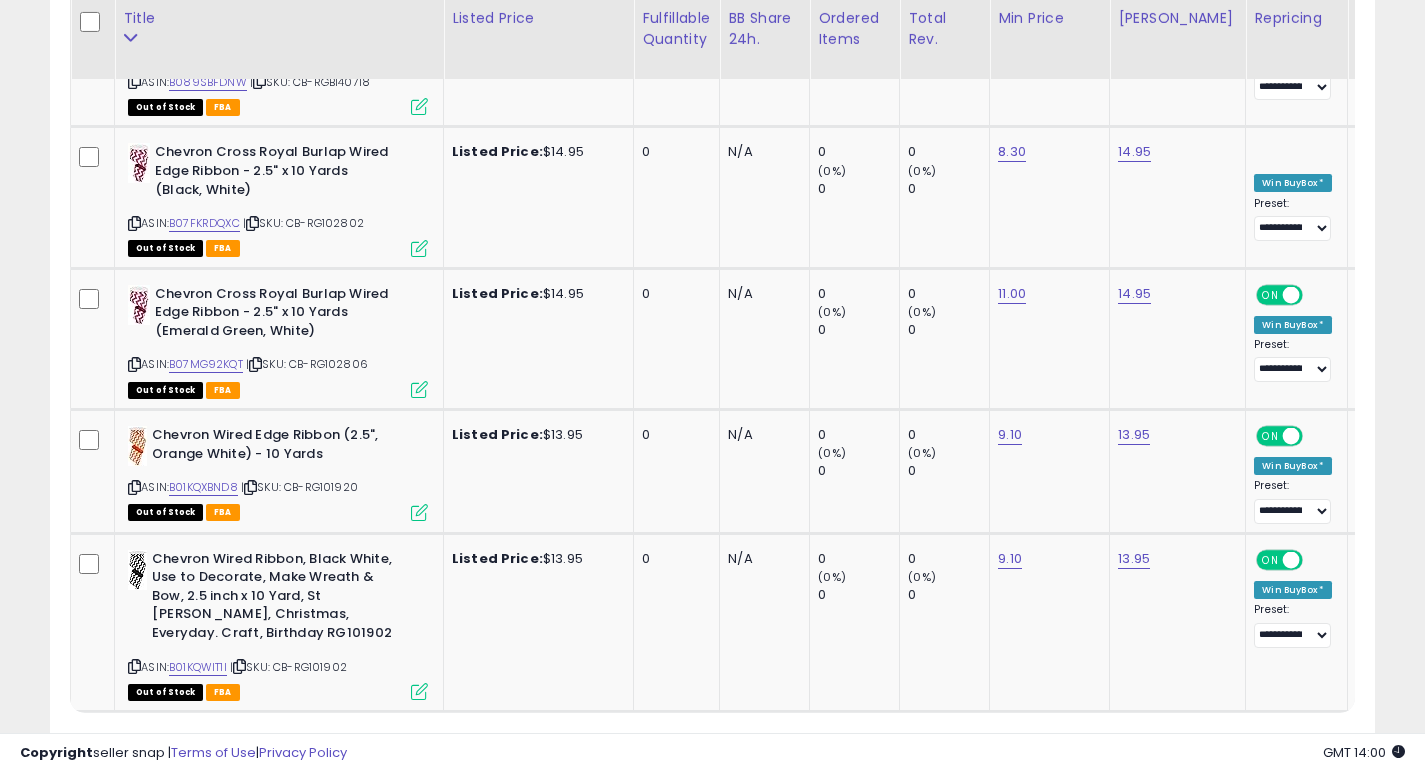 click on "2" 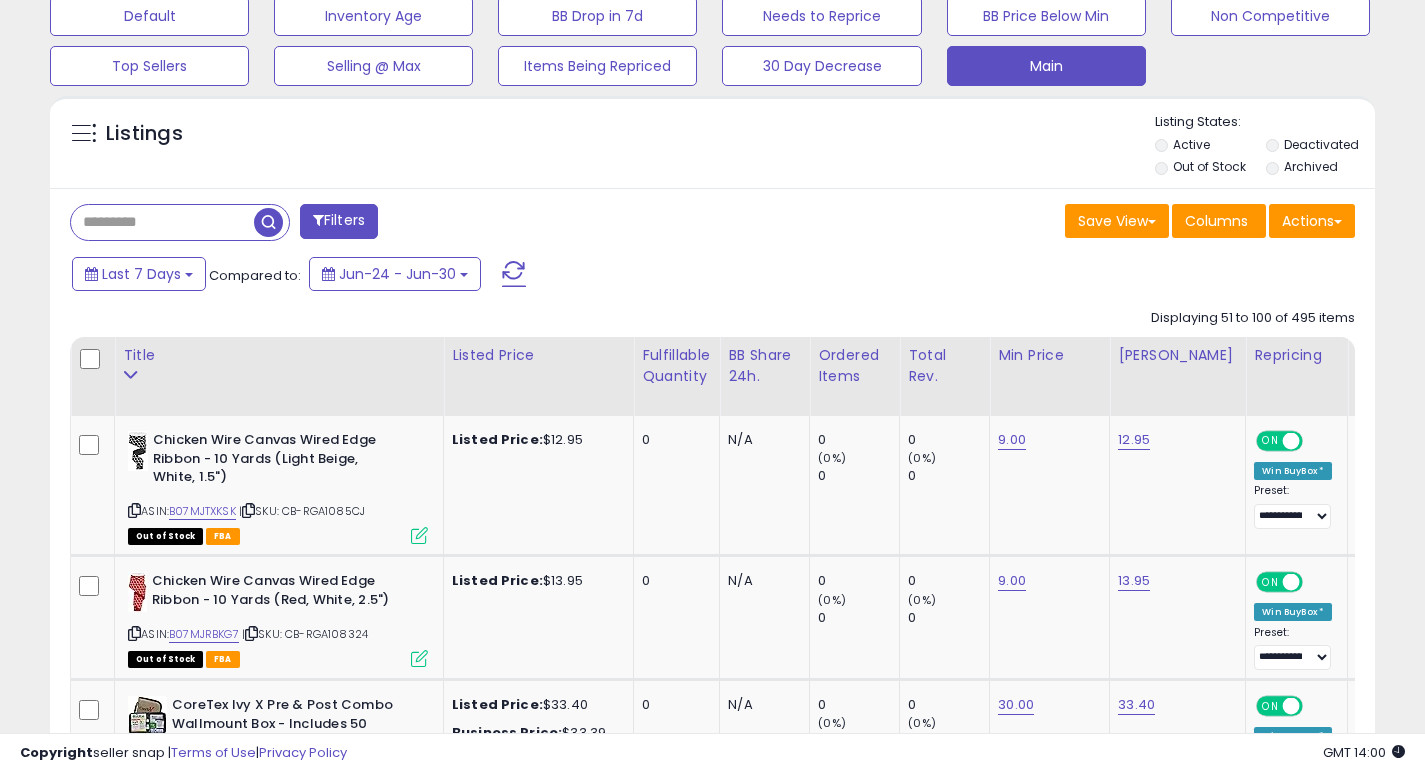 scroll, scrollTop: 642, scrollLeft: 0, axis: vertical 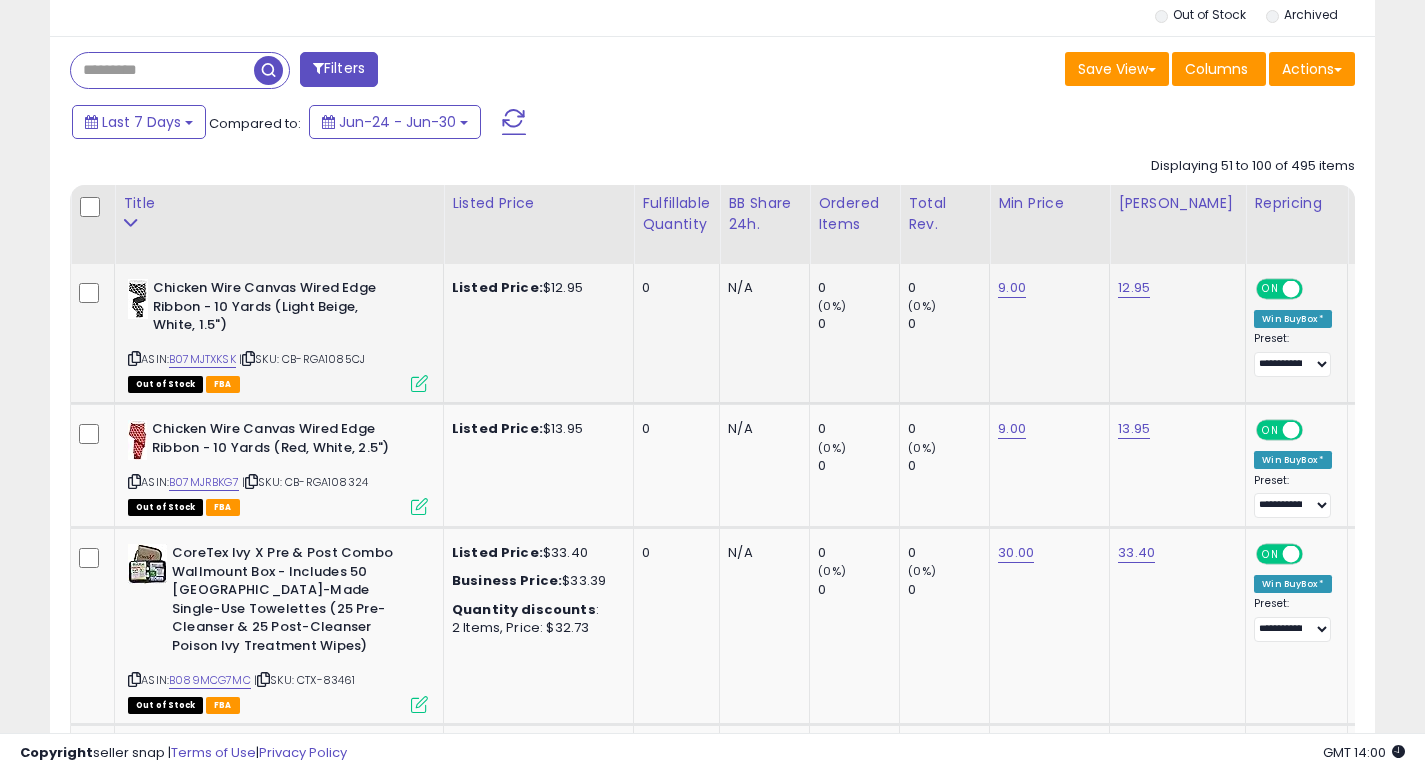 click at bounding box center [134, 358] 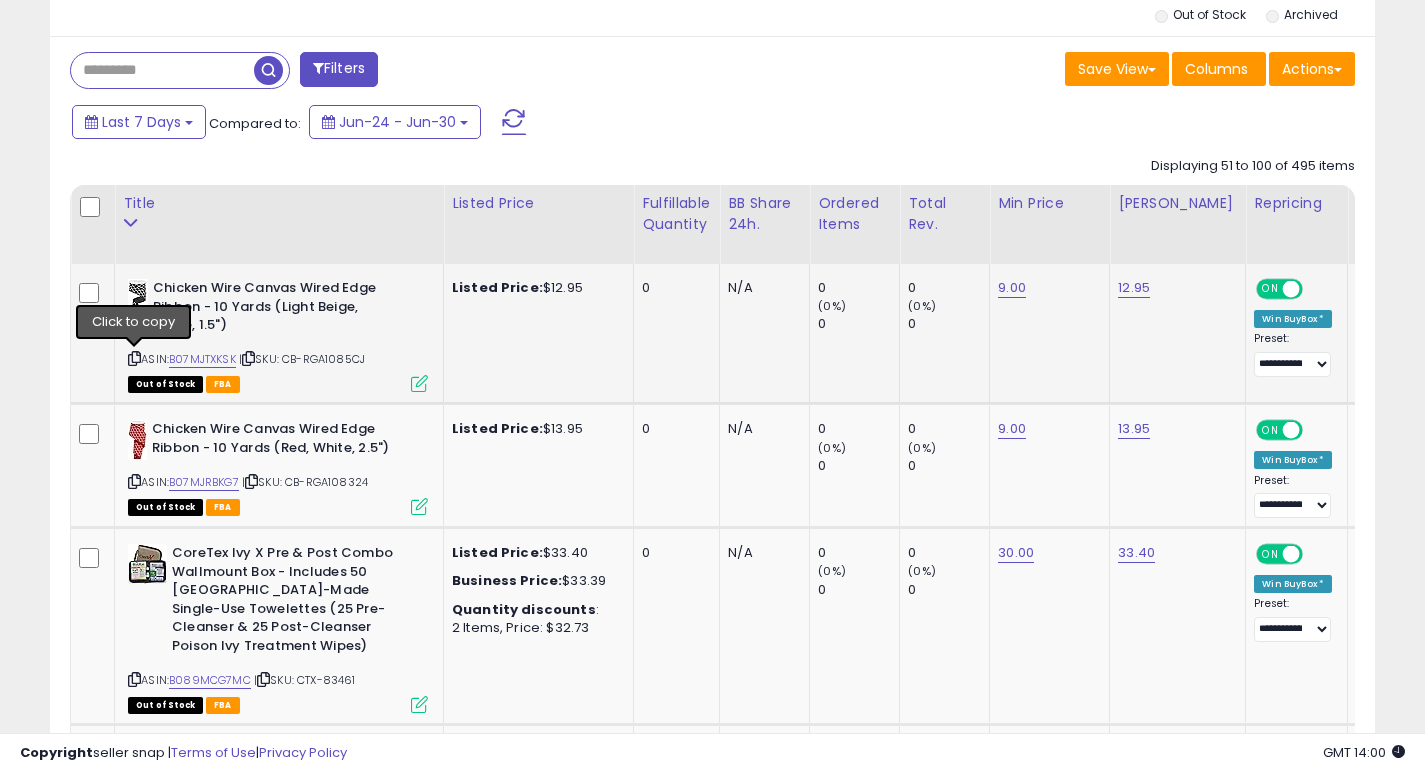 click at bounding box center [134, 358] 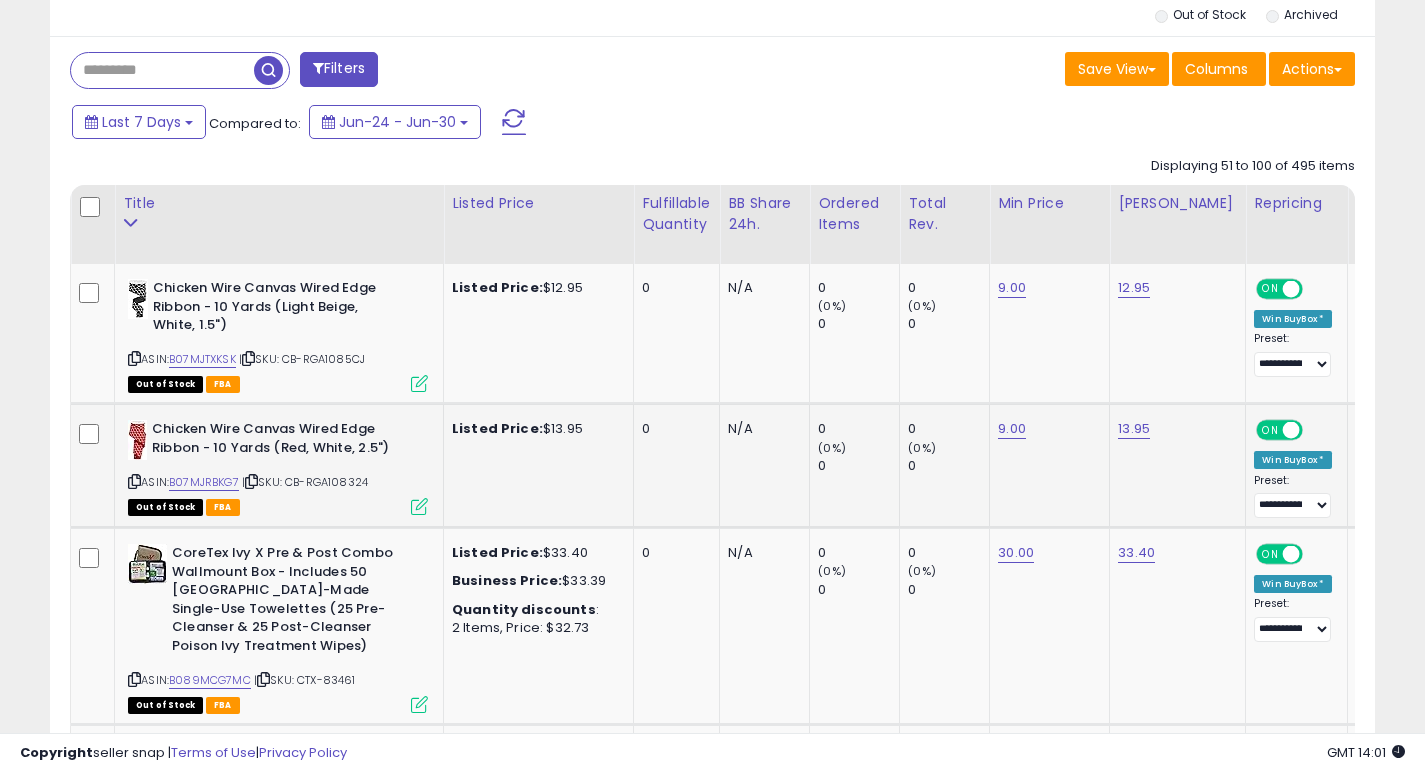 click on "ASIN:  B07MJRBKG7    |   SKU: CB-RGA108324 Out of Stock FBA" at bounding box center [278, 466] 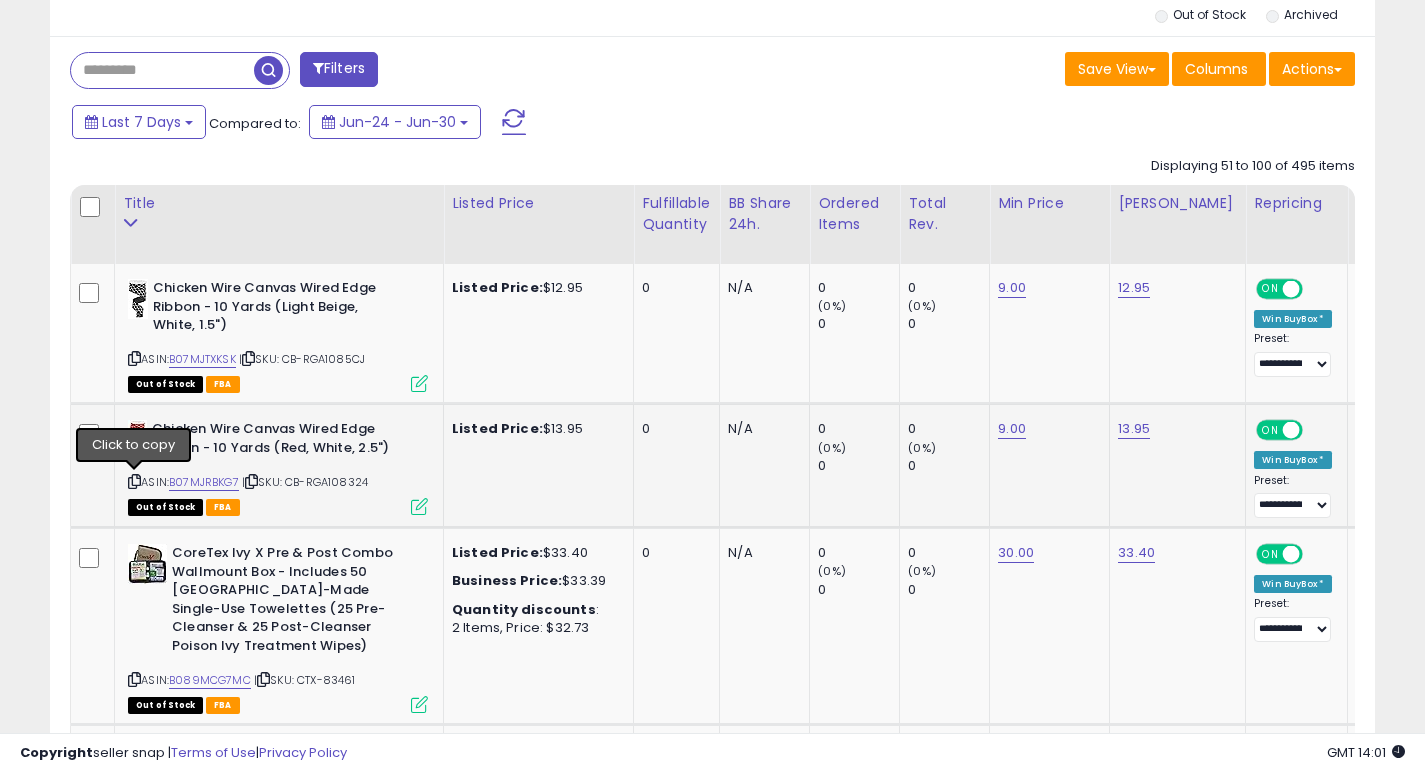click at bounding box center (134, 481) 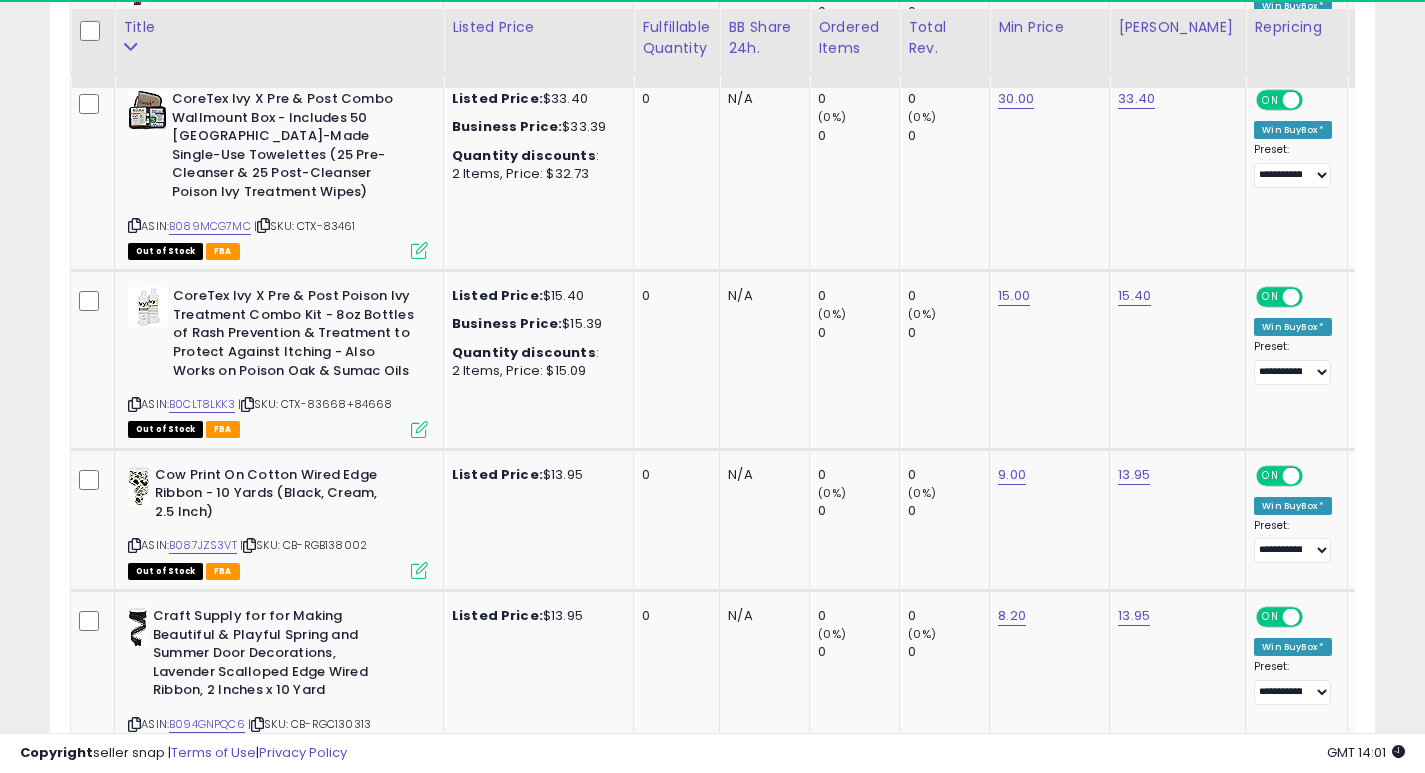 scroll, scrollTop: 1249, scrollLeft: 0, axis: vertical 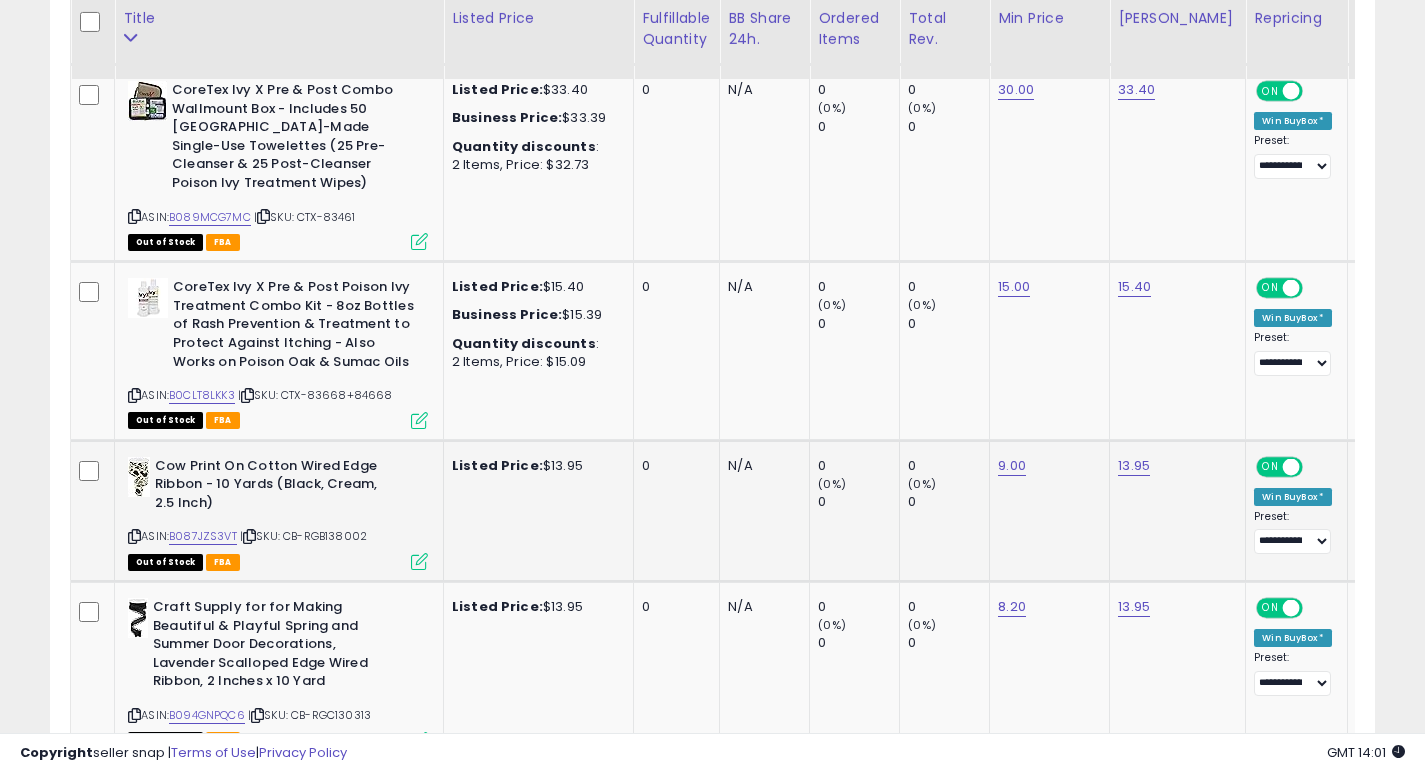 click at bounding box center [134, 536] 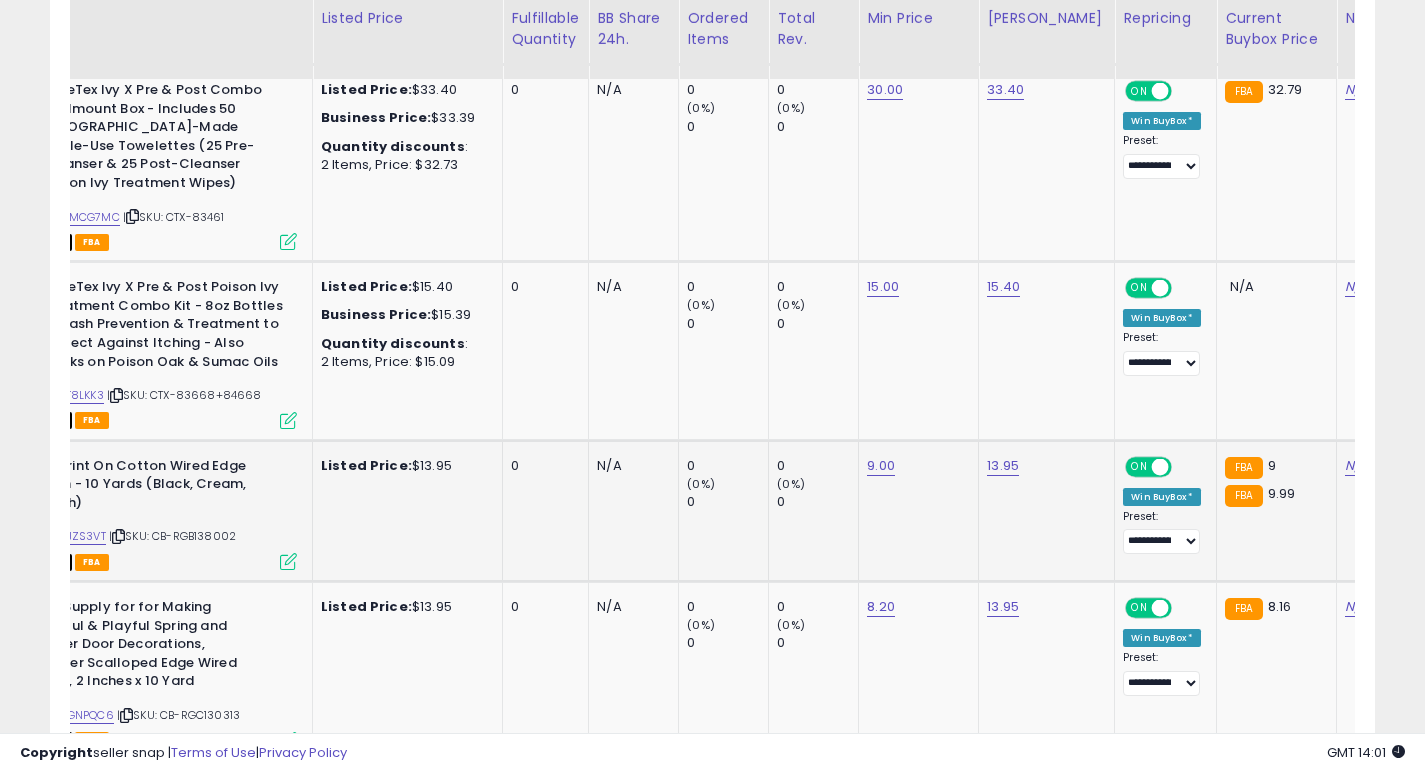 scroll, scrollTop: 0, scrollLeft: 140, axis: horizontal 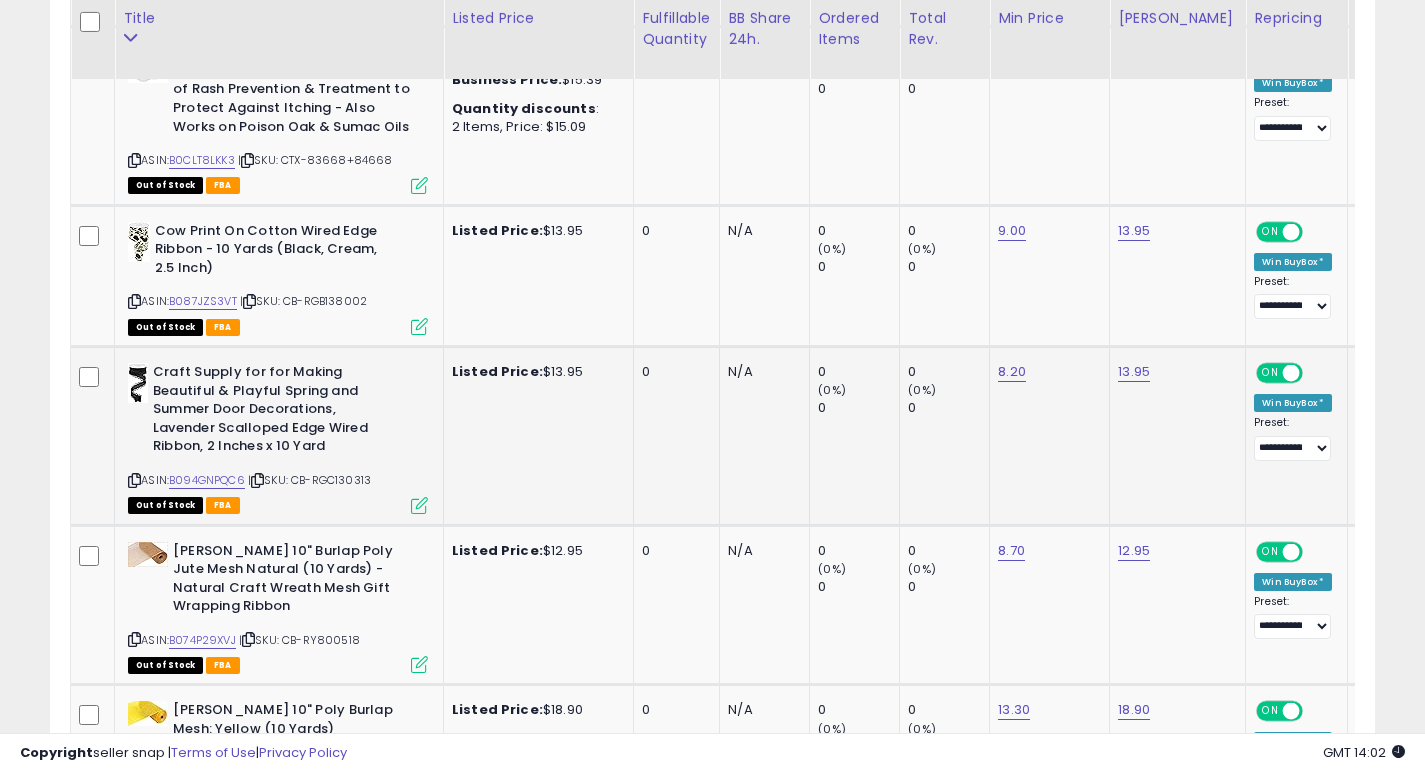 click on "Listed Price:  $13.95" 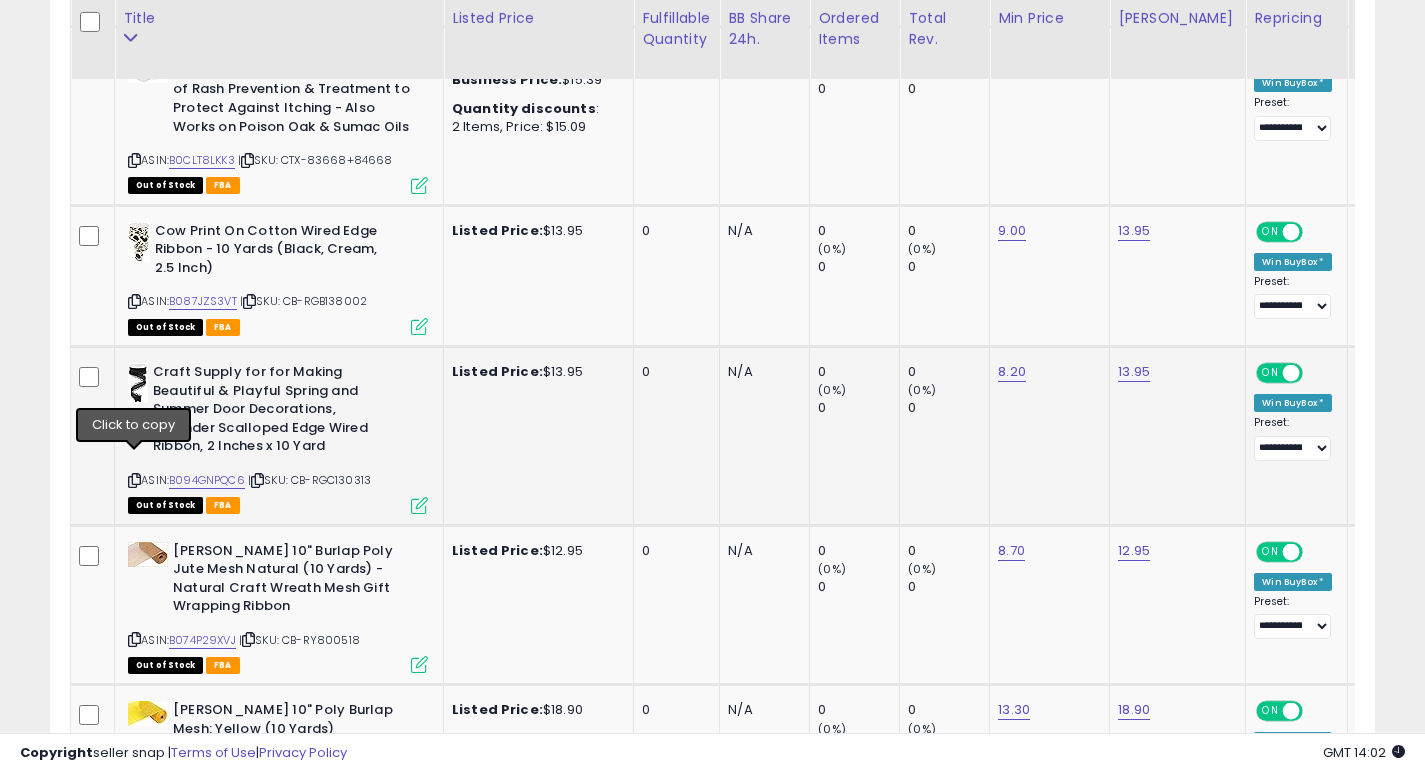 click at bounding box center (134, 480) 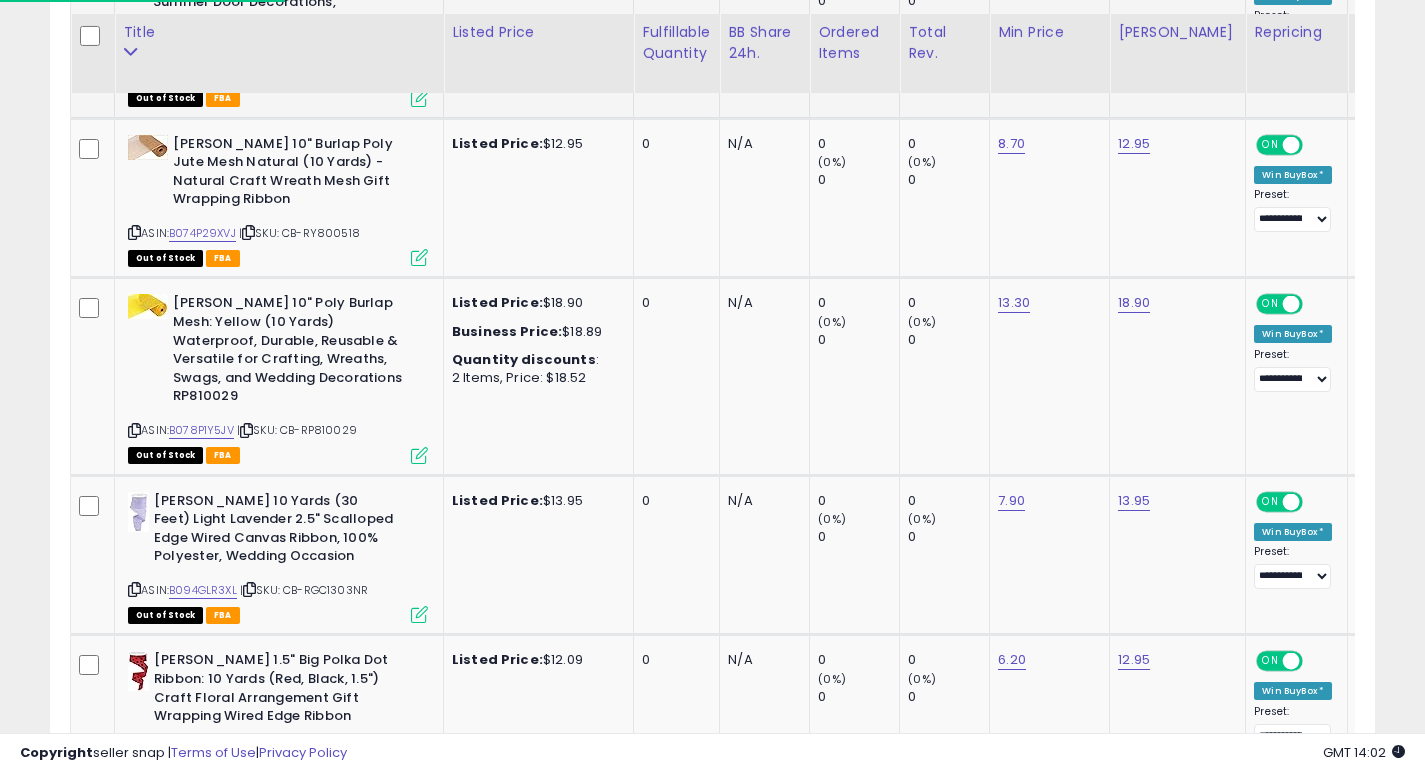 scroll, scrollTop: 1924, scrollLeft: 0, axis: vertical 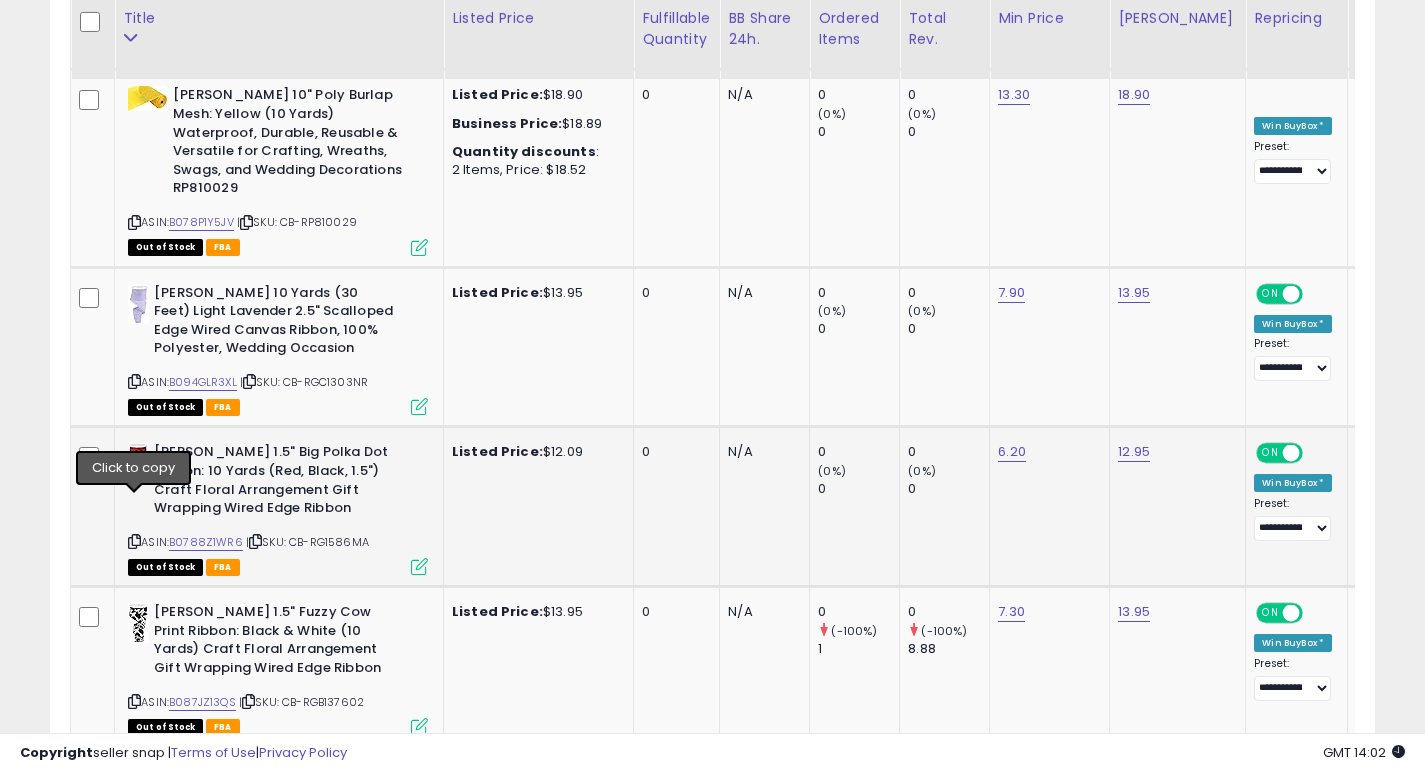 click at bounding box center [134, 541] 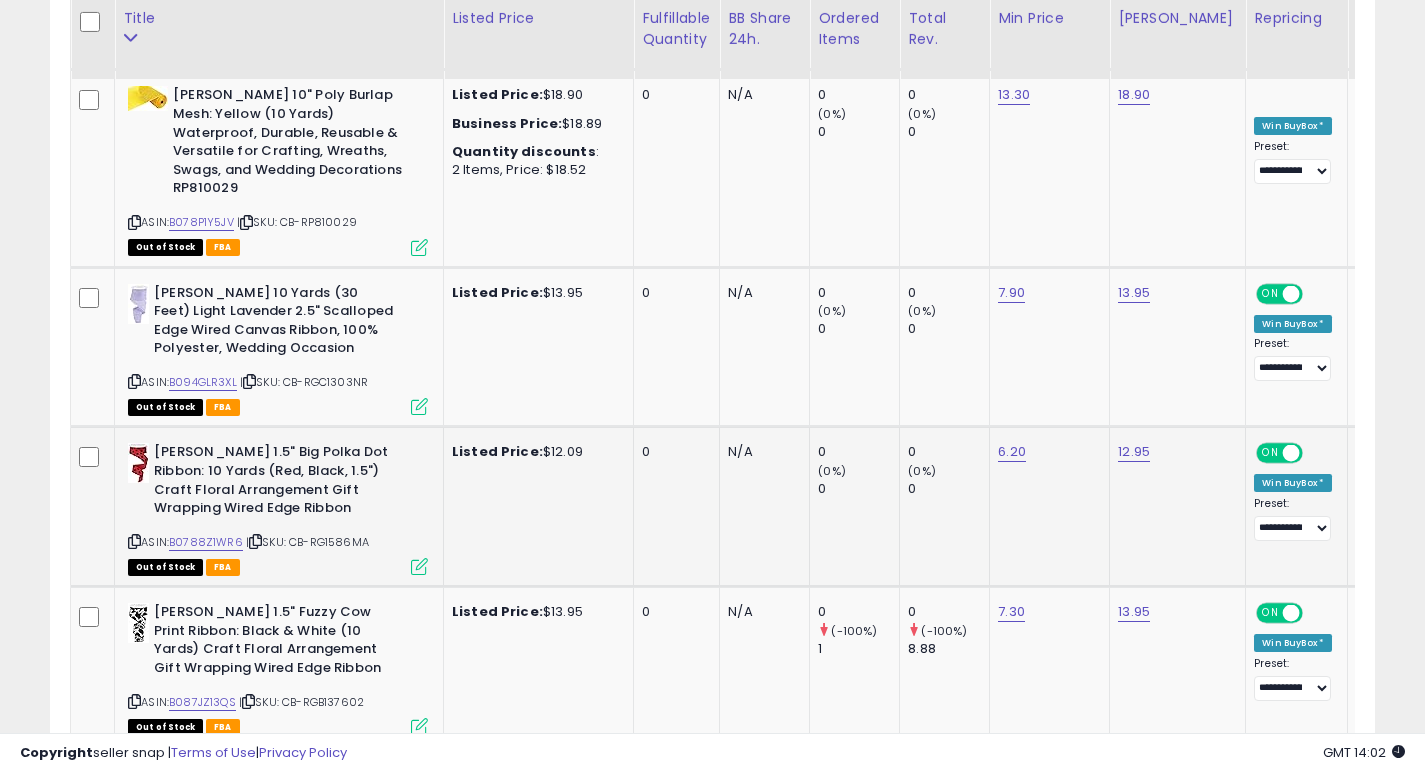 click at bounding box center [134, 541] 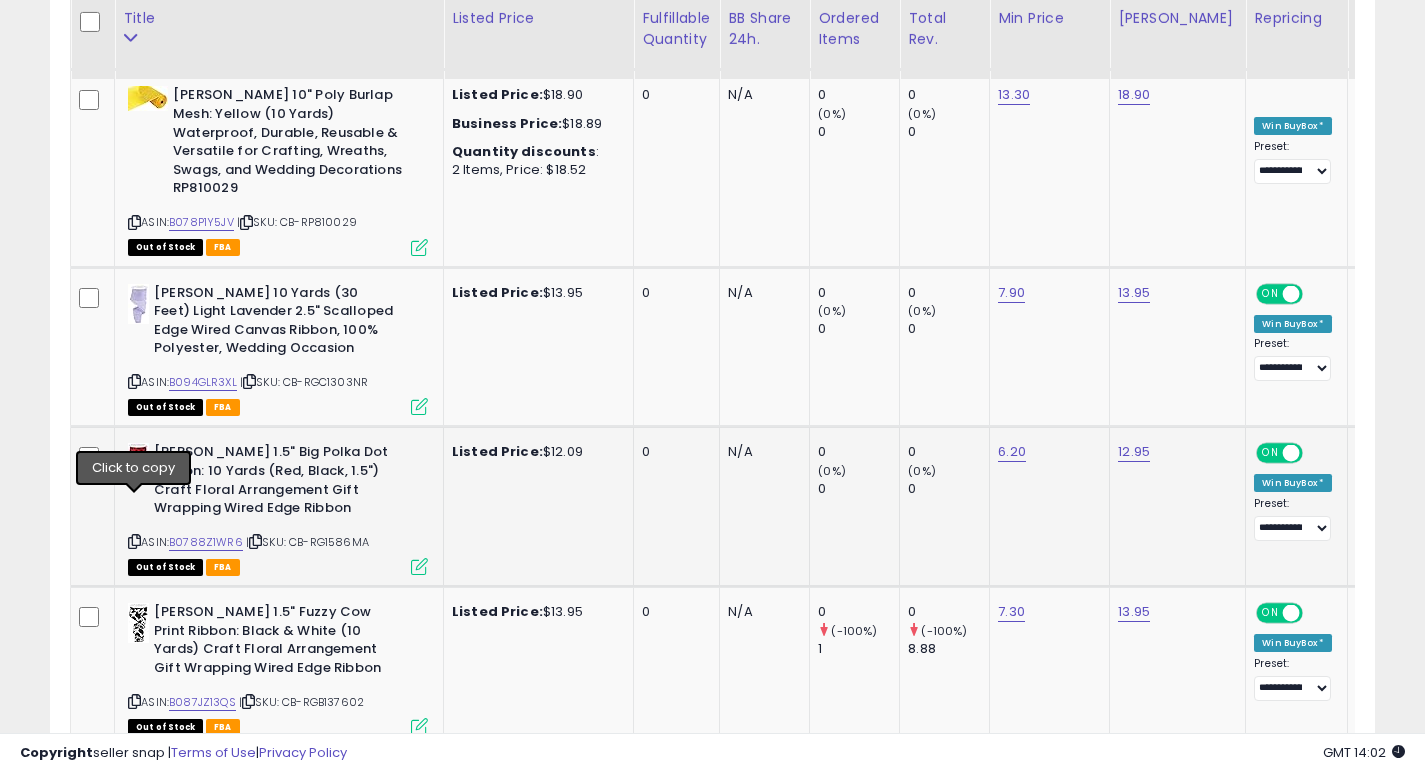 click at bounding box center (134, 541) 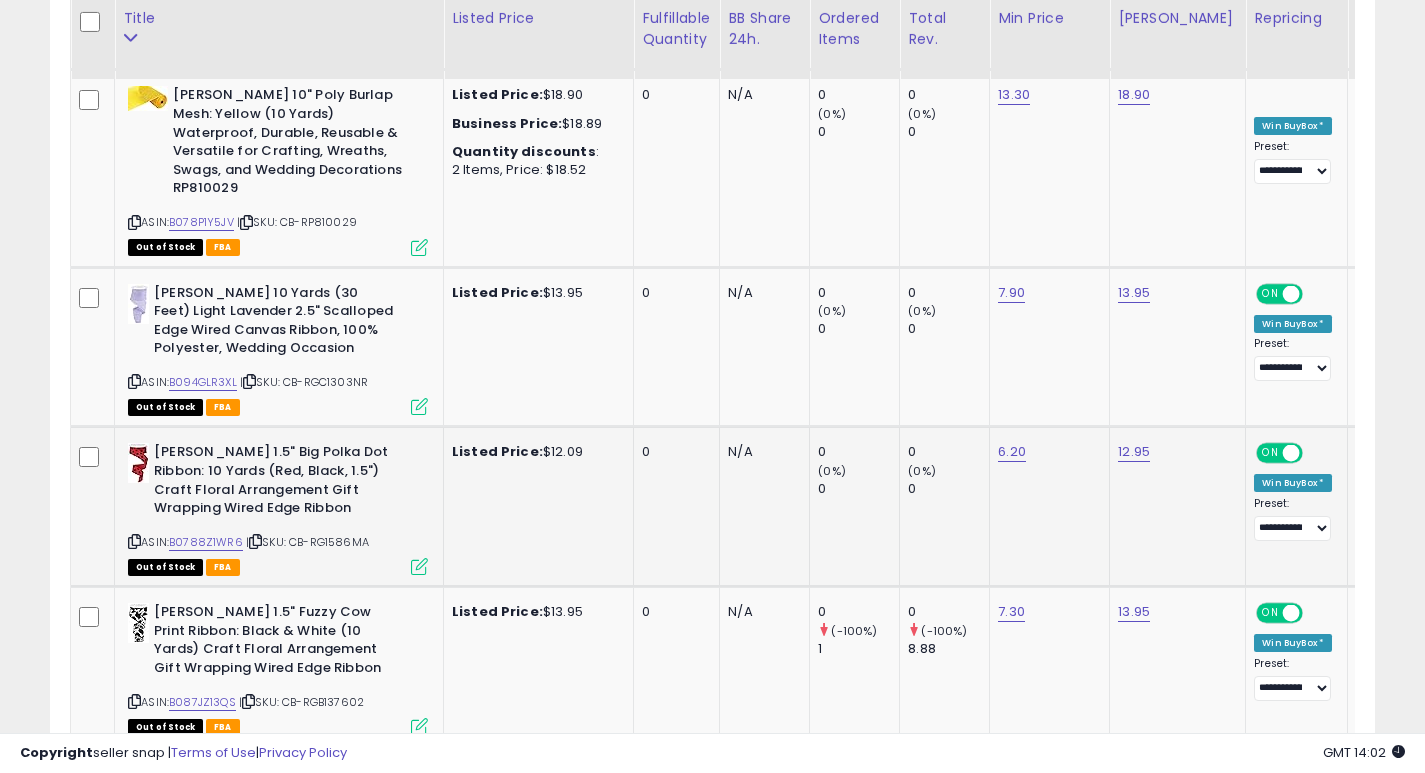 click on "ASIN:  B0788Z1WR6    |   SKU: CB-RG1586MA Out of Stock FBA" at bounding box center [278, 508] 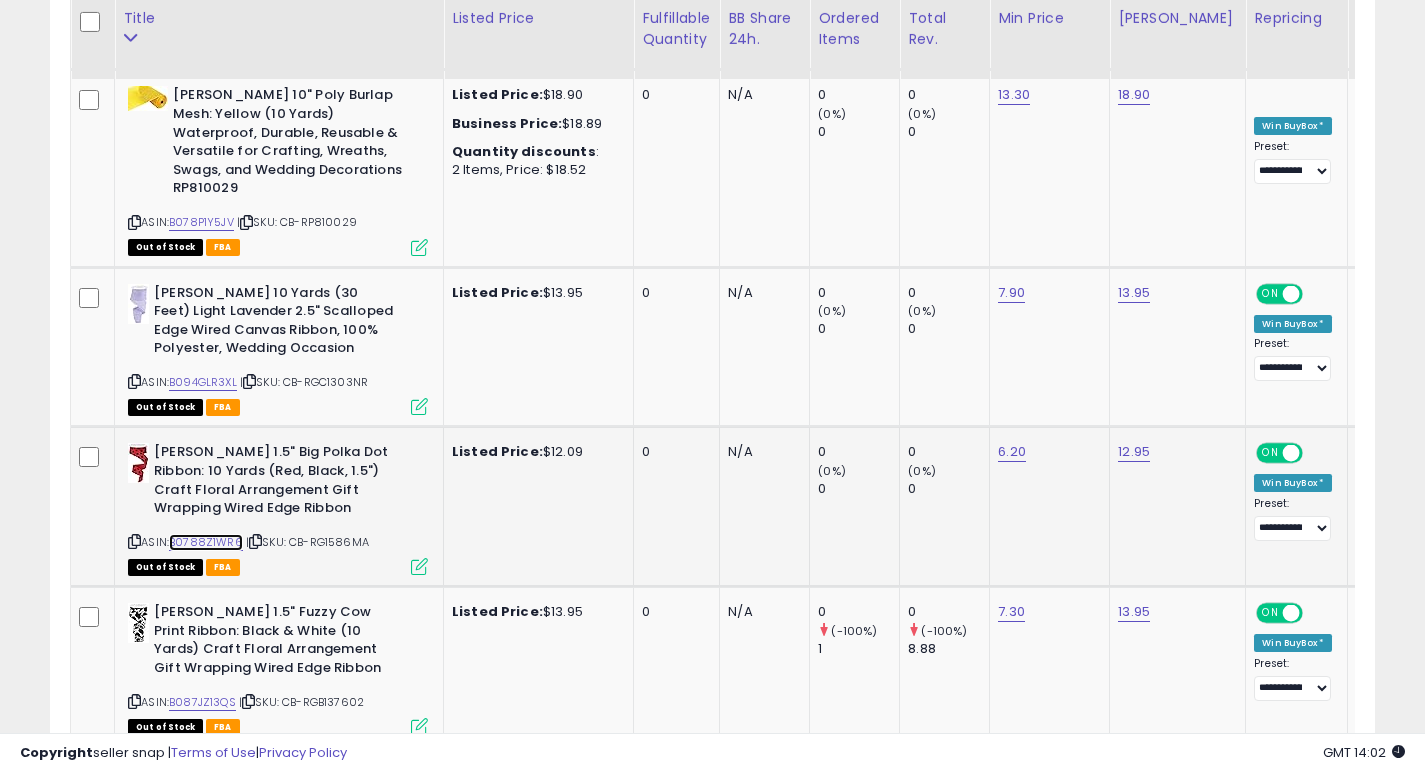 click on "B0788Z1WR6" at bounding box center [206, 542] 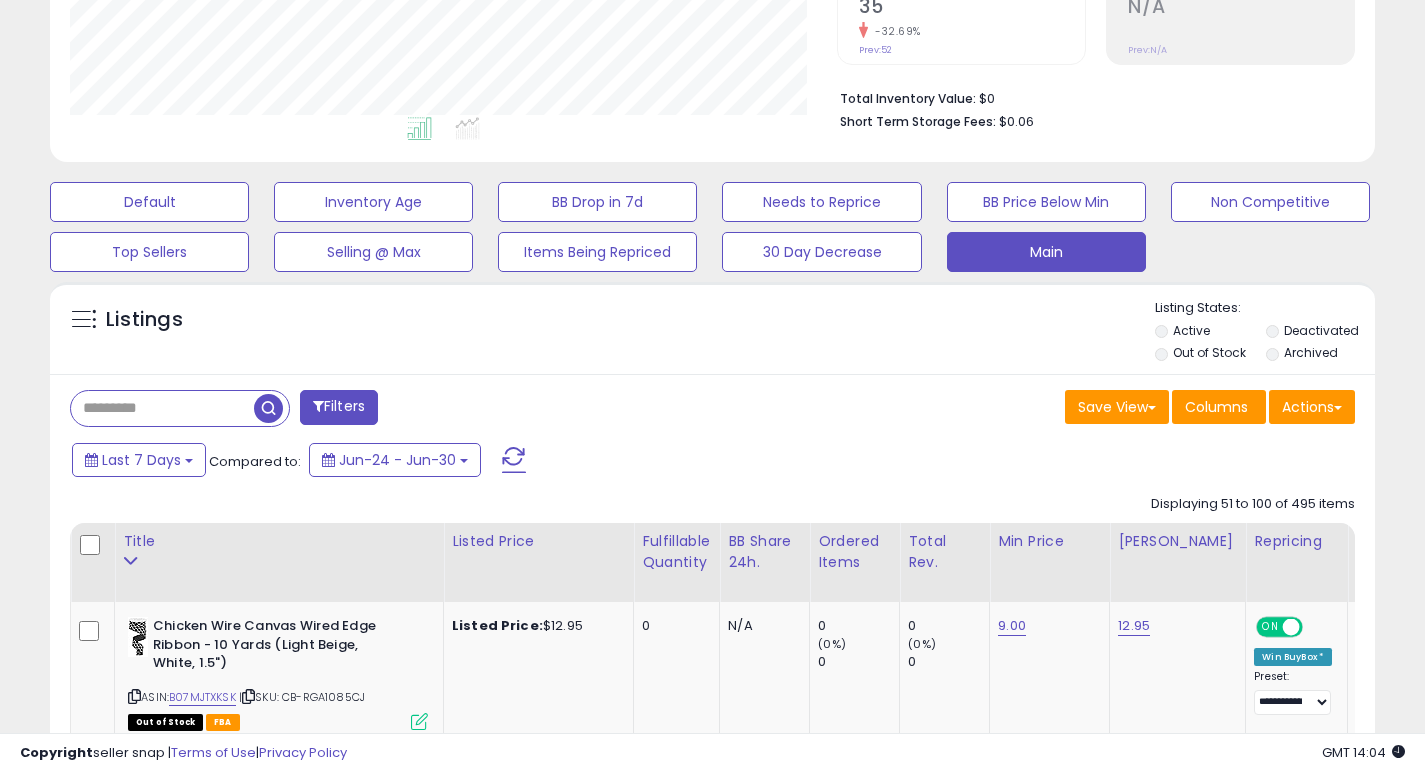 scroll, scrollTop: 481, scrollLeft: 0, axis: vertical 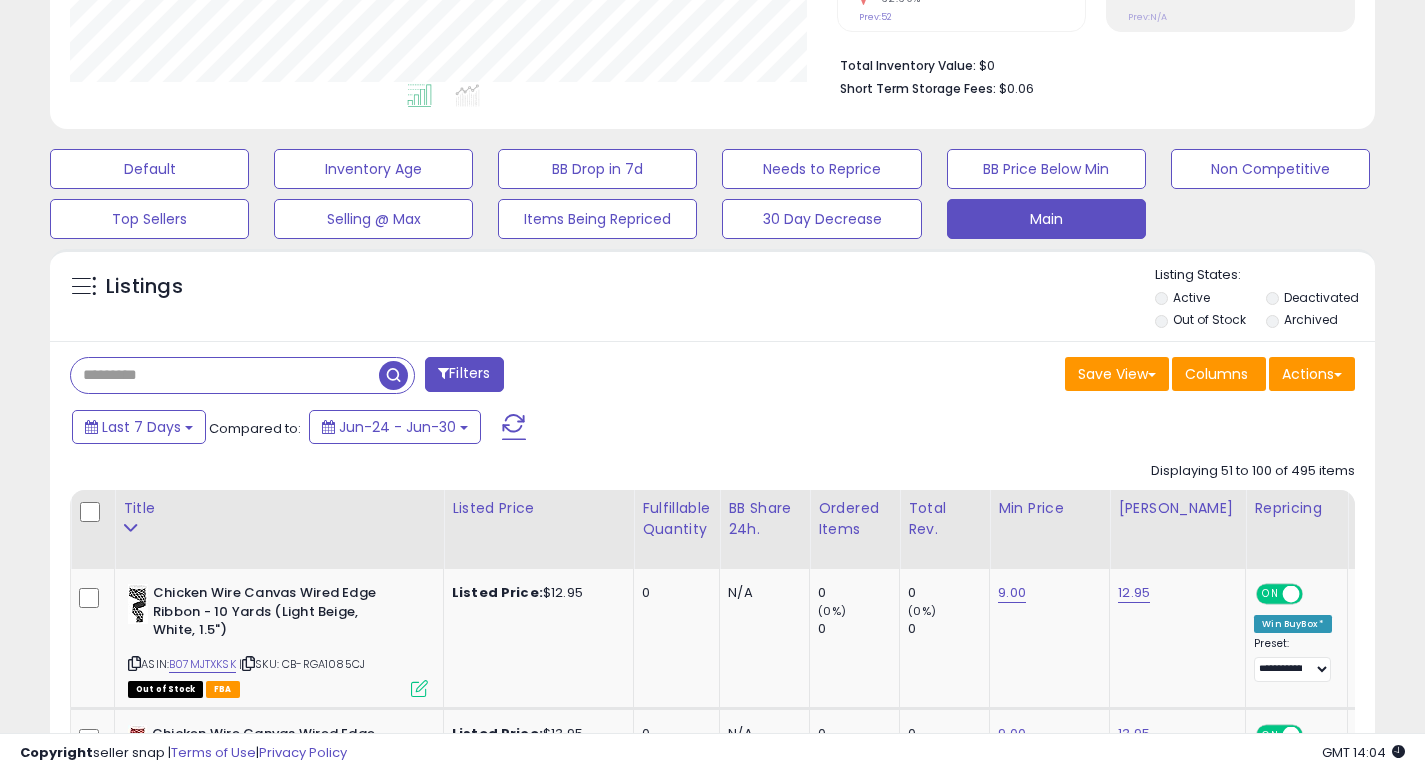 paste on "**********" 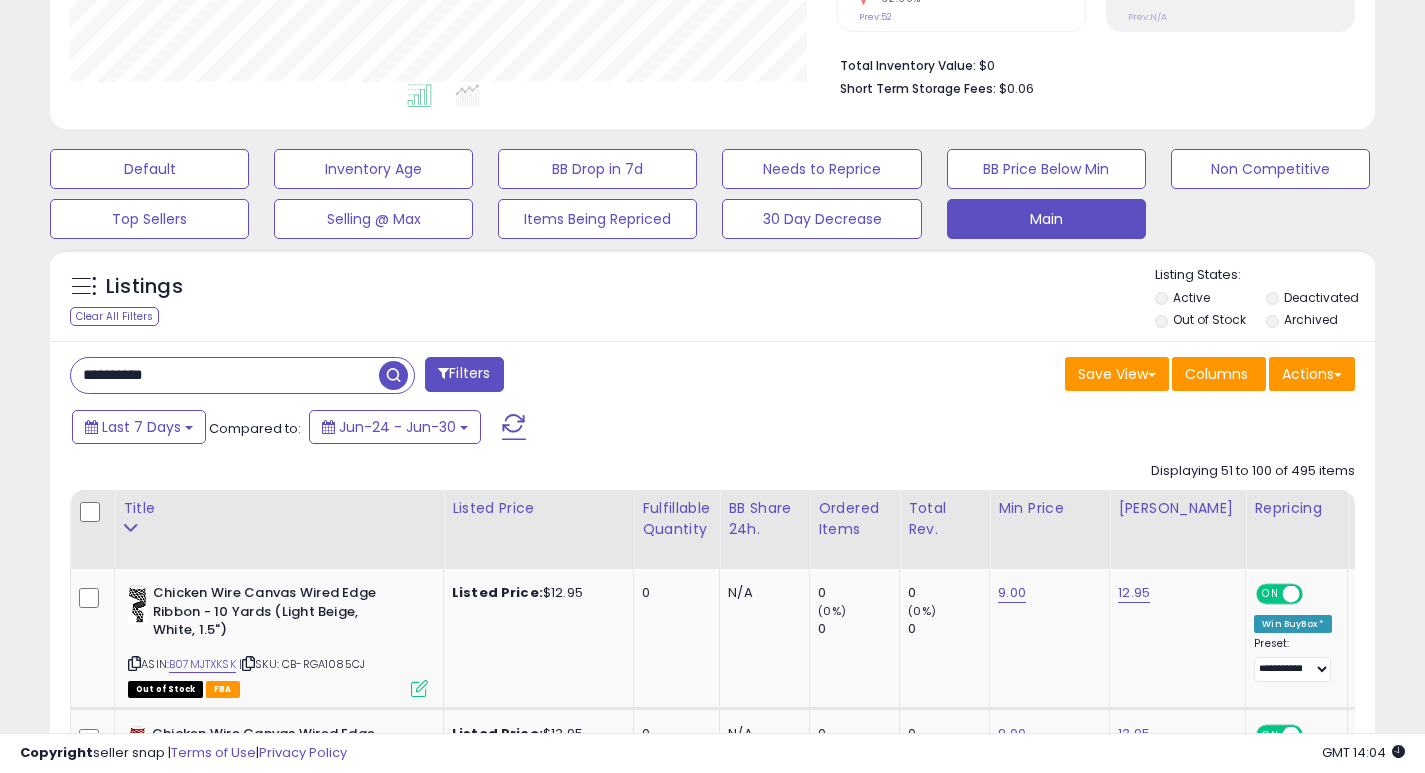 click at bounding box center [393, 375] 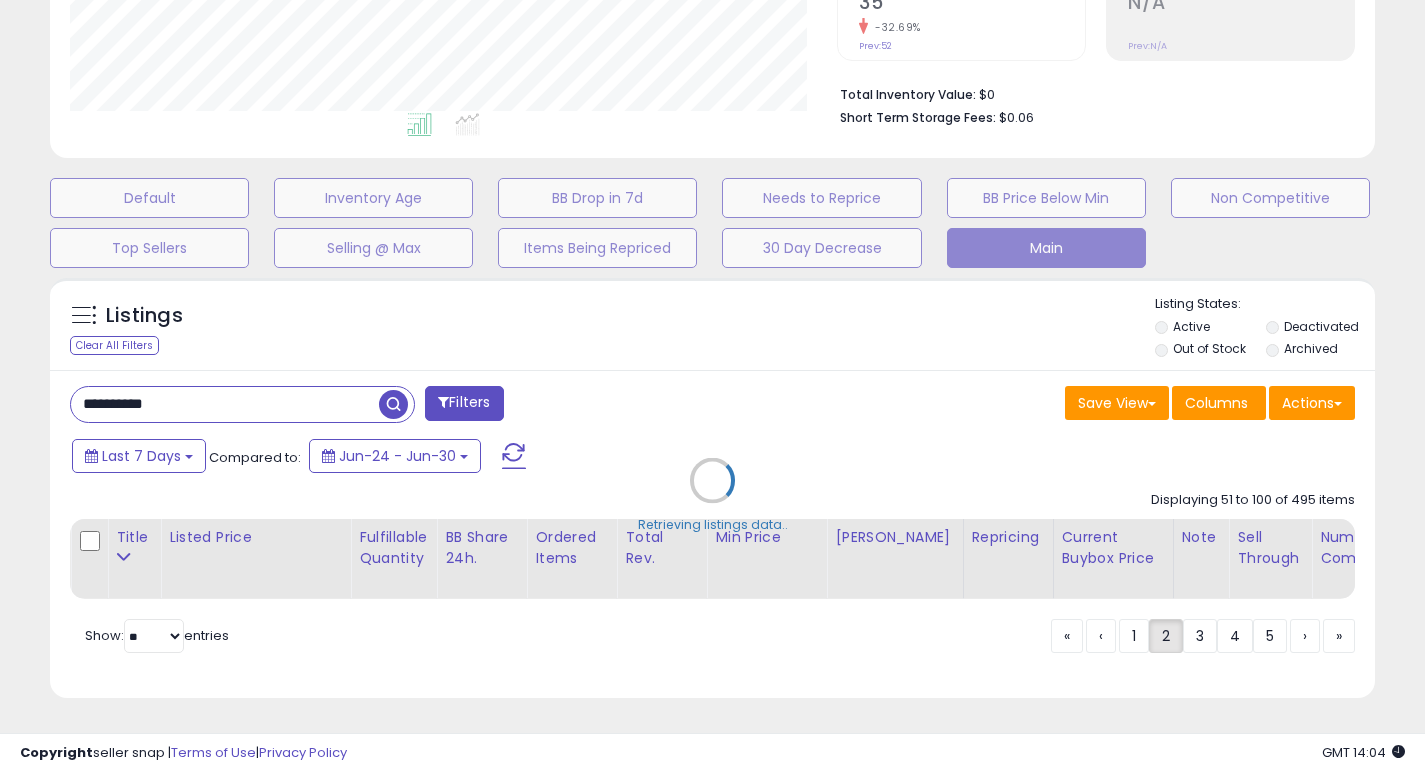 scroll, scrollTop: 467, scrollLeft: 0, axis: vertical 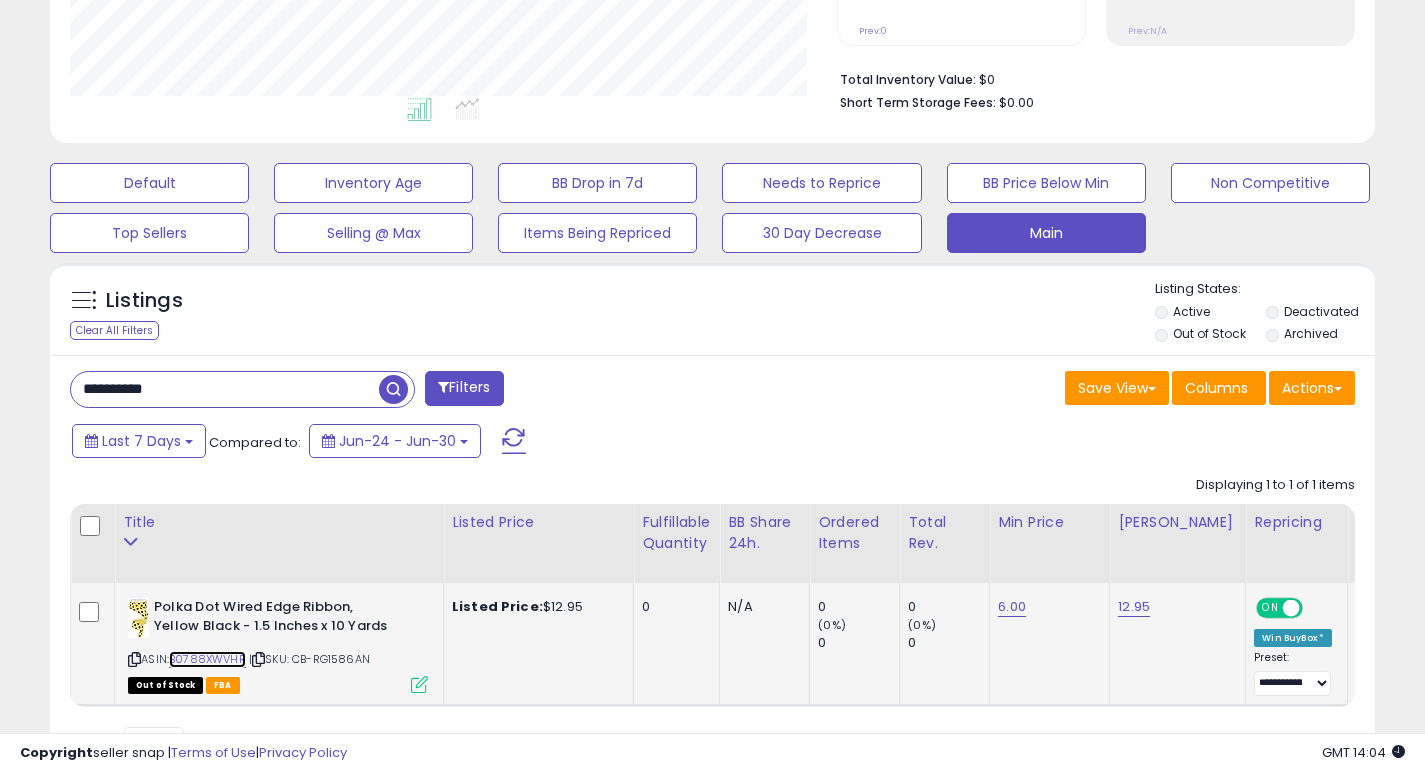 click on "B0788XWVHR" at bounding box center [207, 659] 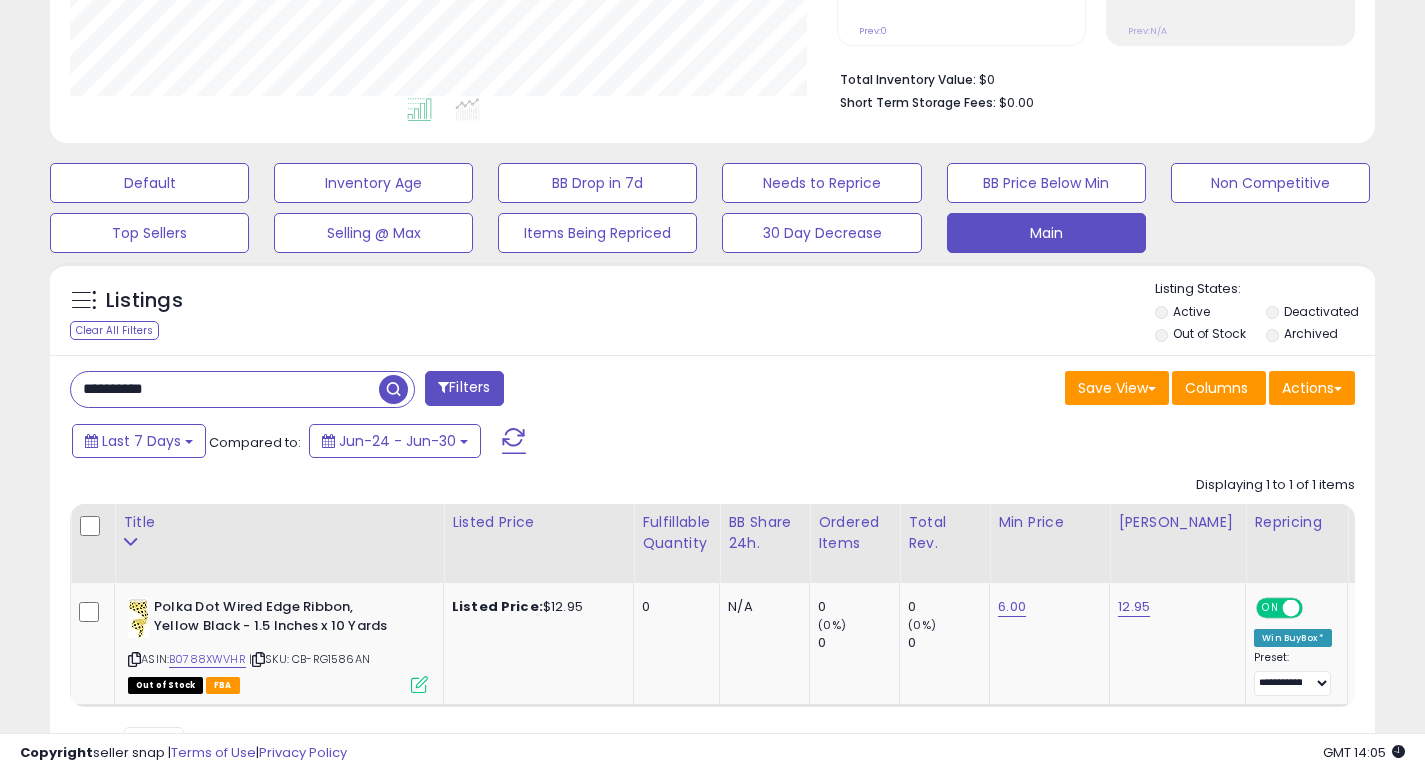 click on "**********" at bounding box center (225, 389) 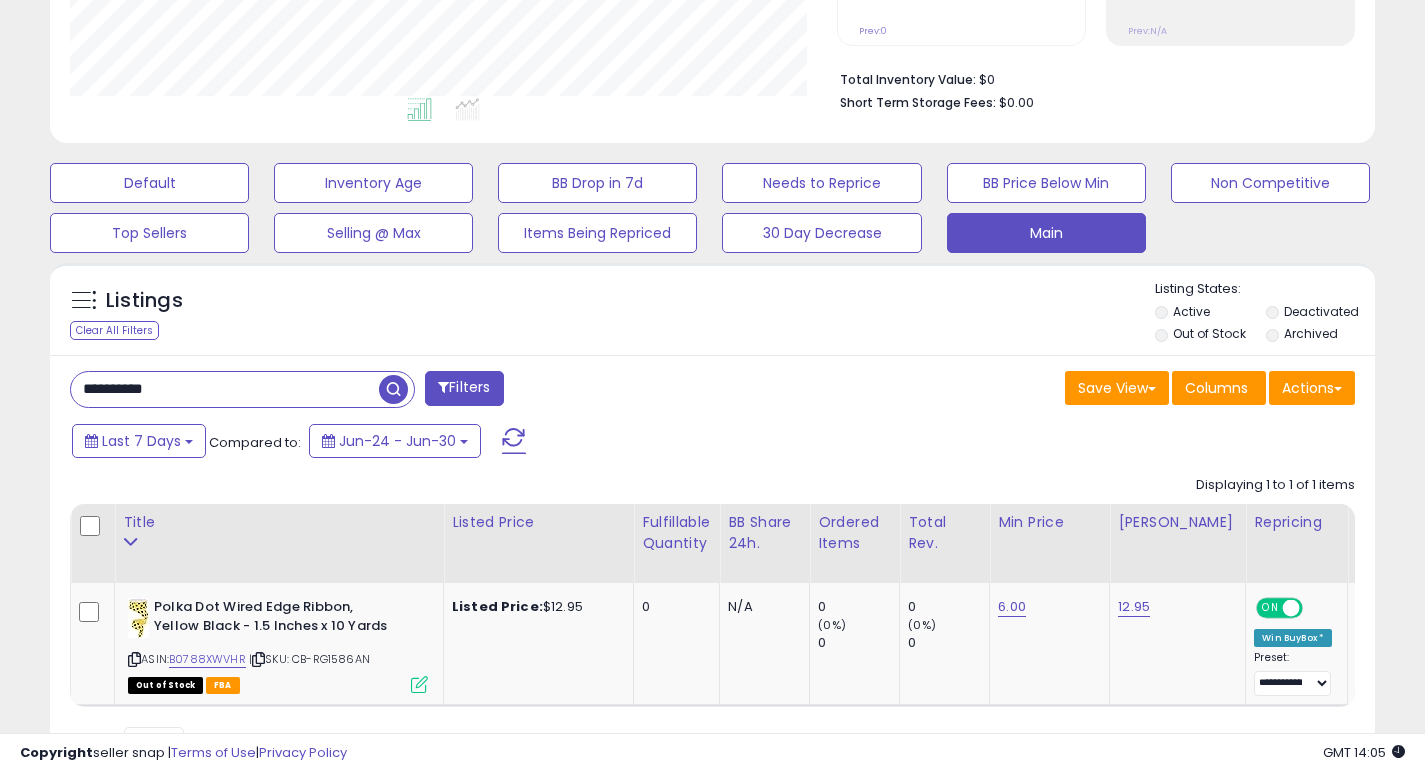 paste 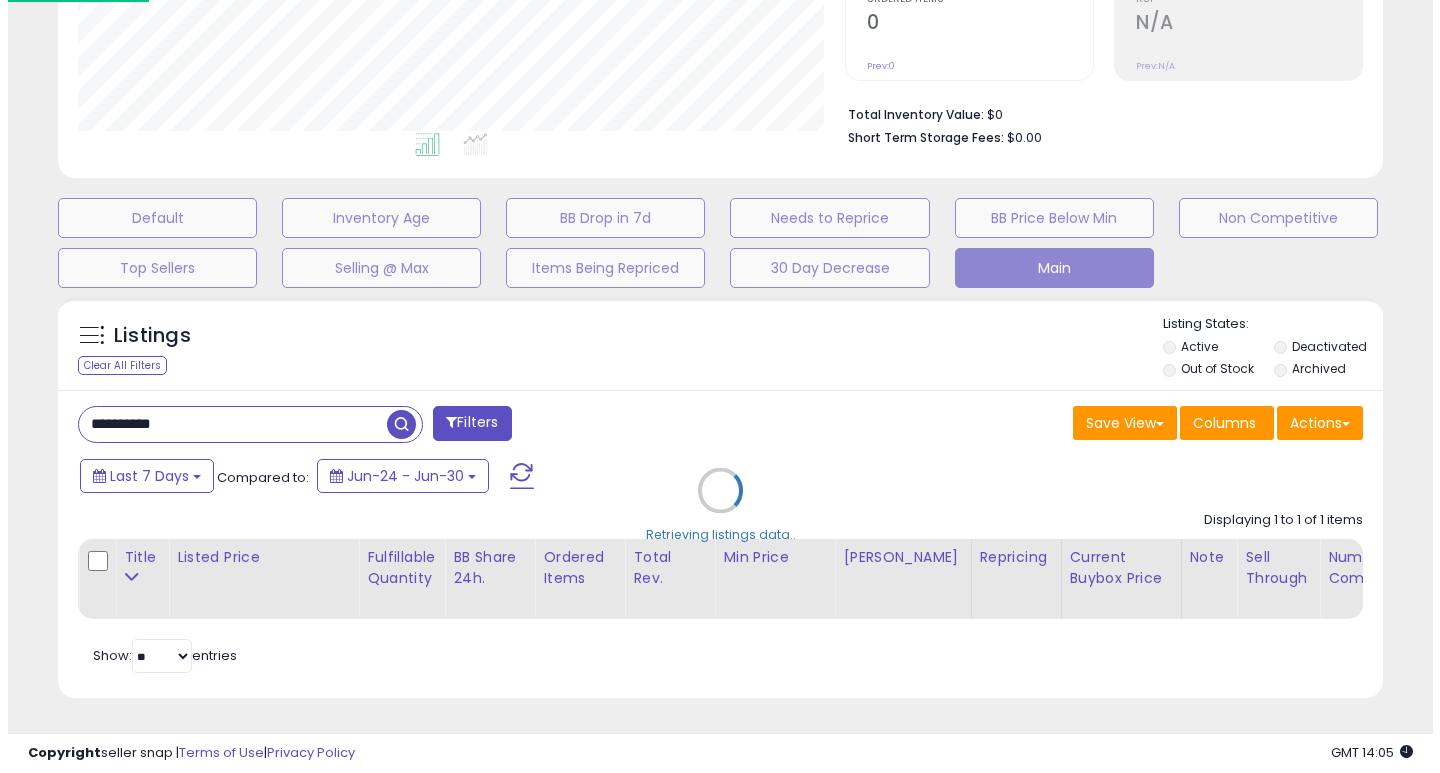 scroll, scrollTop: 447, scrollLeft: 0, axis: vertical 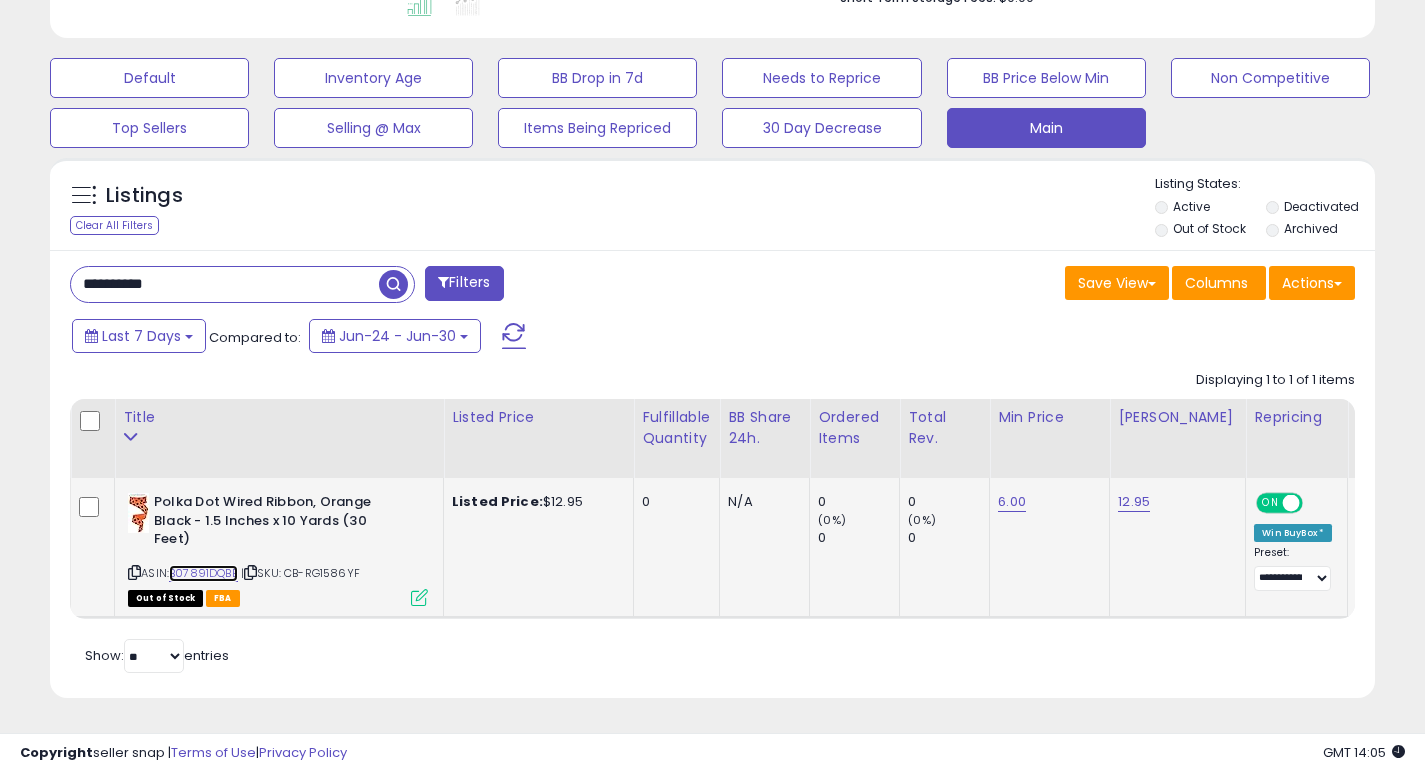 click on "B07891DQBB" at bounding box center (203, 573) 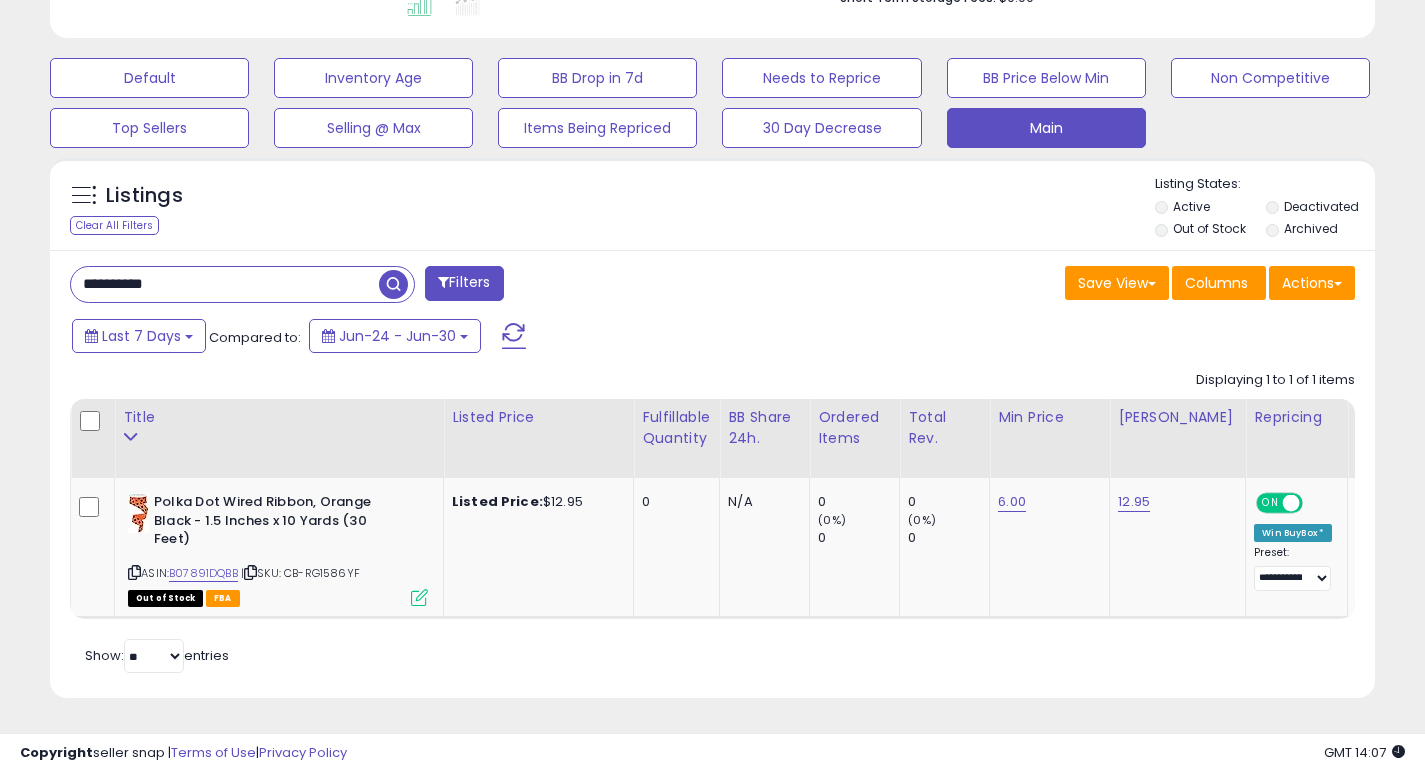 click on "**********" at bounding box center (225, 284) 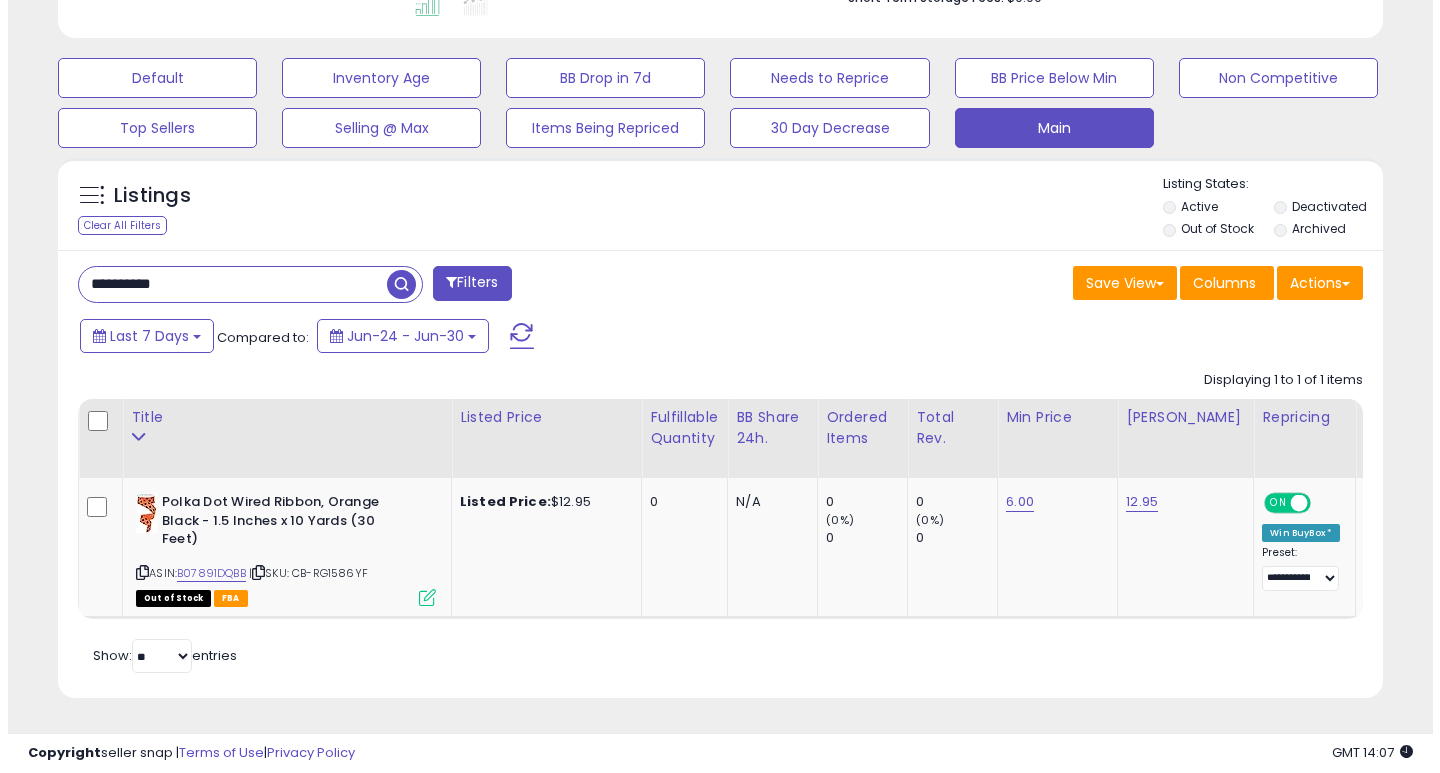 scroll, scrollTop: 447, scrollLeft: 0, axis: vertical 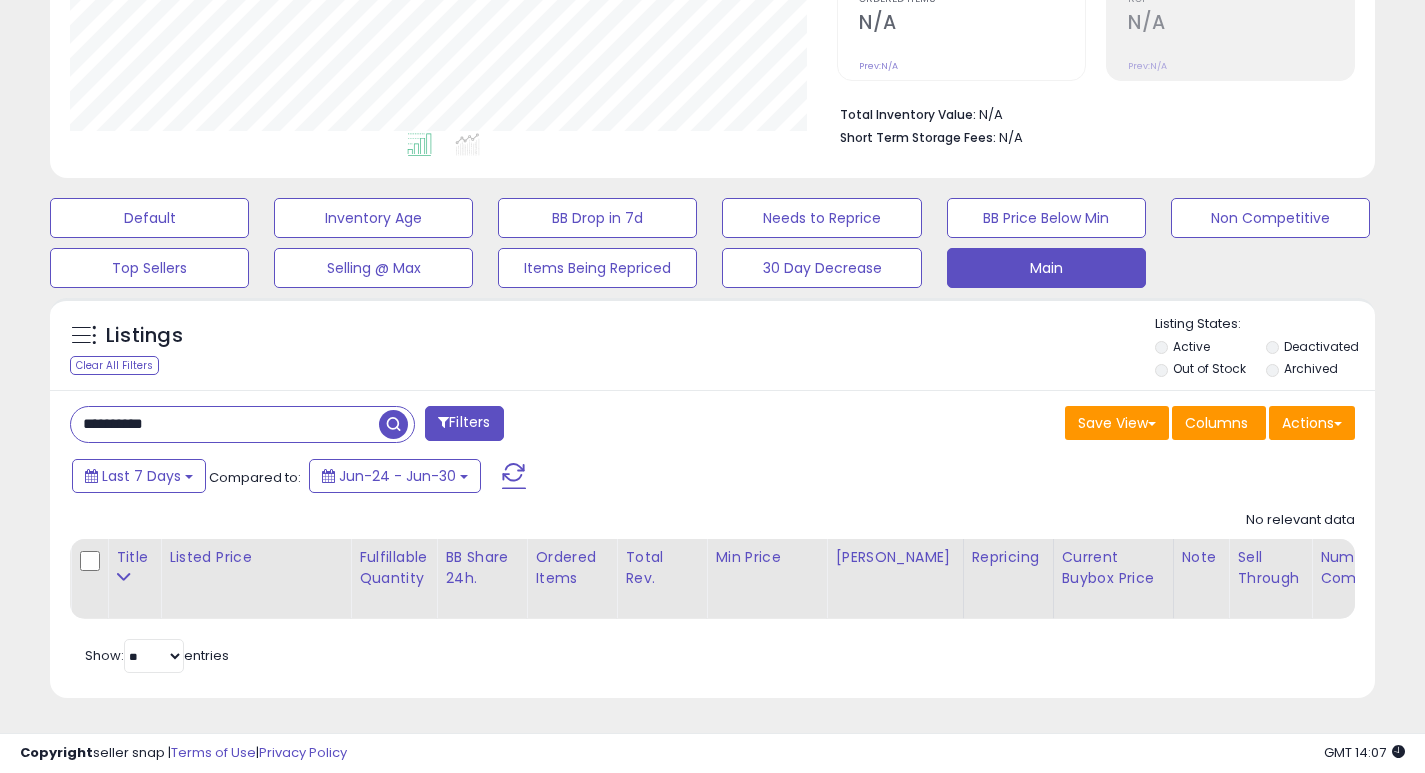click on "Last 7 Days
Compared to:
Jun-24 - Jun-30" at bounding box center [549, 478] 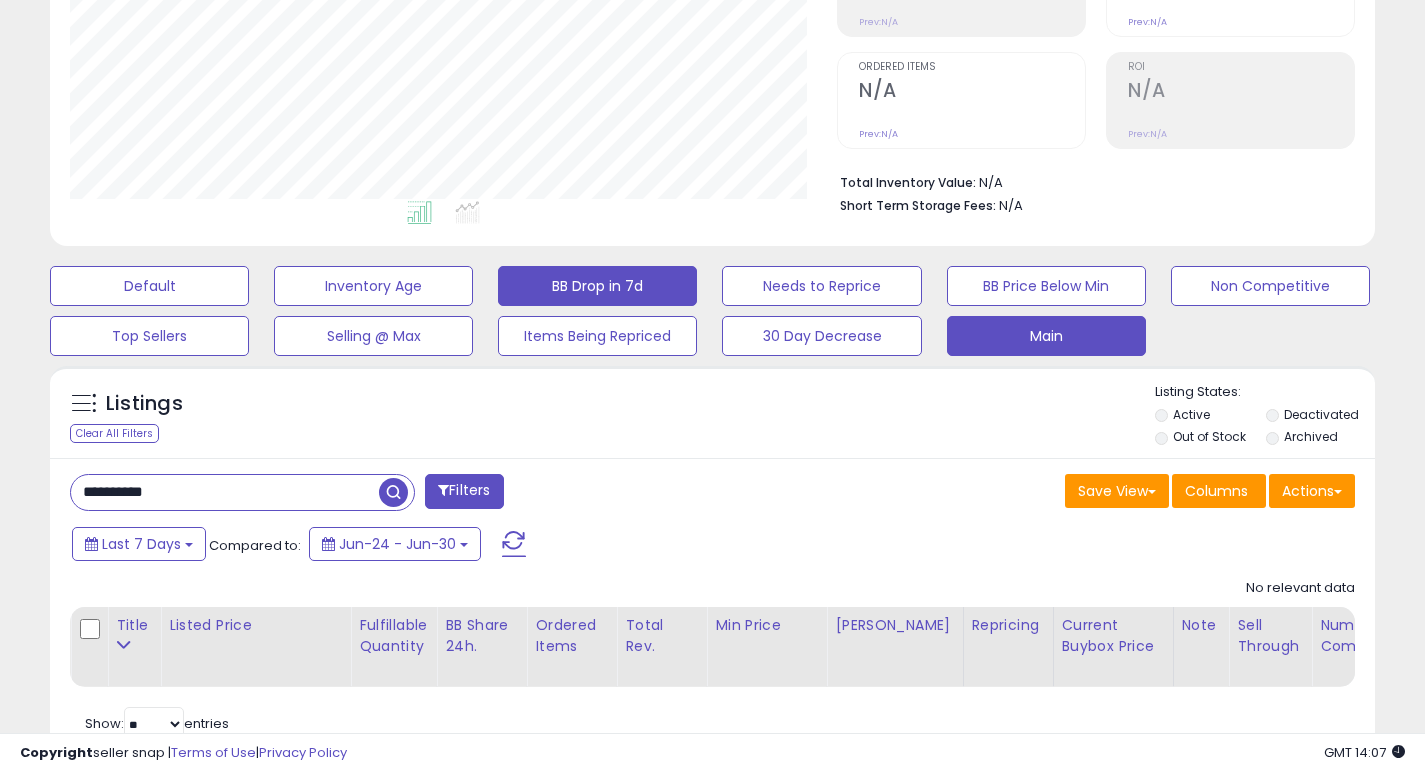 scroll, scrollTop: 301, scrollLeft: 0, axis: vertical 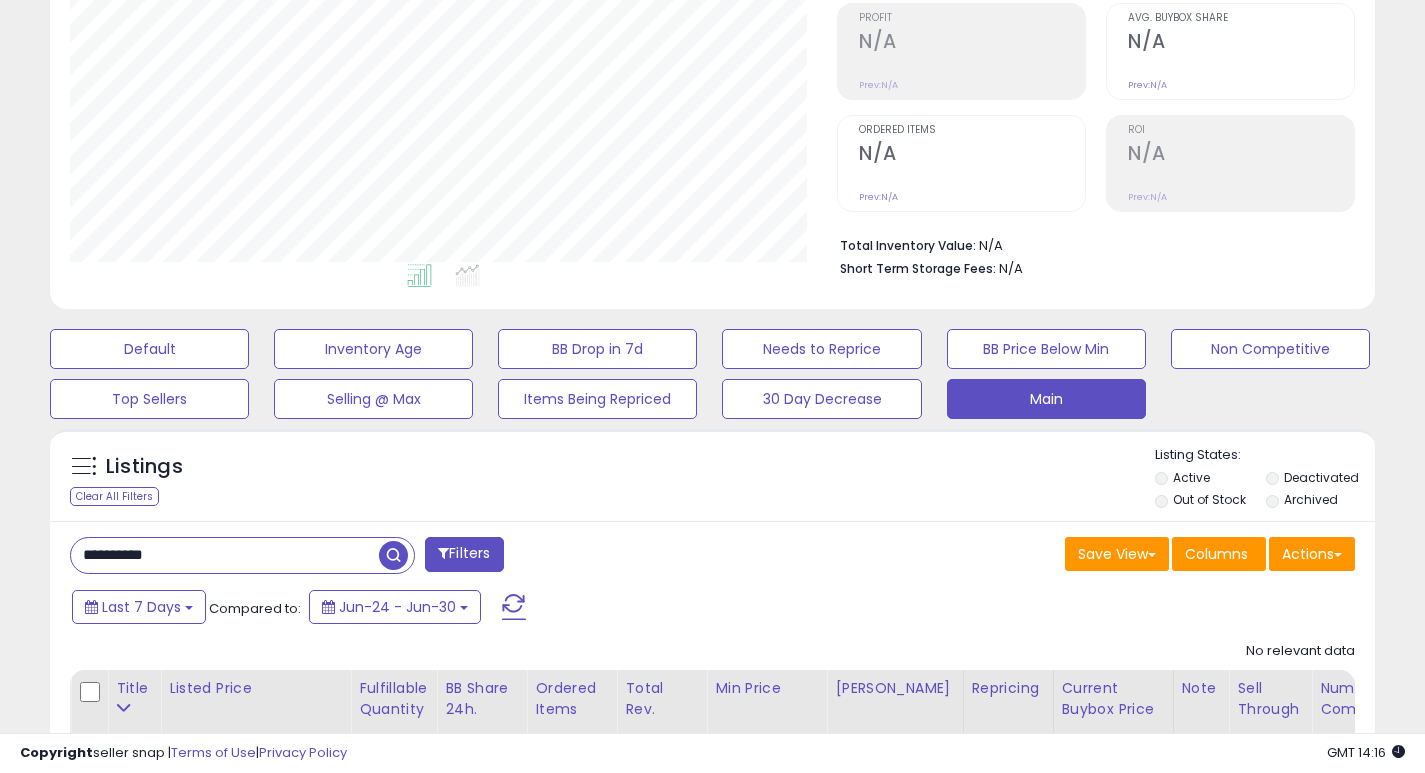 click on "Active" at bounding box center [1209, 480] 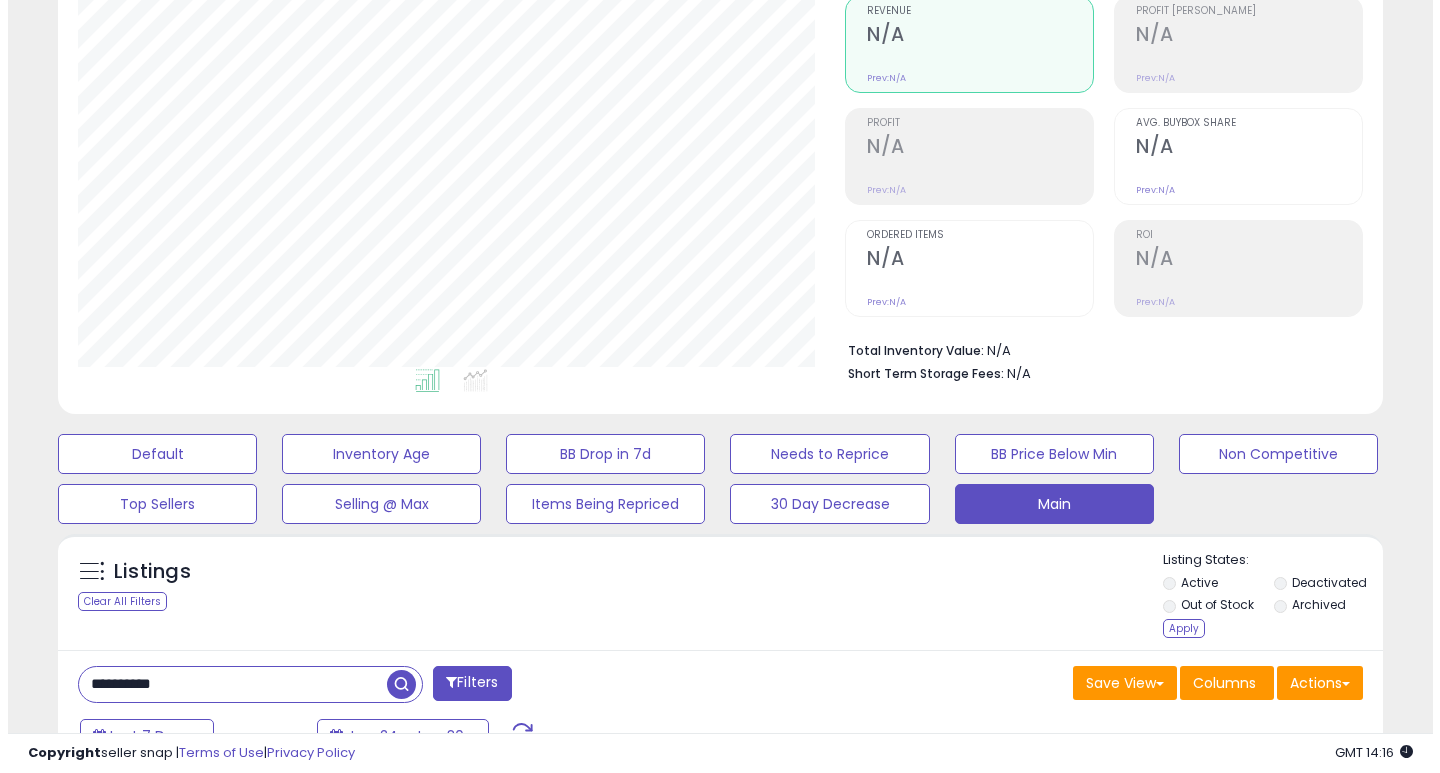 scroll, scrollTop: 243, scrollLeft: 0, axis: vertical 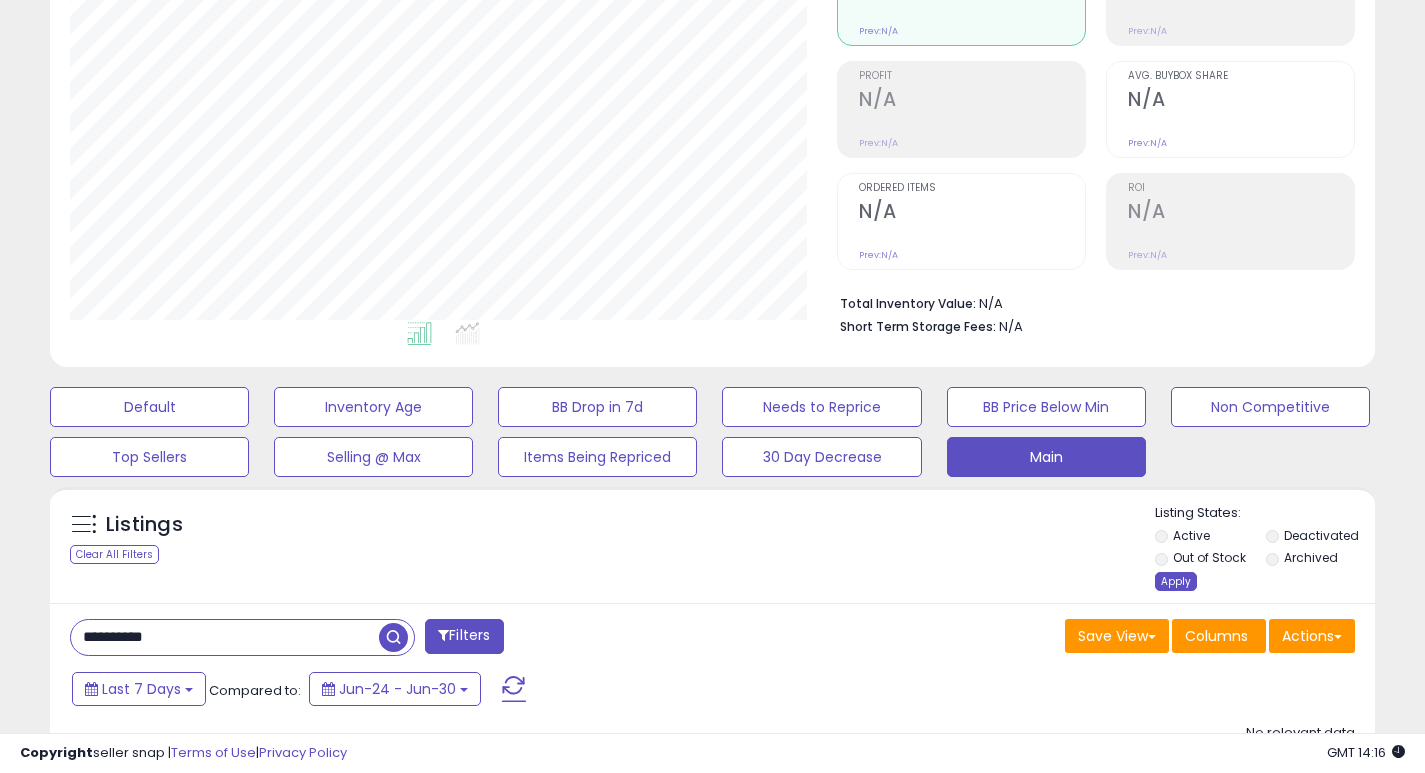 click on "Apply" at bounding box center (1176, 581) 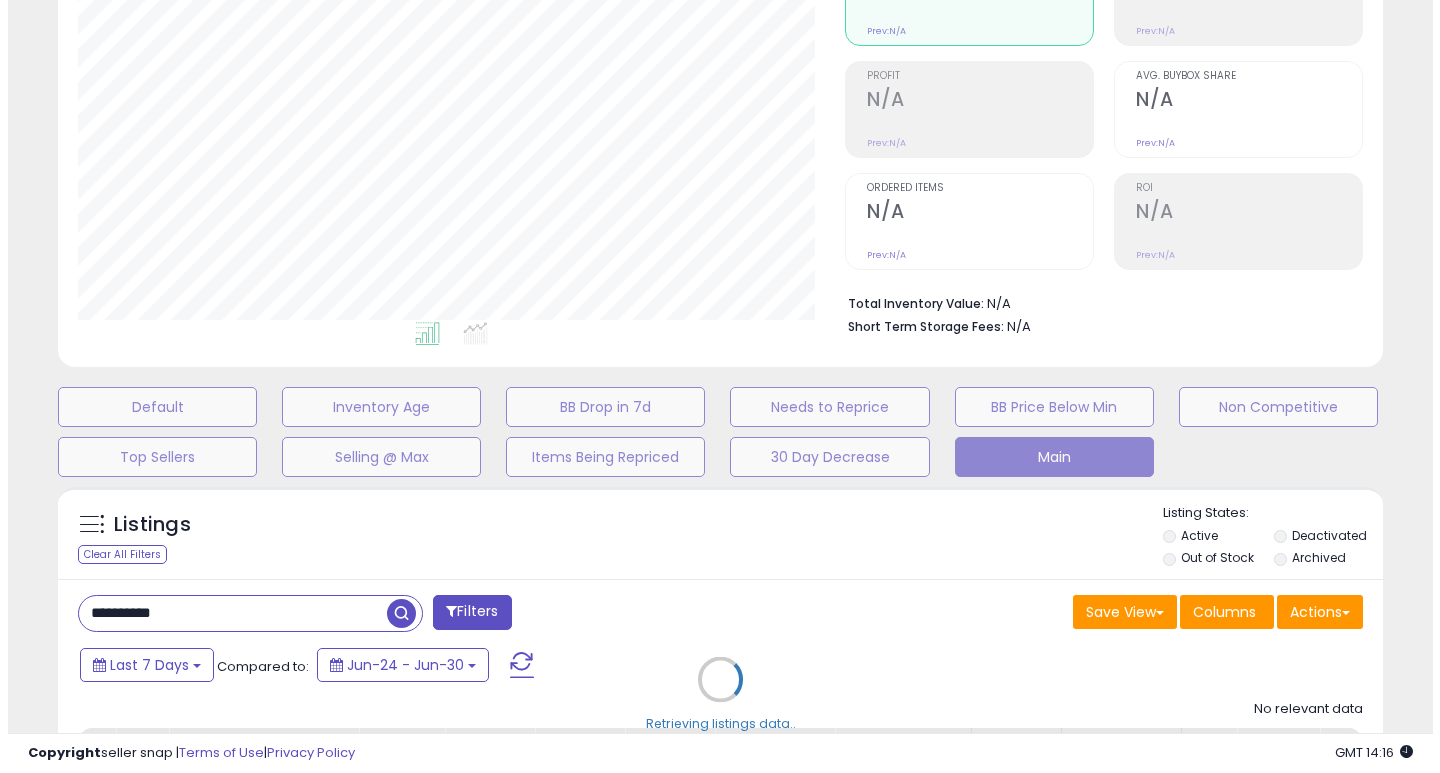 scroll, scrollTop: 999590, scrollLeft: 999224, axis: both 